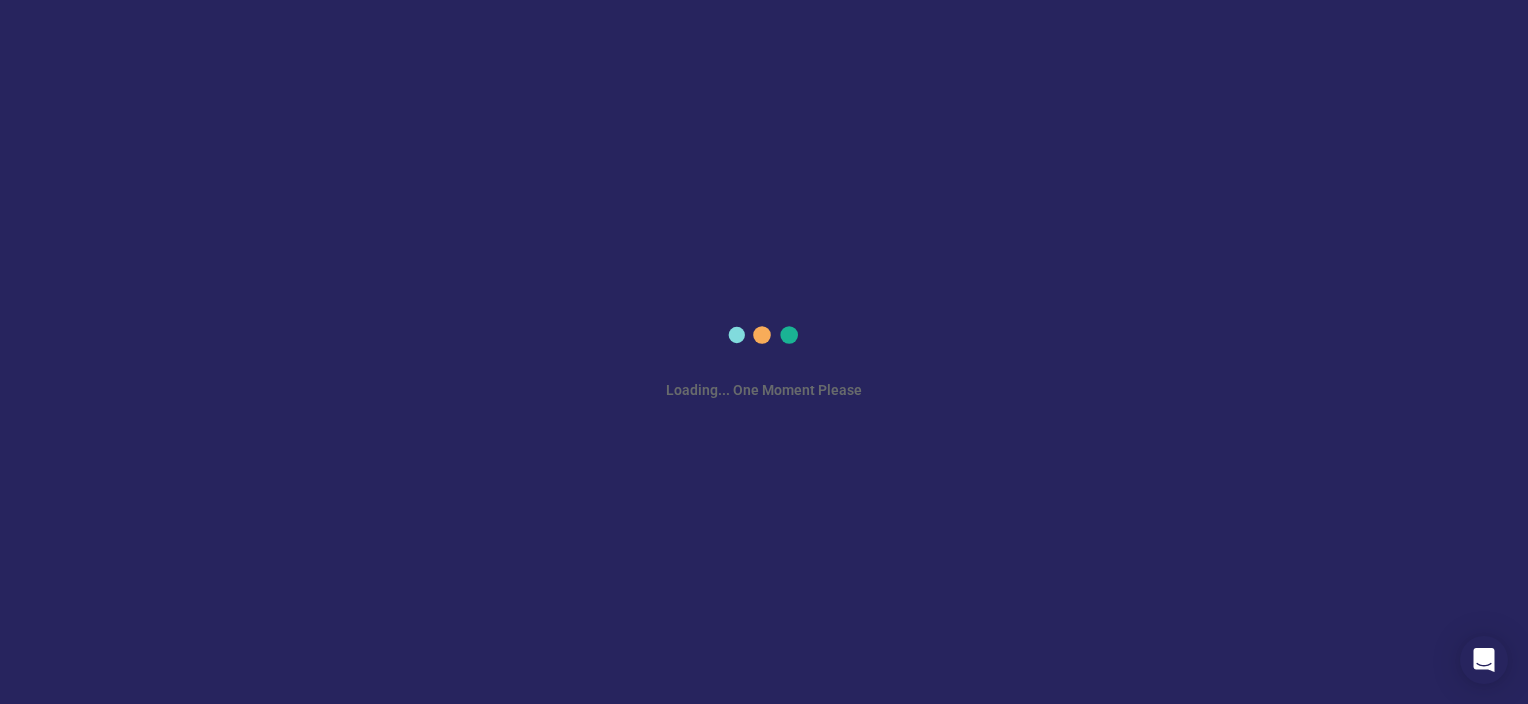 scroll, scrollTop: 0, scrollLeft: 0, axis: both 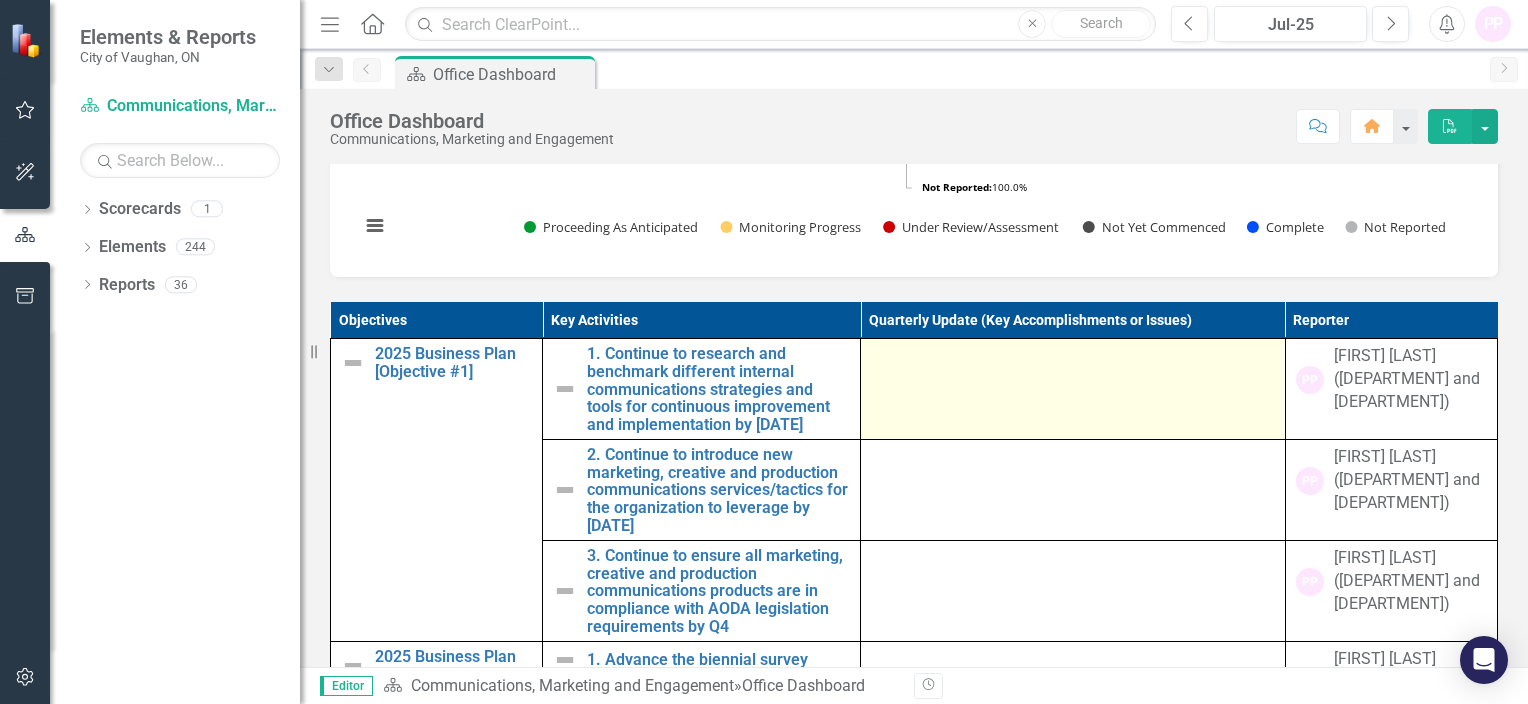 click at bounding box center (1073, 389) 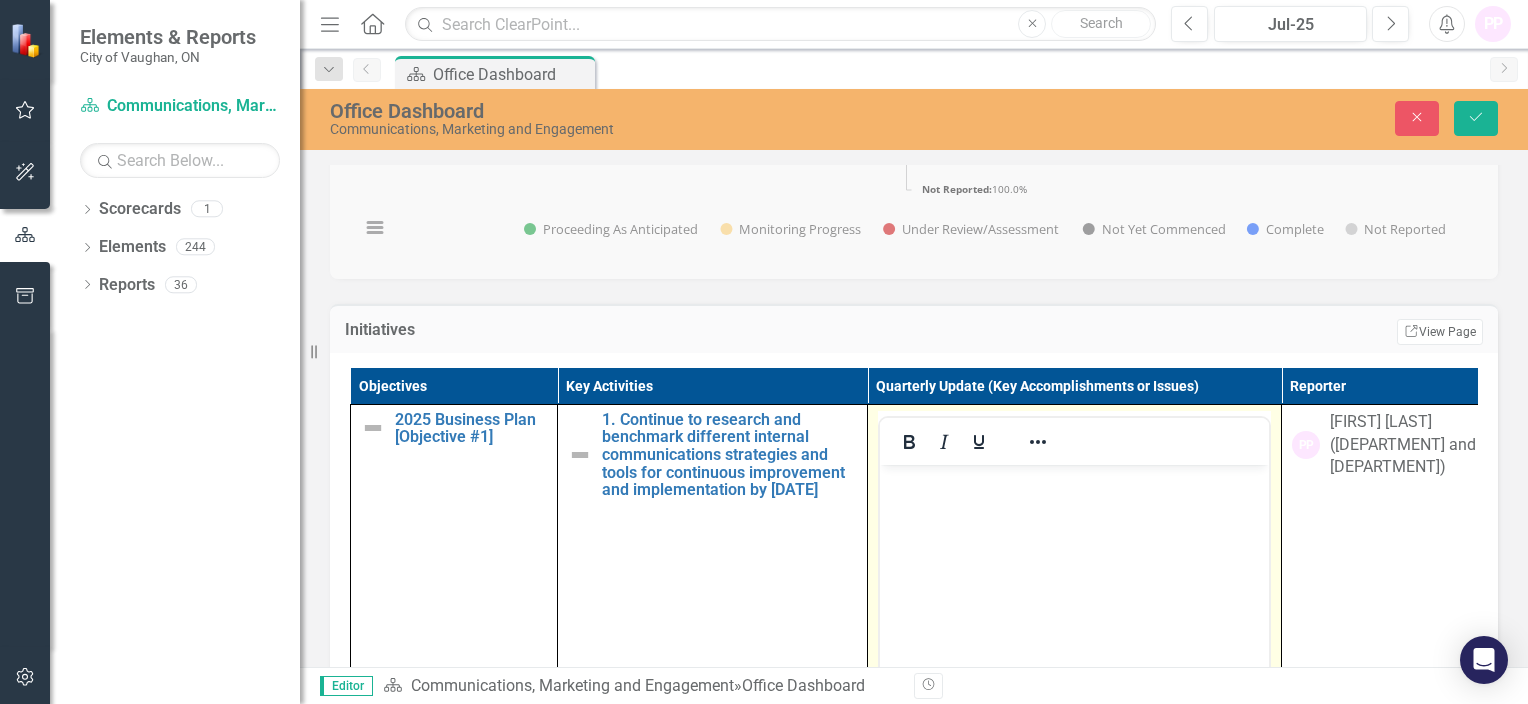 scroll, scrollTop: 0, scrollLeft: 0, axis: both 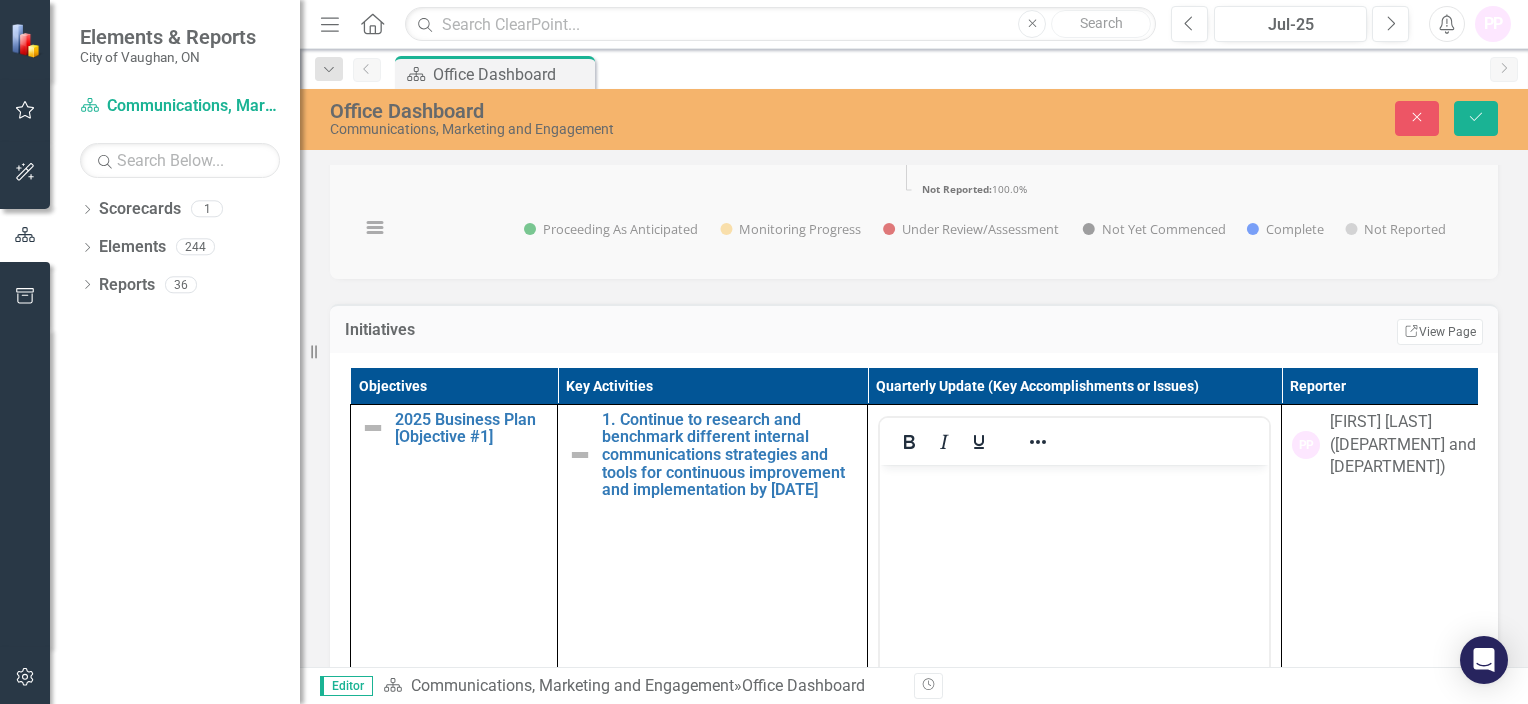 click on "Edit Report  Select Report Link  View Page" at bounding box center [1161, 332] 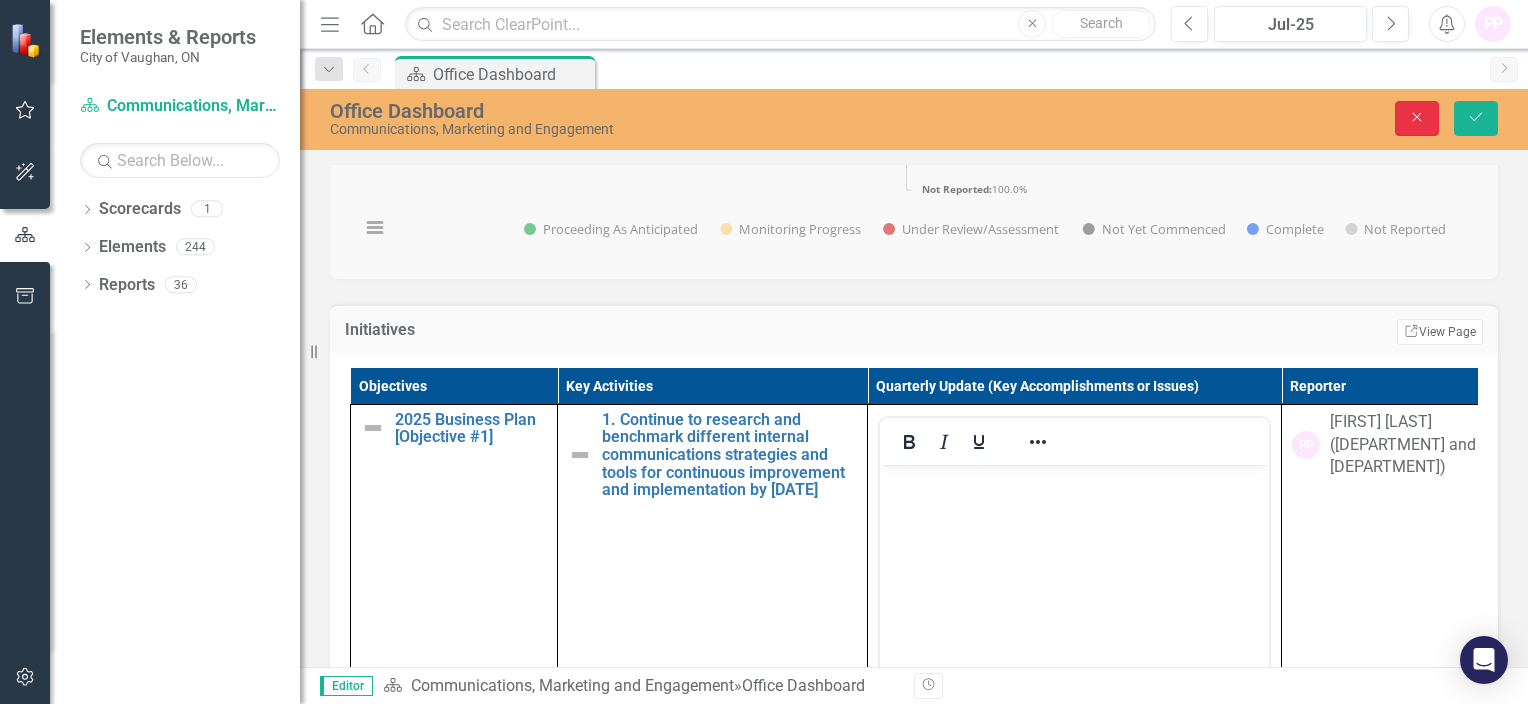 click on "Close" at bounding box center (1417, 117) 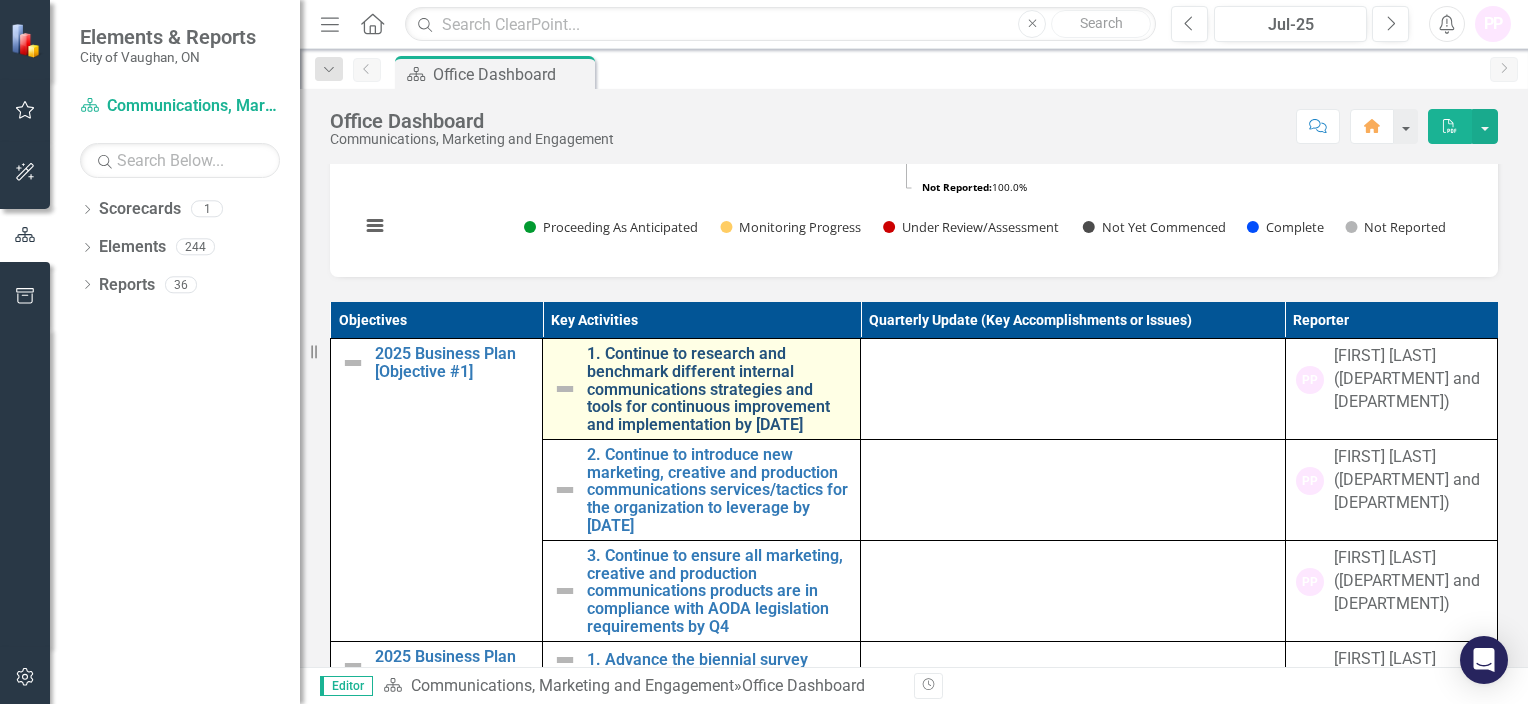 click on "1. Continue to research and benchmark different internal communications strategies and tools for continuous improvement and implementation by [DATE]" at bounding box center [718, 389] 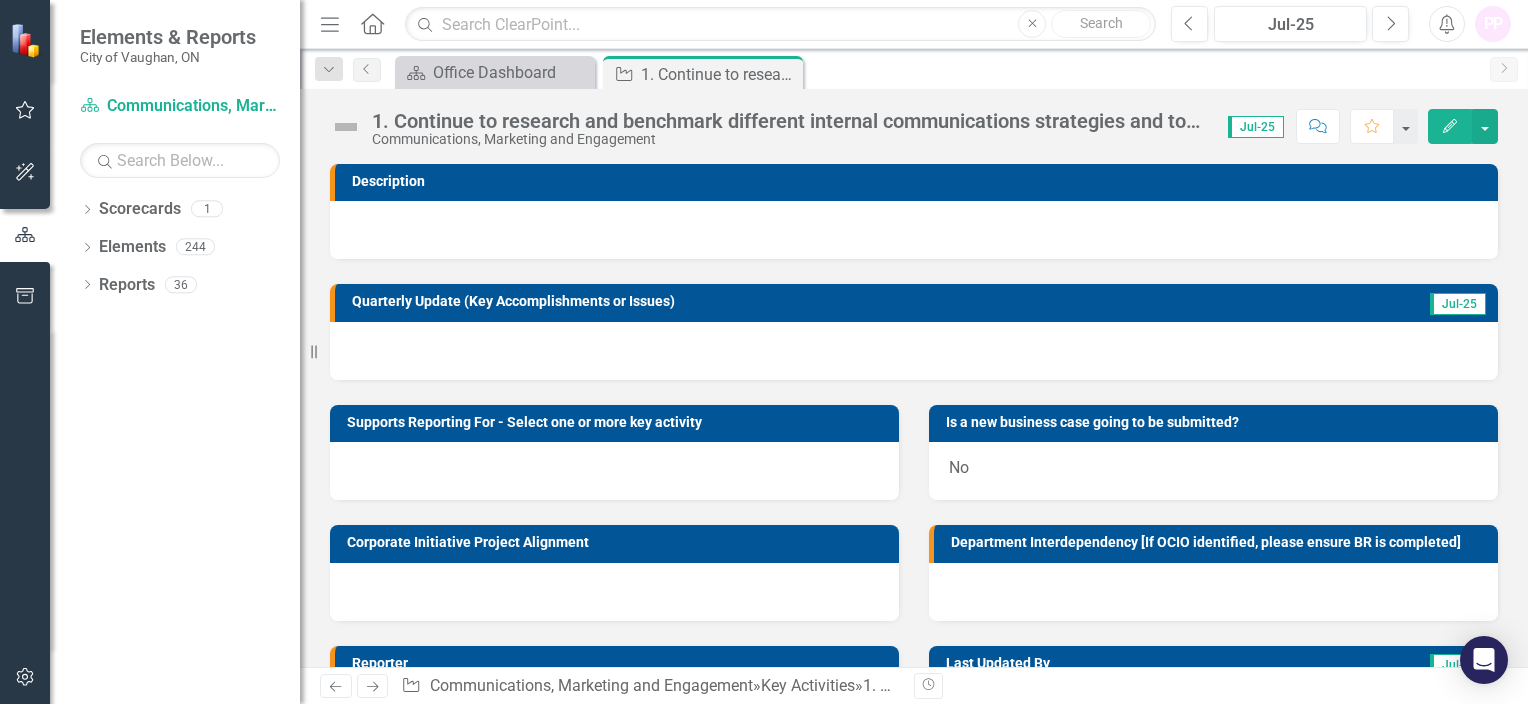 click at bounding box center [346, 127] 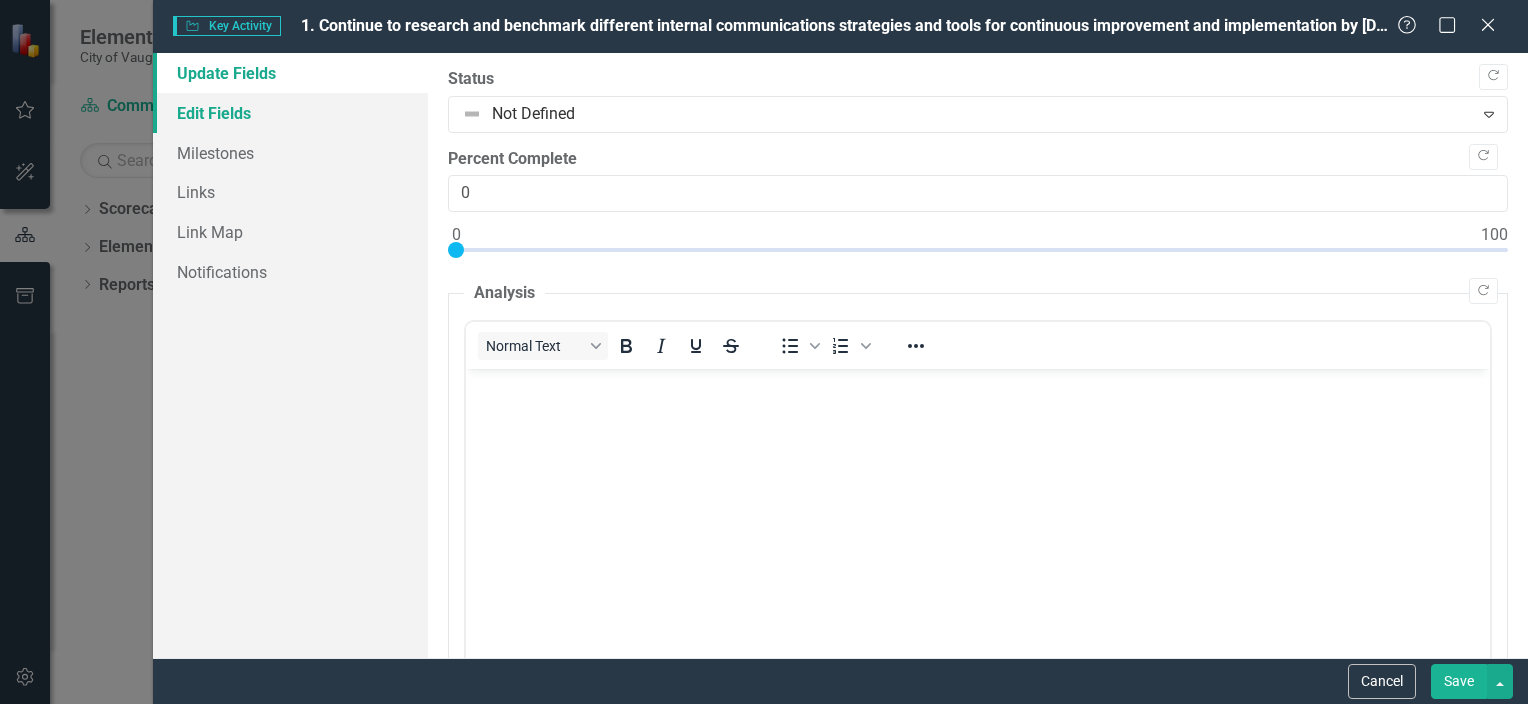 scroll, scrollTop: 0, scrollLeft: 0, axis: both 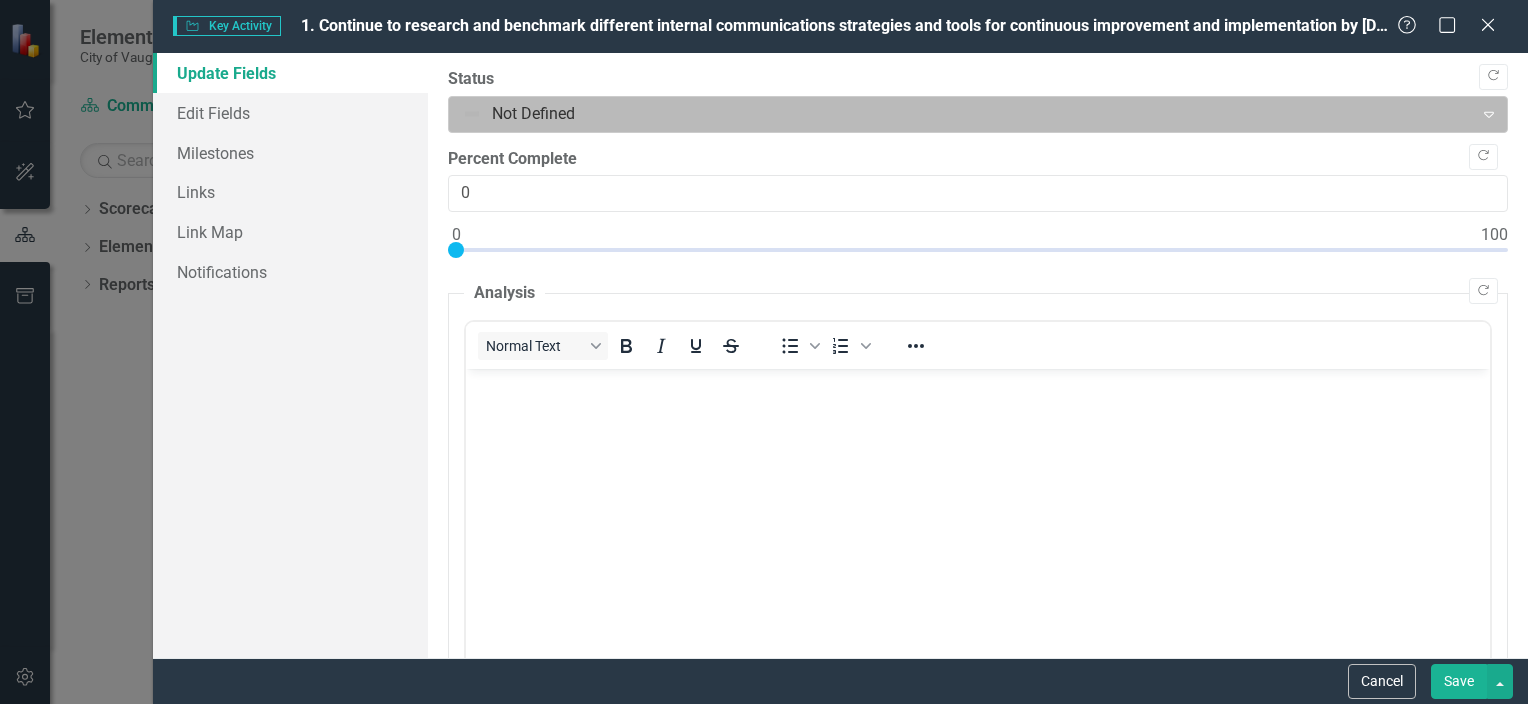click at bounding box center [961, 114] 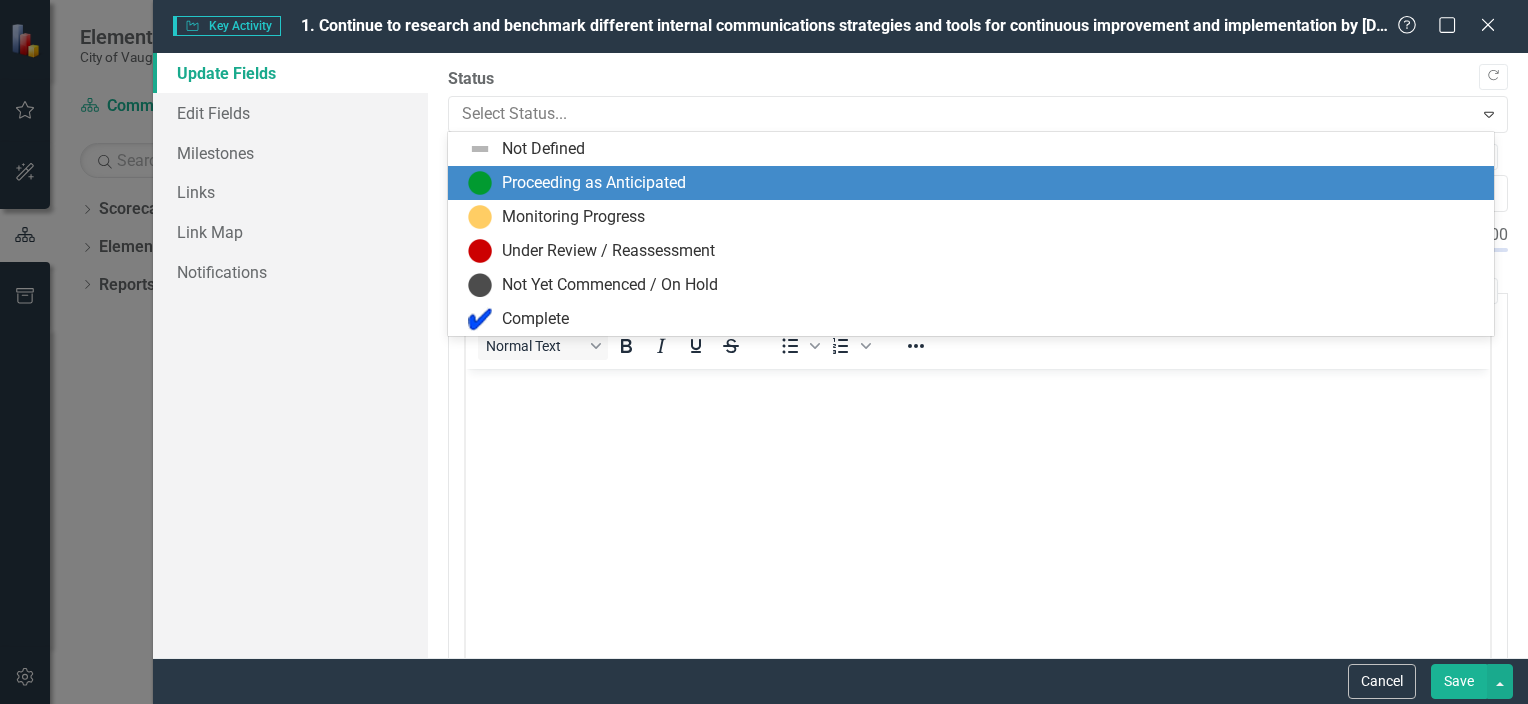 click on "Proceeding as Anticipated" at bounding box center (594, 183) 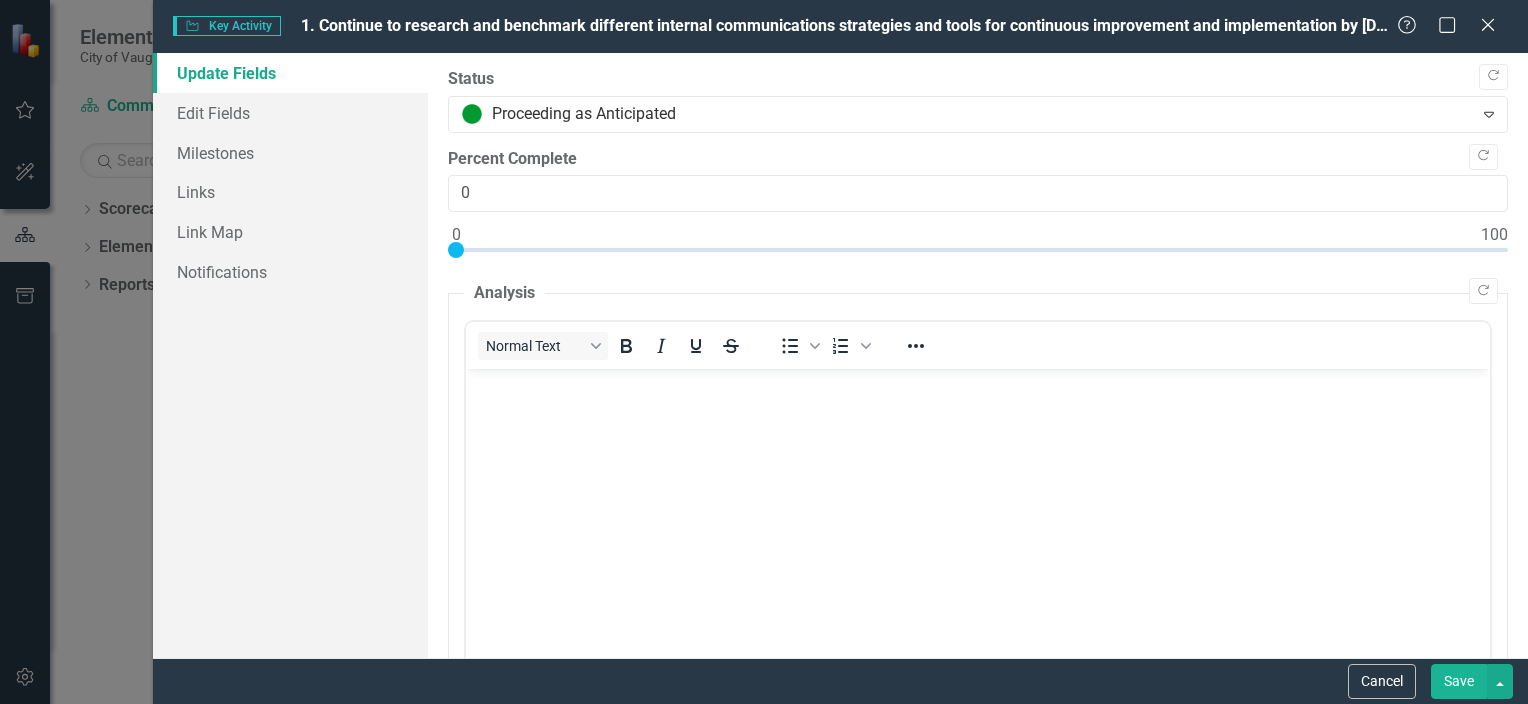 click on "Save" at bounding box center (1459, 681) 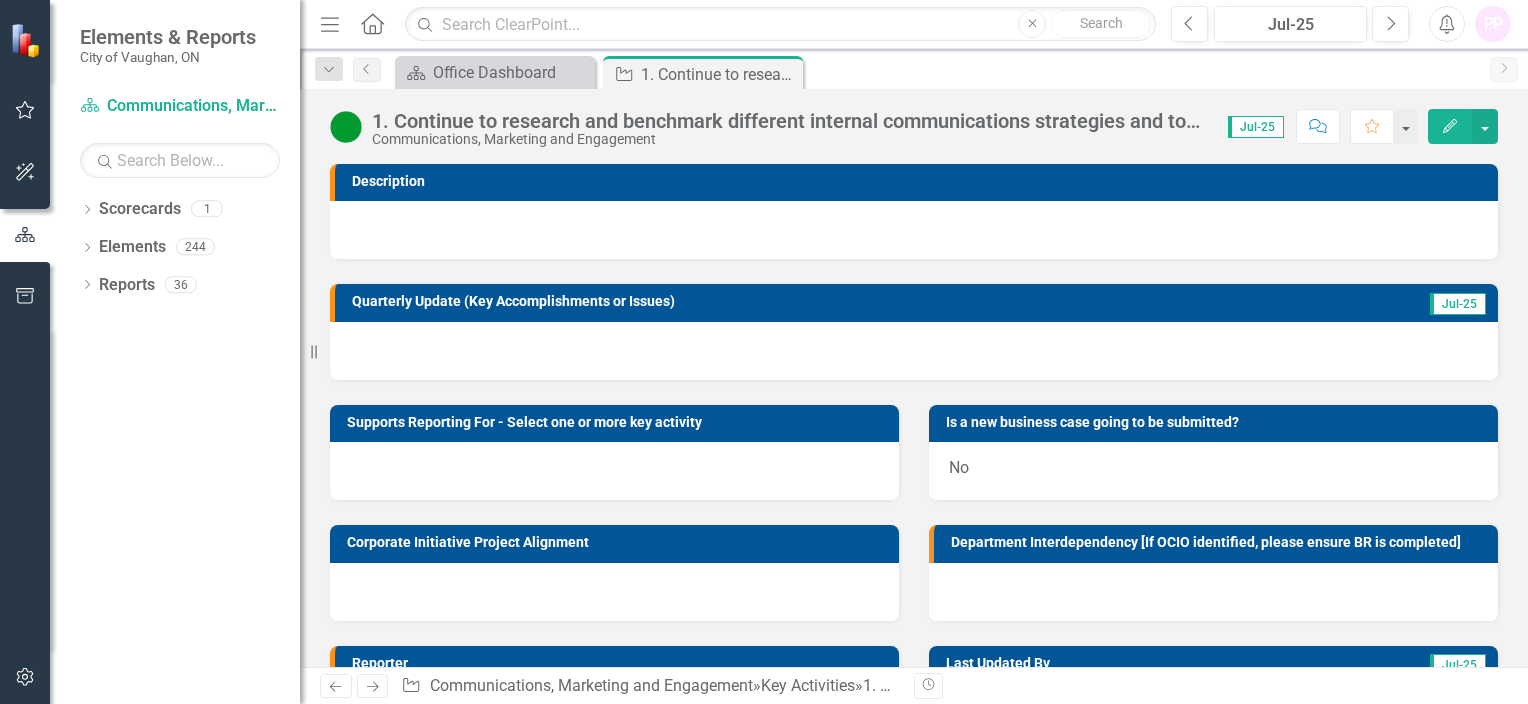 drag, startPoint x: 779, startPoint y: 75, endPoint x: 784, endPoint y: 84, distance: 10.29563 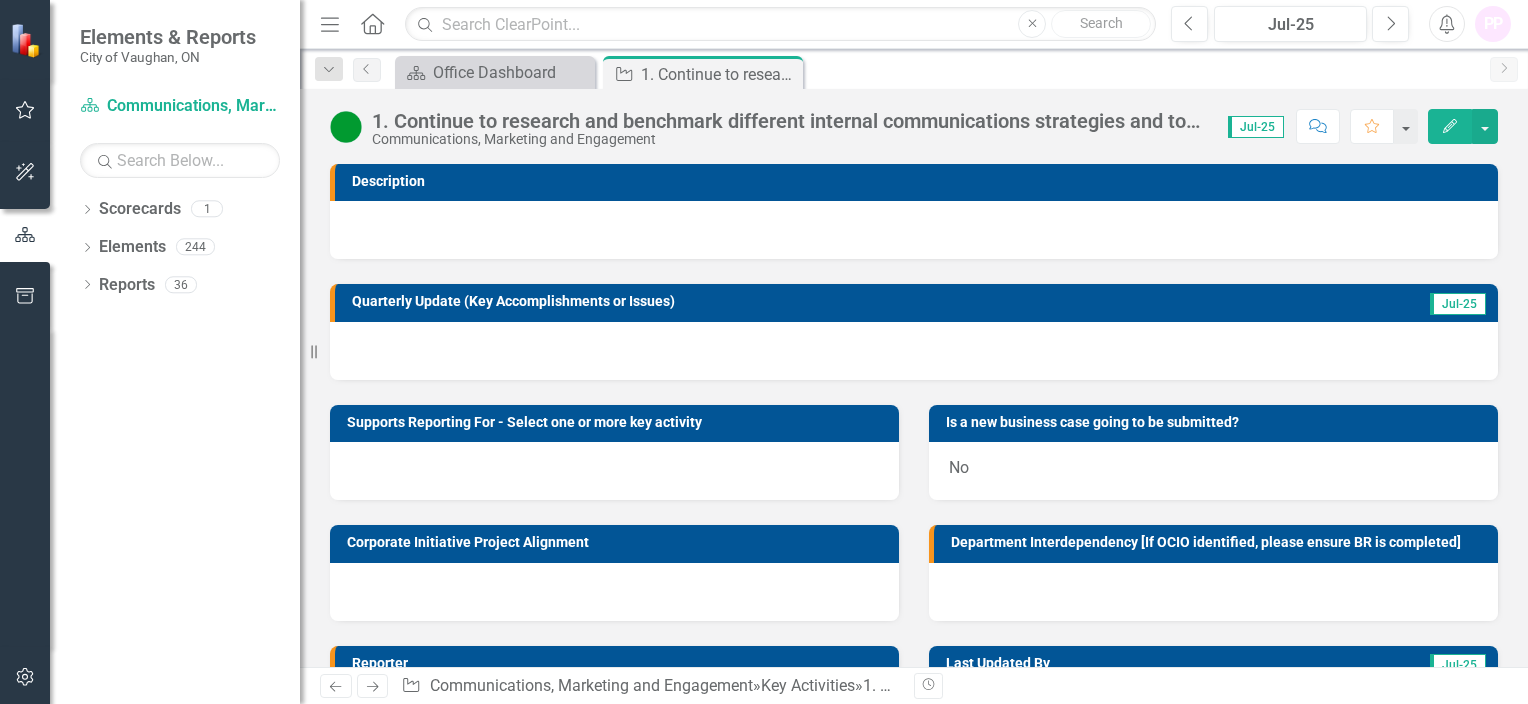 click on "Close" at bounding box center (0, 0) 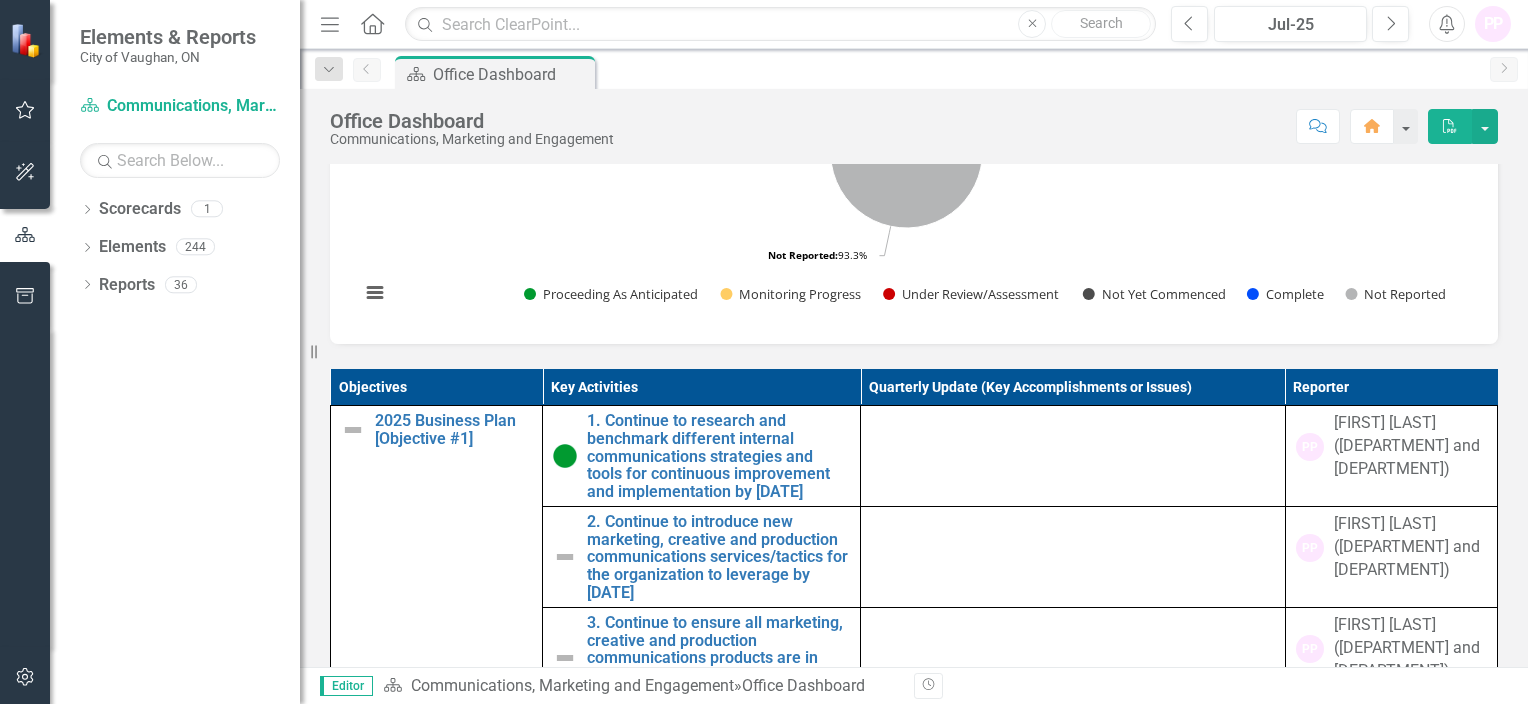 scroll, scrollTop: 1066, scrollLeft: 0, axis: vertical 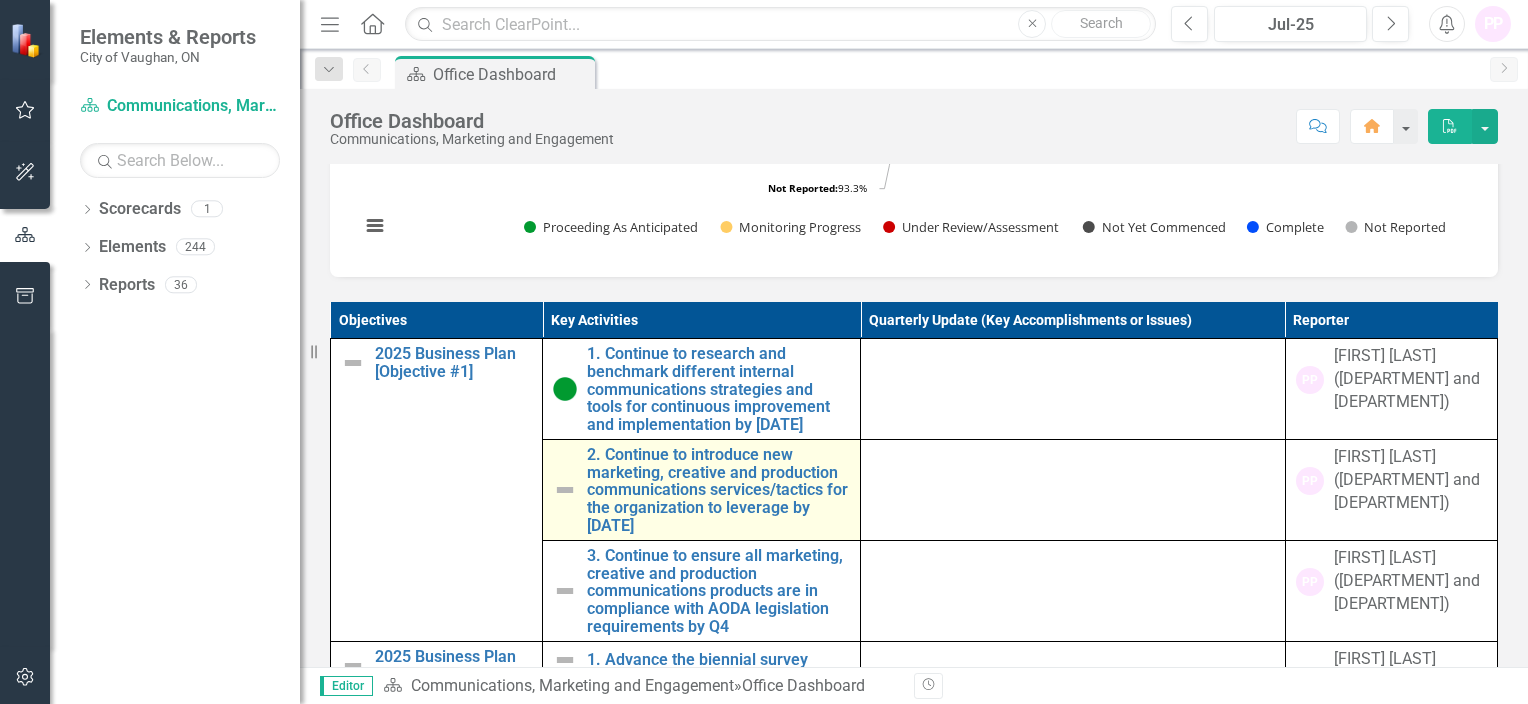 click at bounding box center (565, 490) 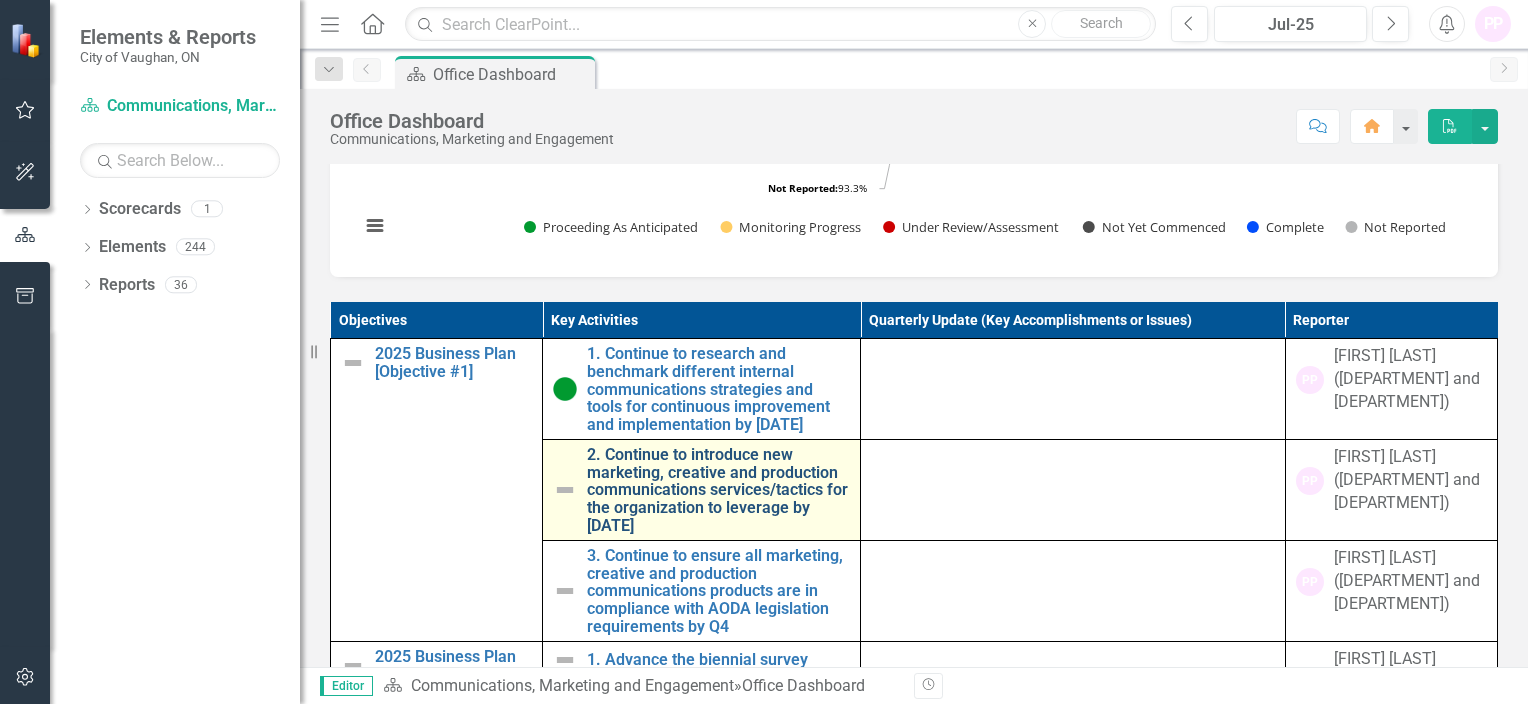 click on "2. Continue to introduce new marketing, creative and production communications services/tactics for the organization to leverage by [DATE]" at bounding box center [718, 490] 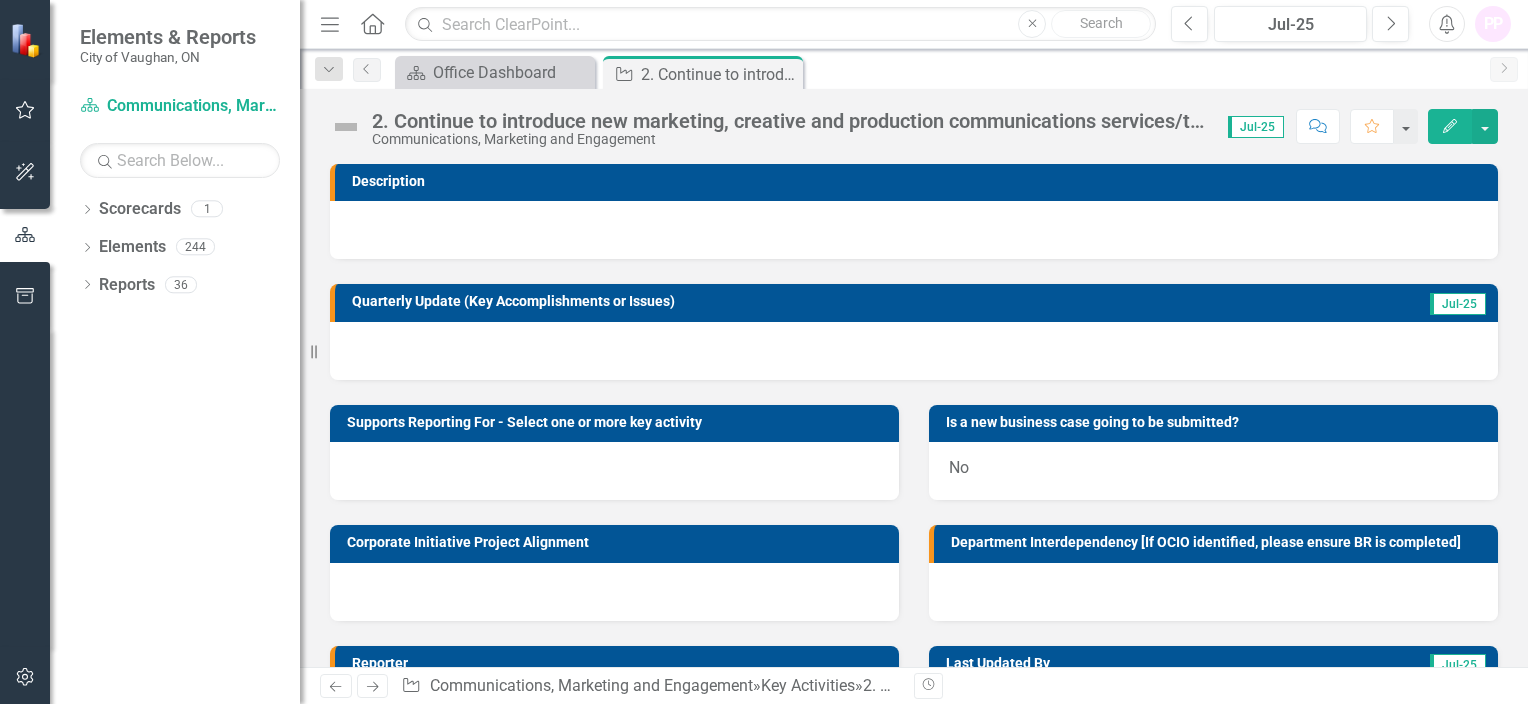 click at bounding box center (1450, 126) 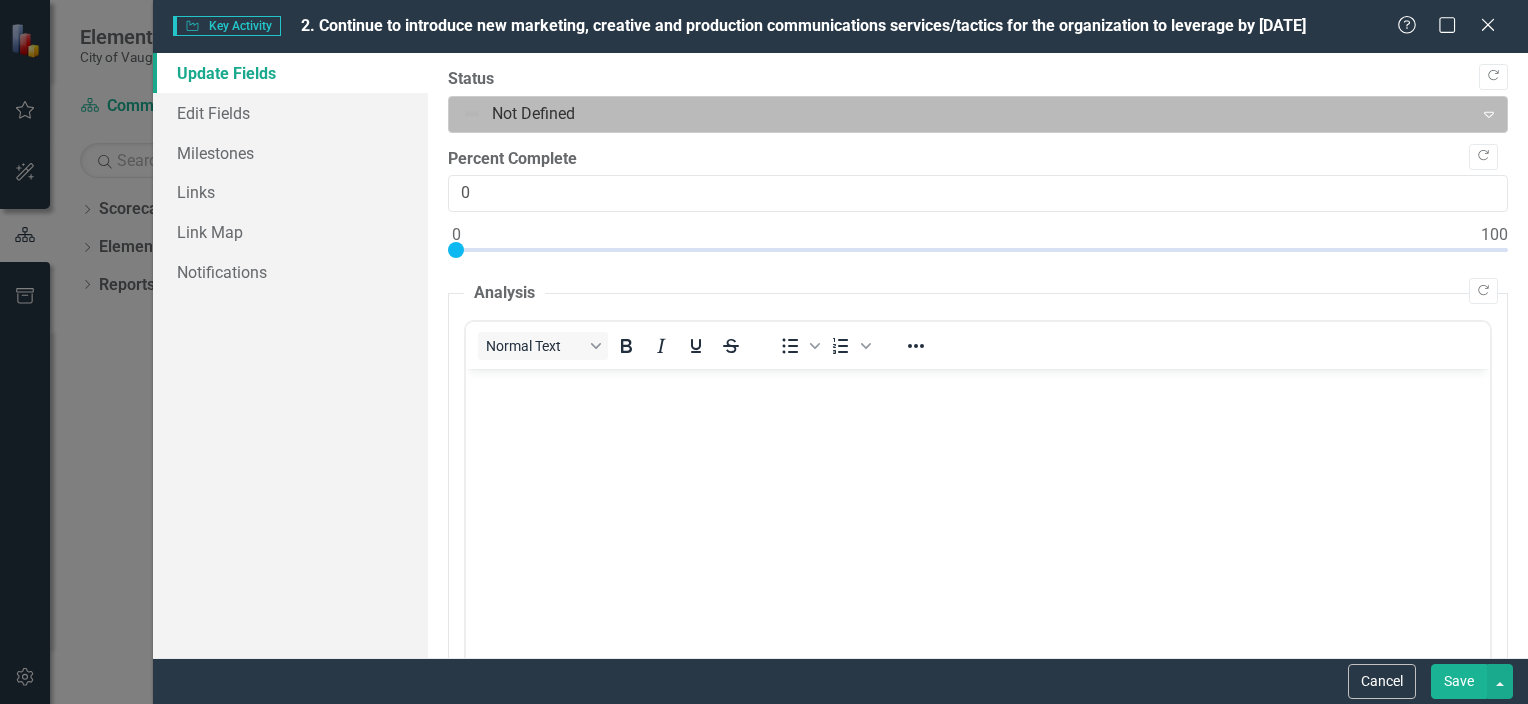 scroll, scrollTop: 0, scrollLeft: 0, axis: both 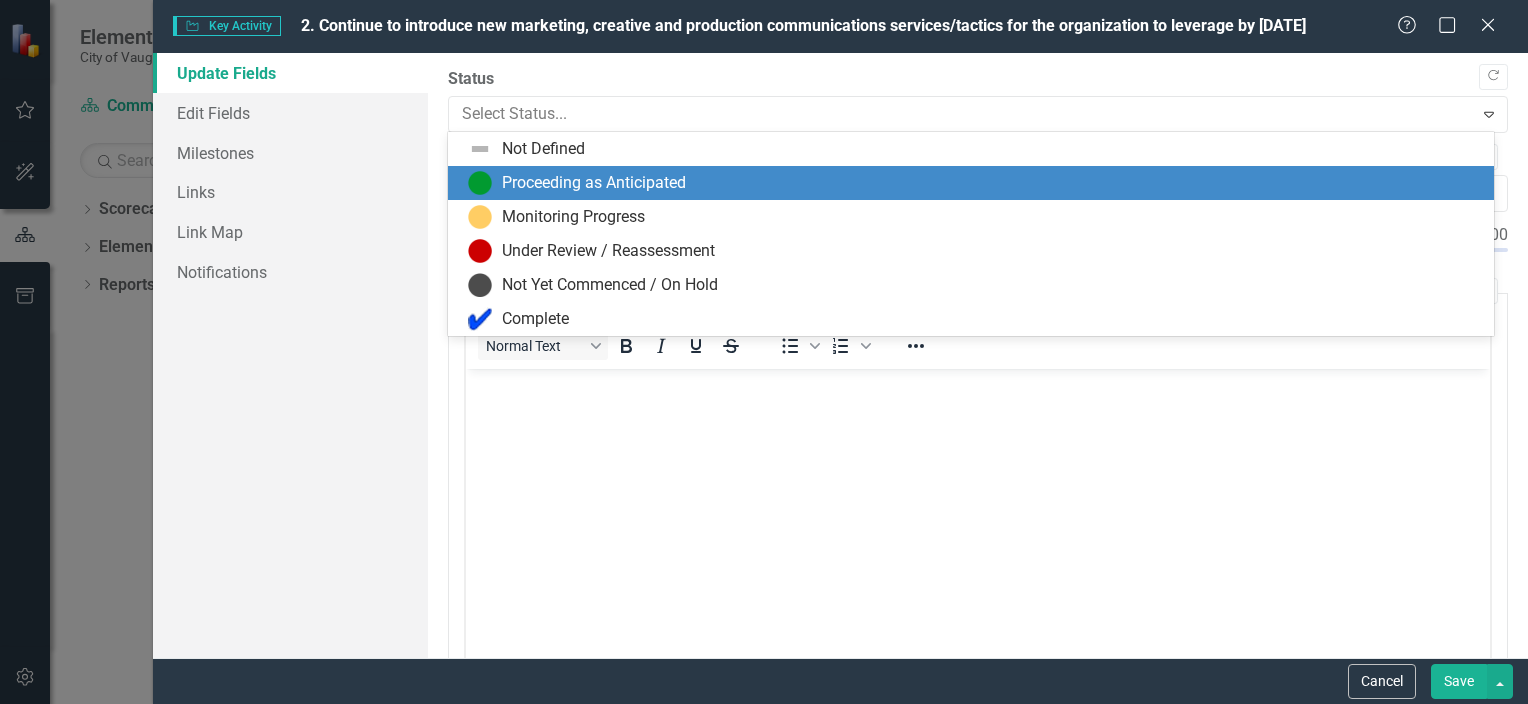 click on "Proceeding as Anticipated" at bounding box center [594, 183] 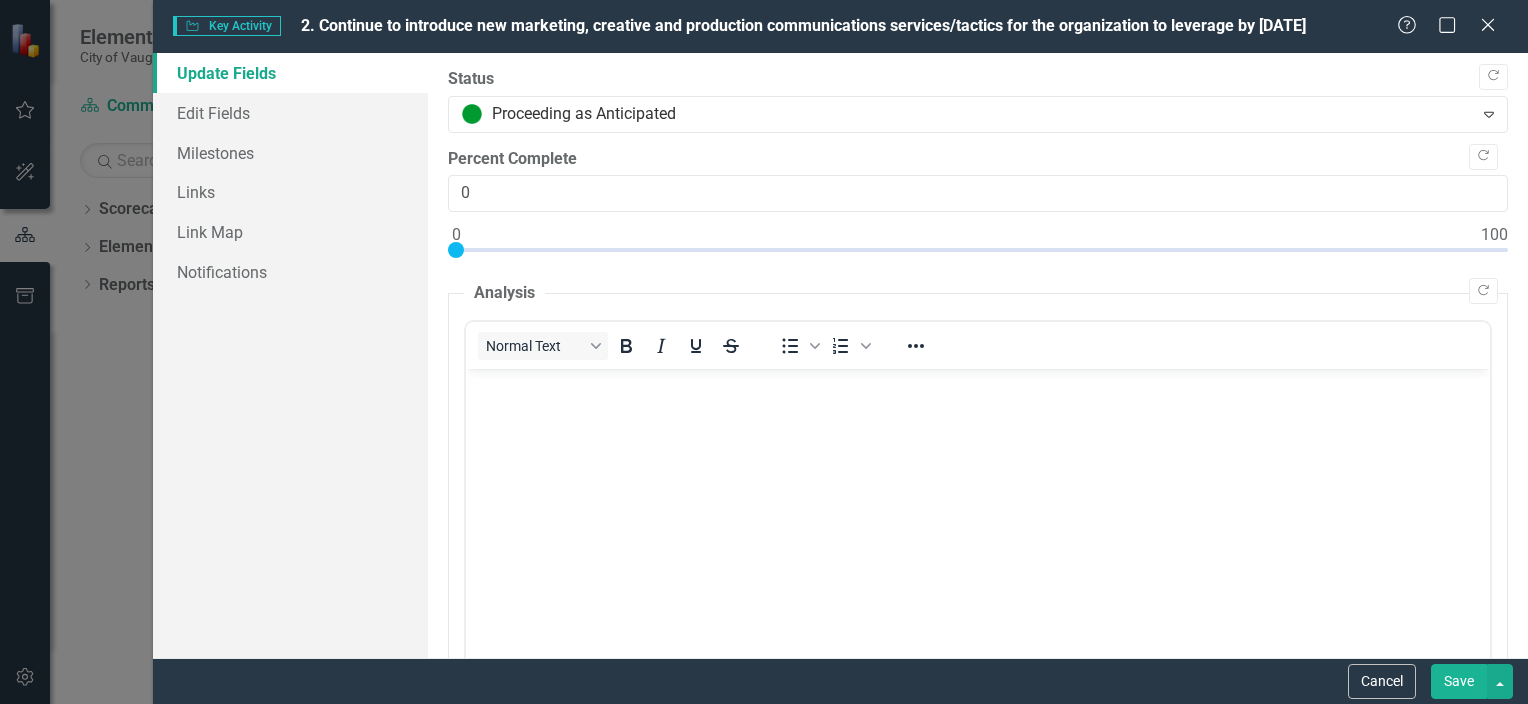click on "Save" at bounding box center (1459, 681) 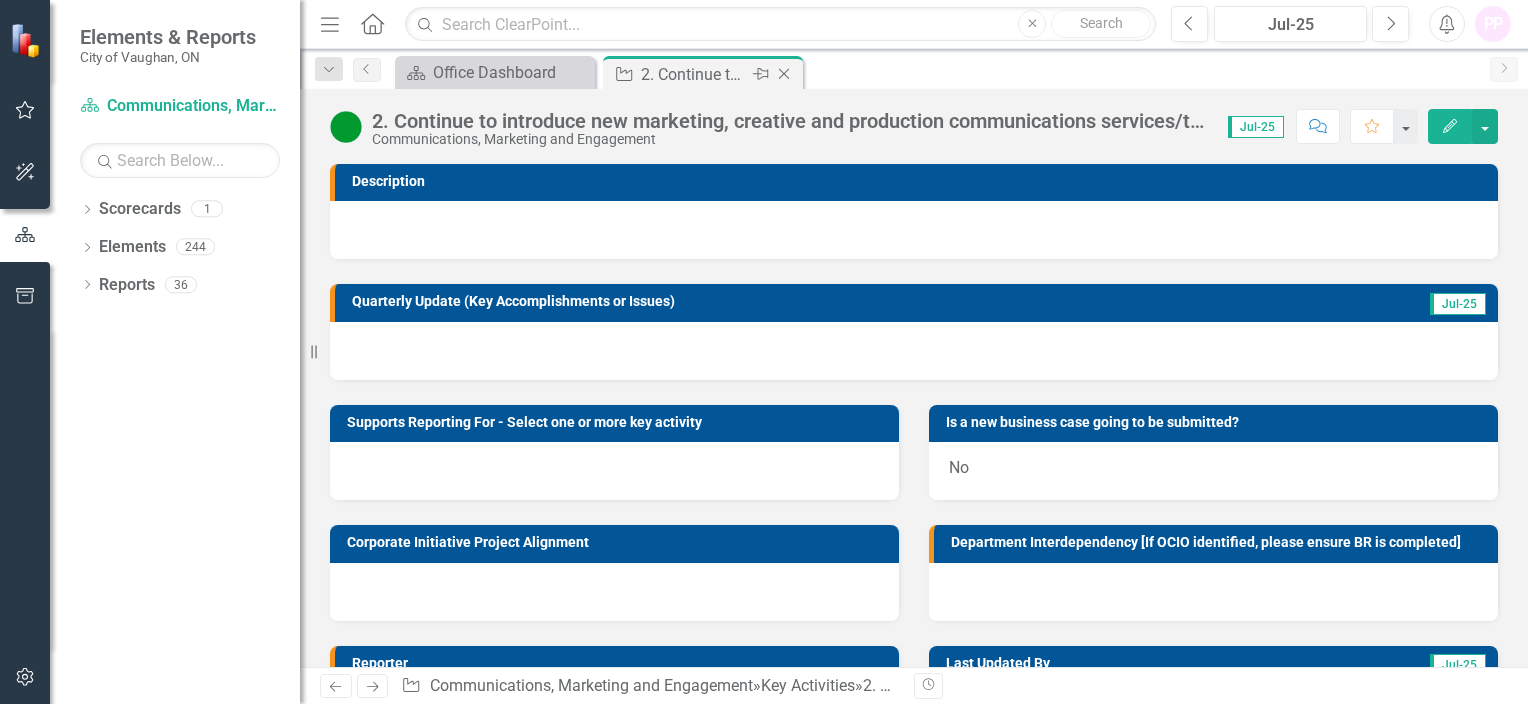 click on "Close" at bounding box center (784, 74) 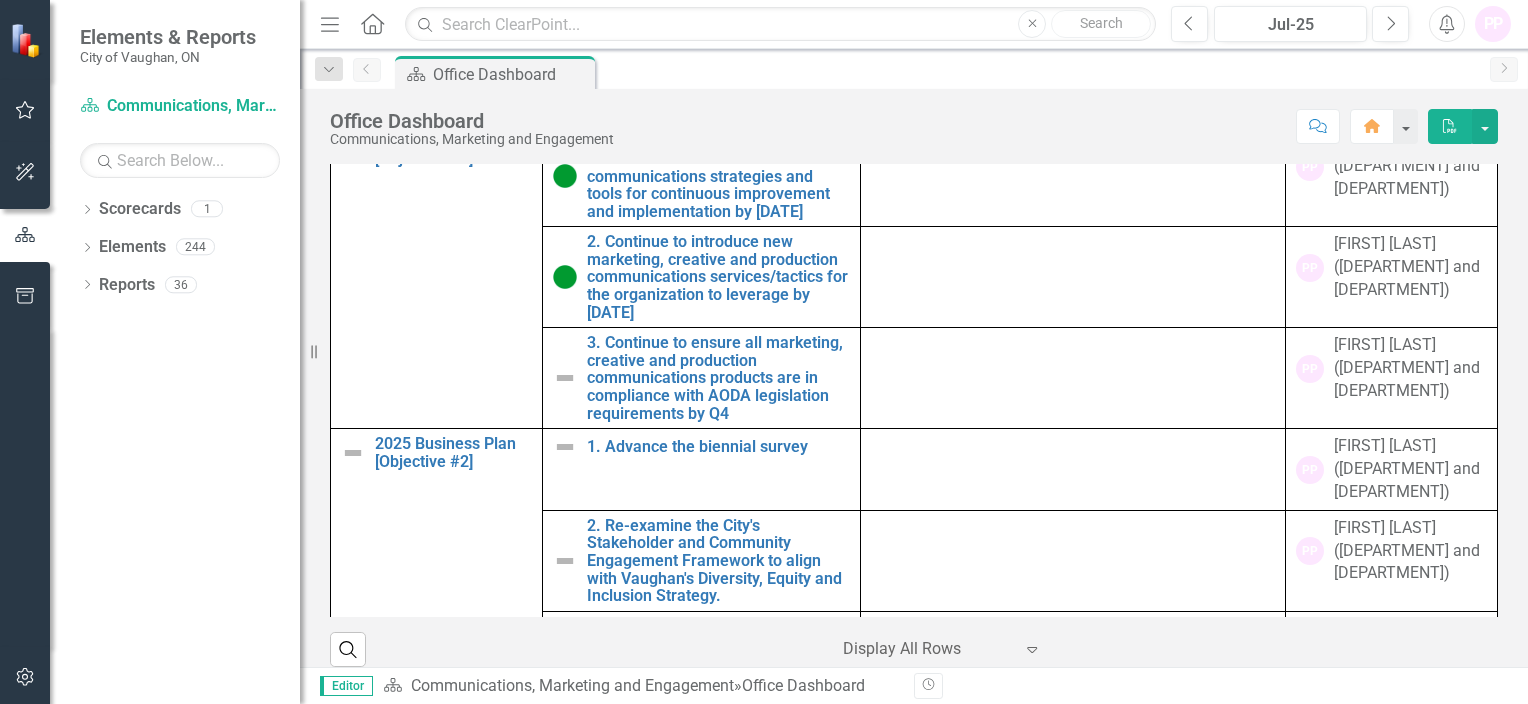 scroll, scrollTop: 1333, scrollLeft: 0, axis: vertical 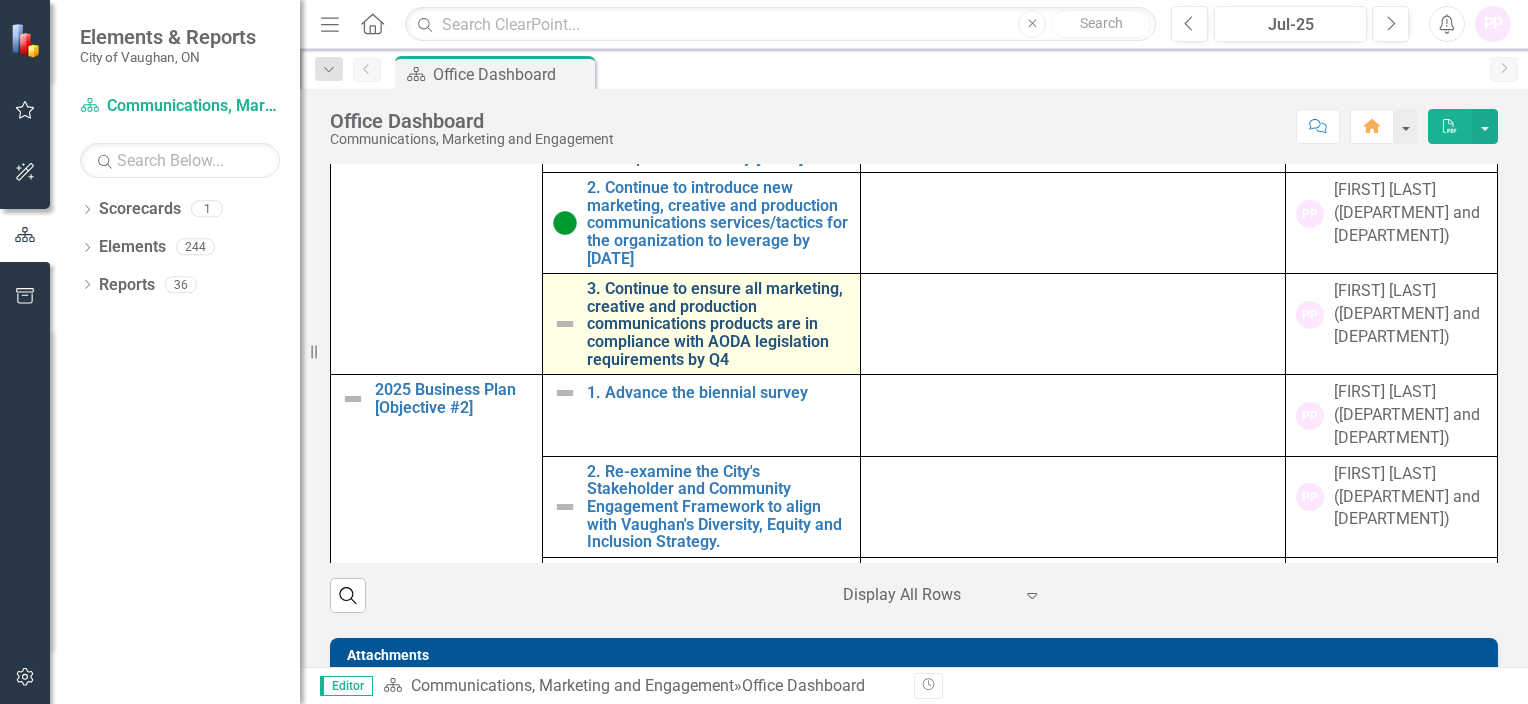click on "3. Continue to ensure all marketing, creative and production communications products are in compliance with AODA legislation requirements by Q4" at bounding box center (718, 324) 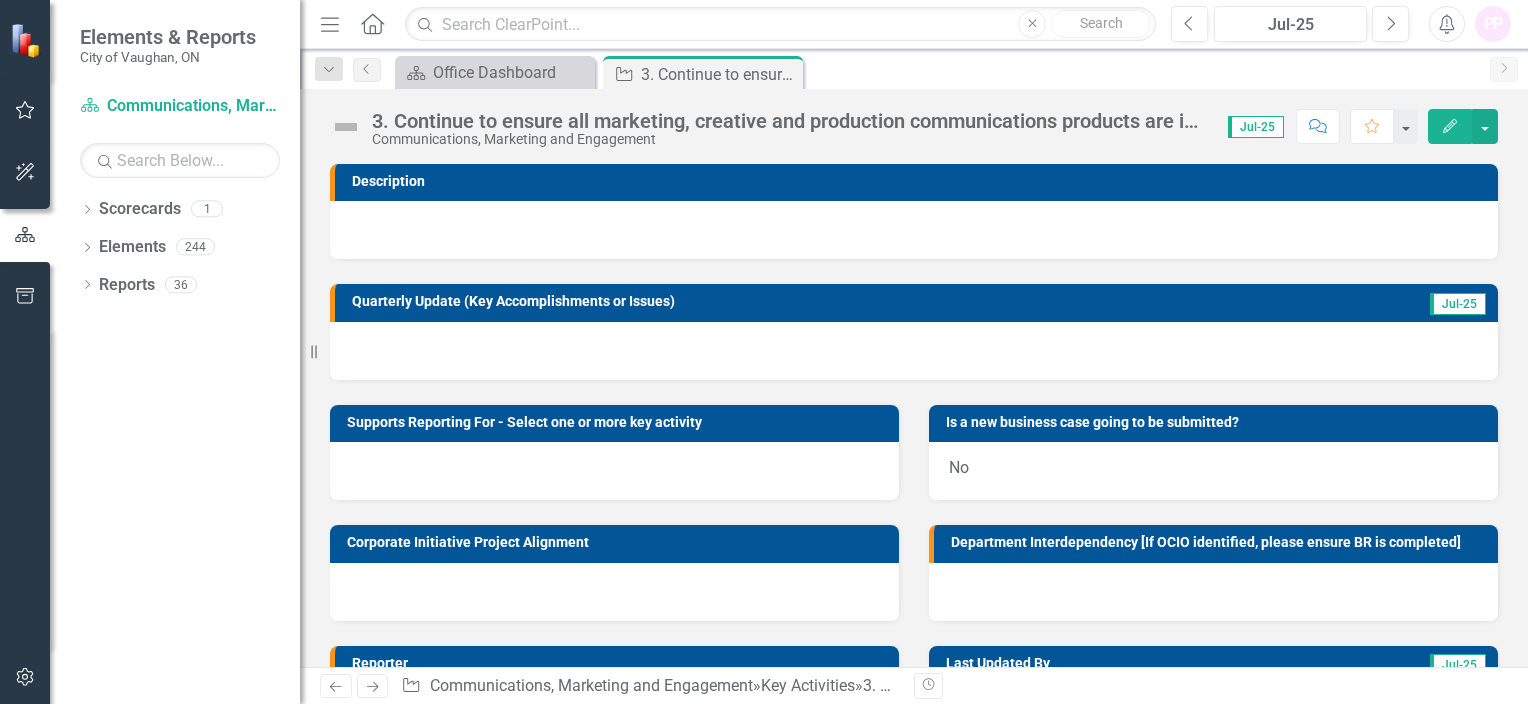 click at bounding box center [346, 127] 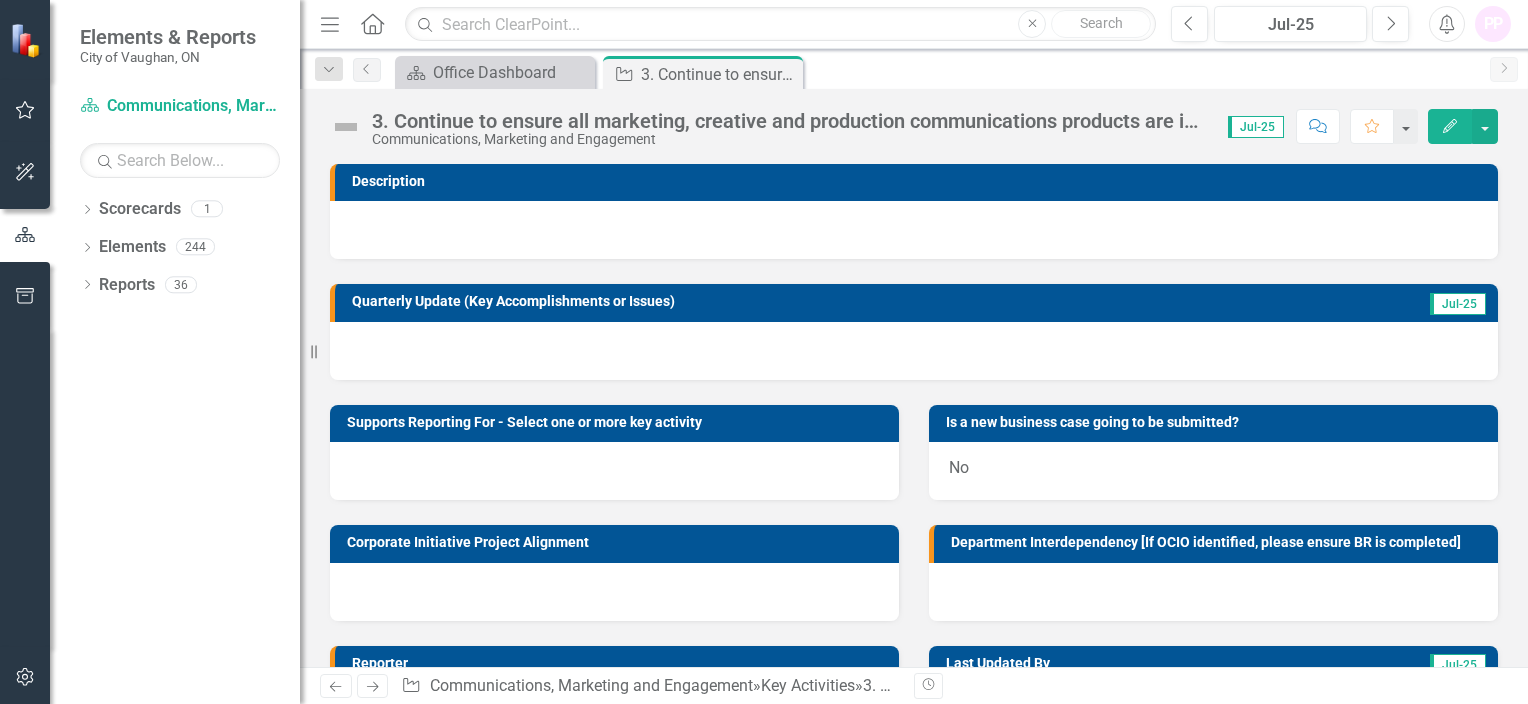 click at bounding box center [346, 127] 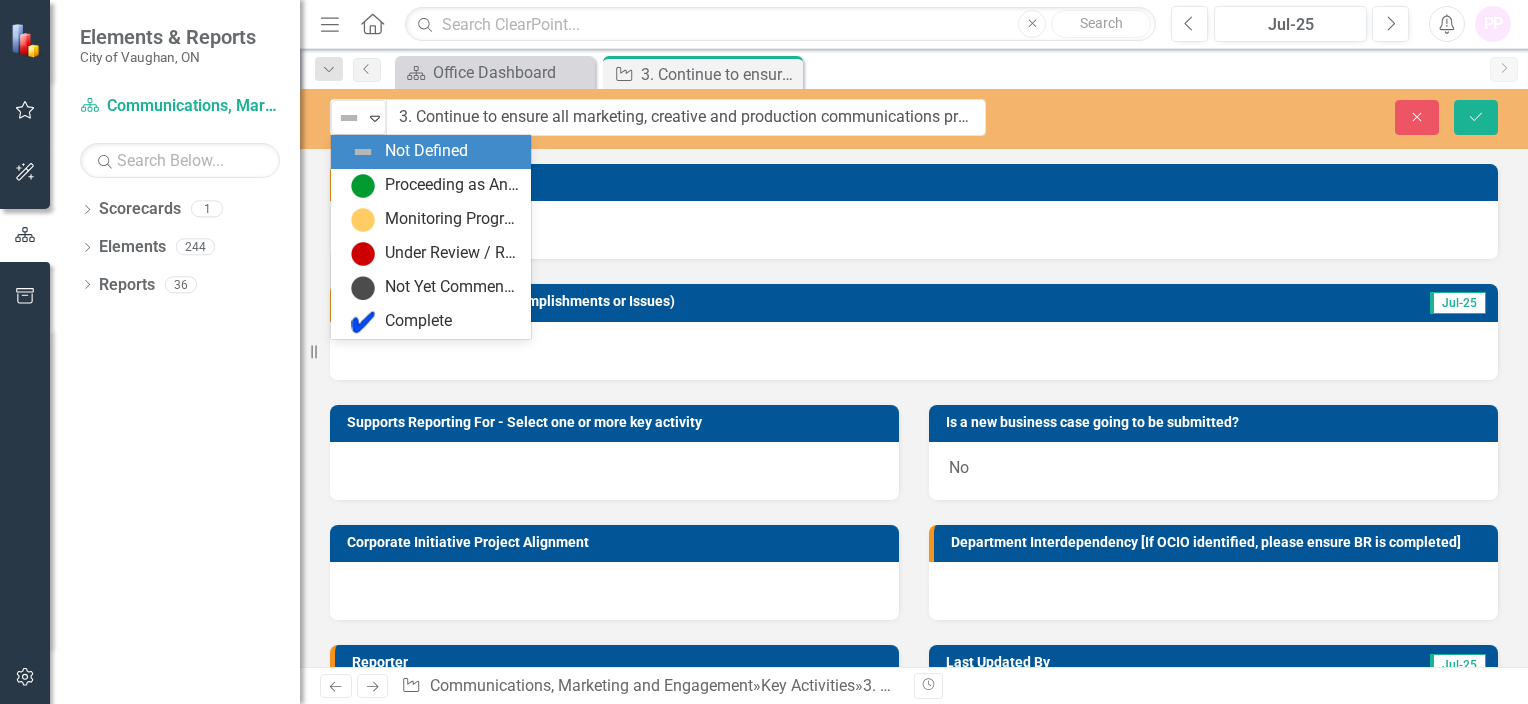 click at bounding box center [349, 118] 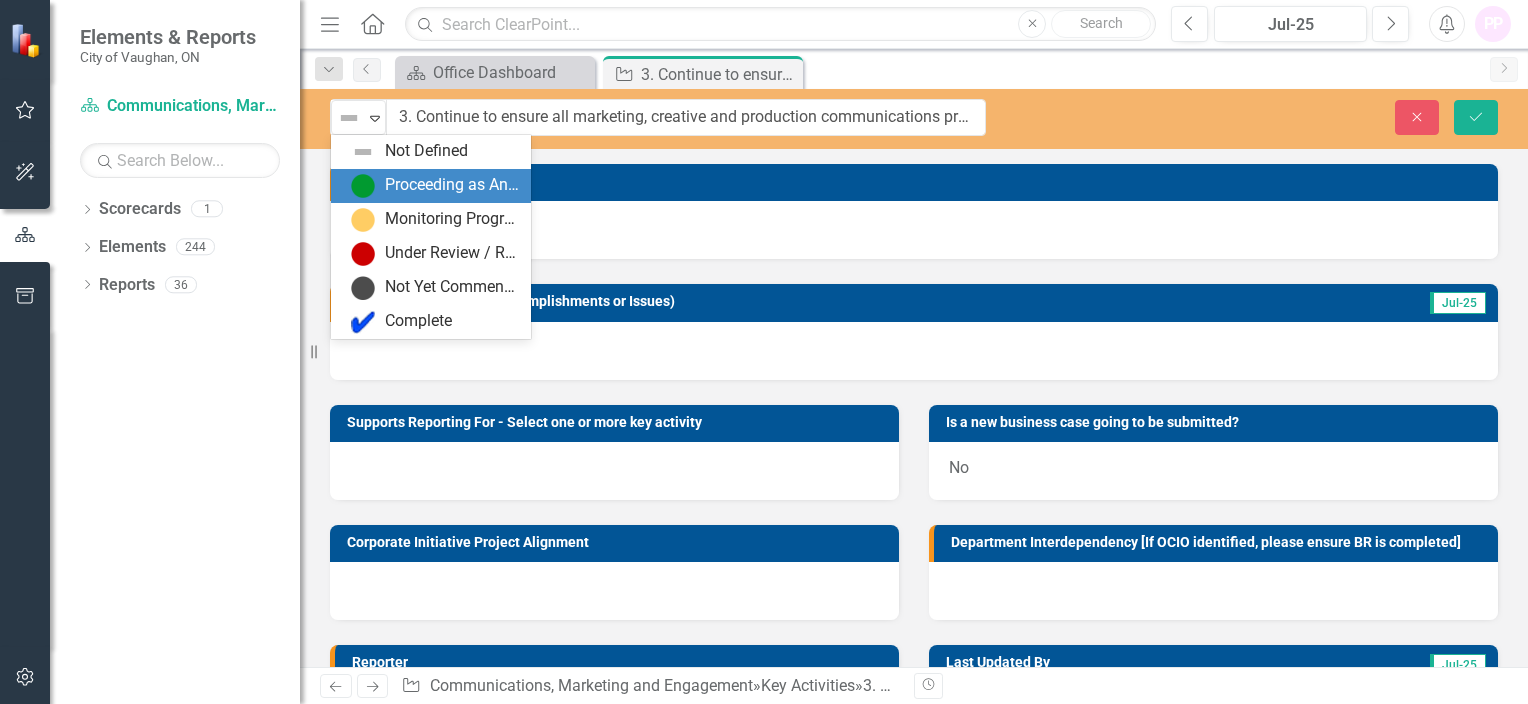 click on "Proceeding as Anticipated" at bounding box center [452, 185] 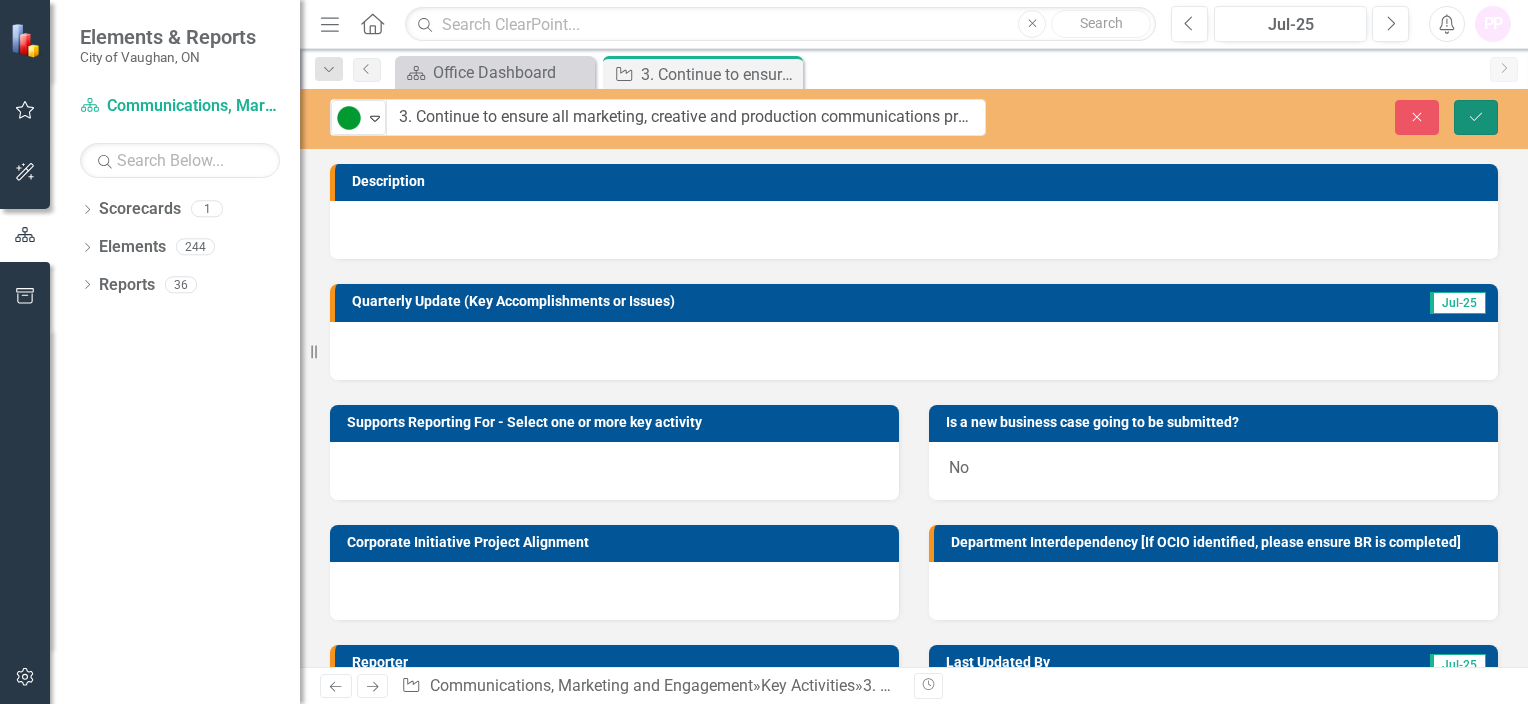 click on "Save" at bounding box center [1476, 117] 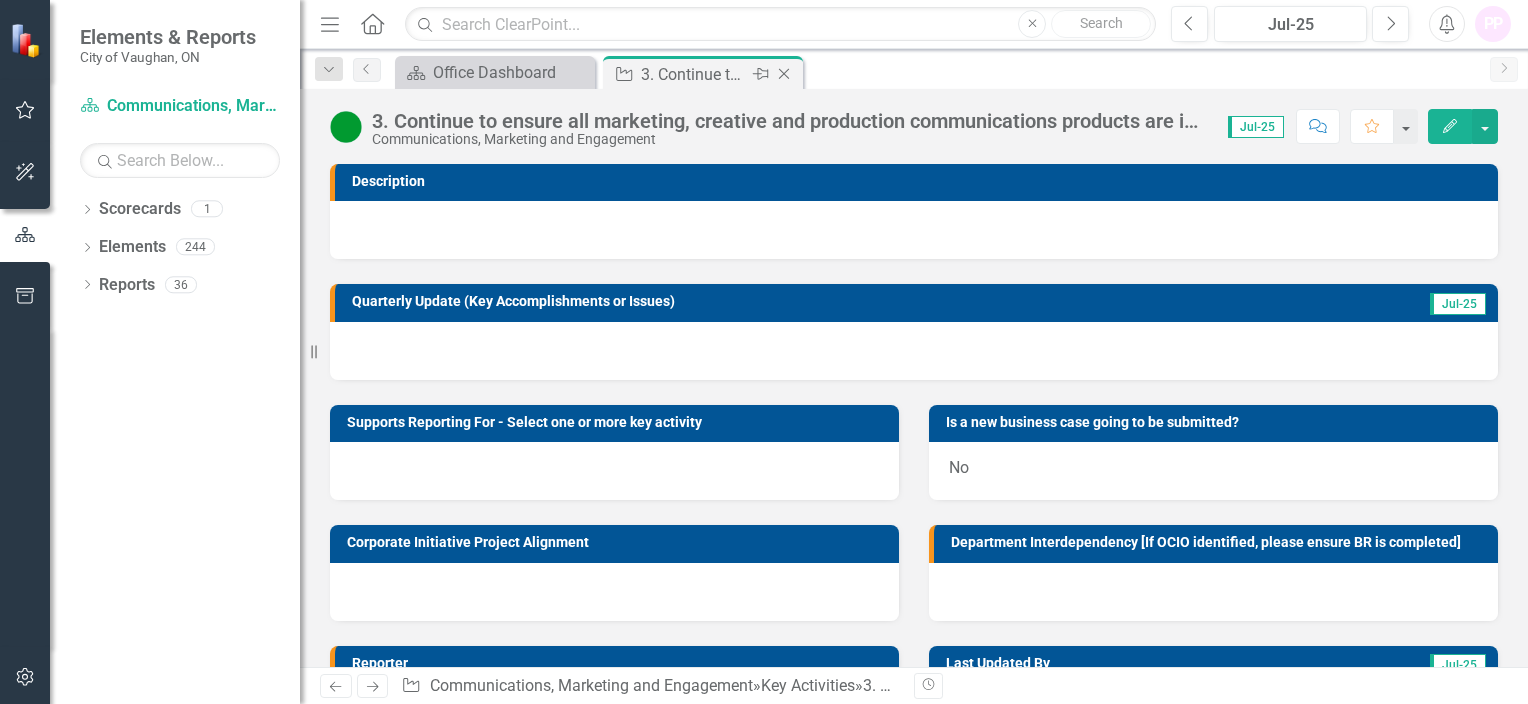 click at bounding box center [784, 74] 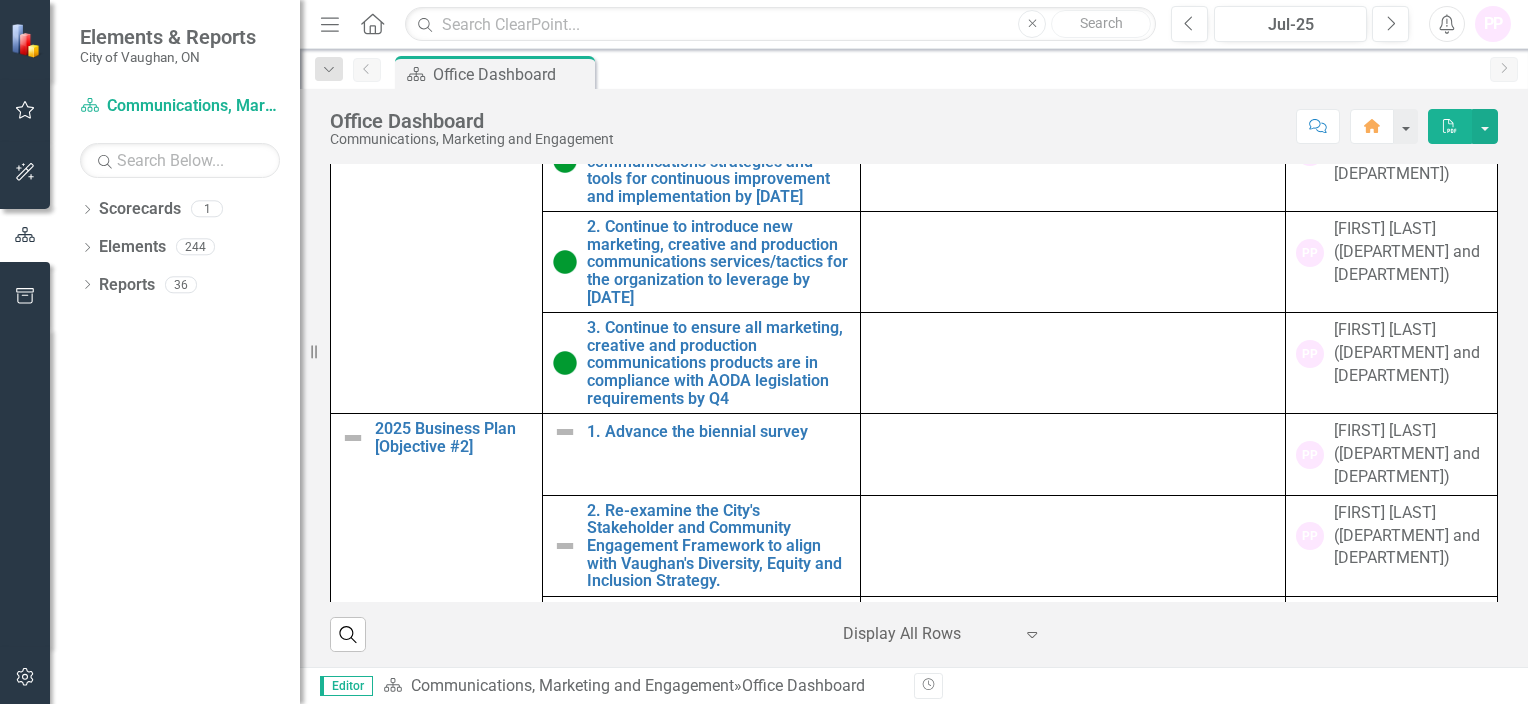 scroll, scrollTop: 1333, scrollLeft: 0, axis: vertical 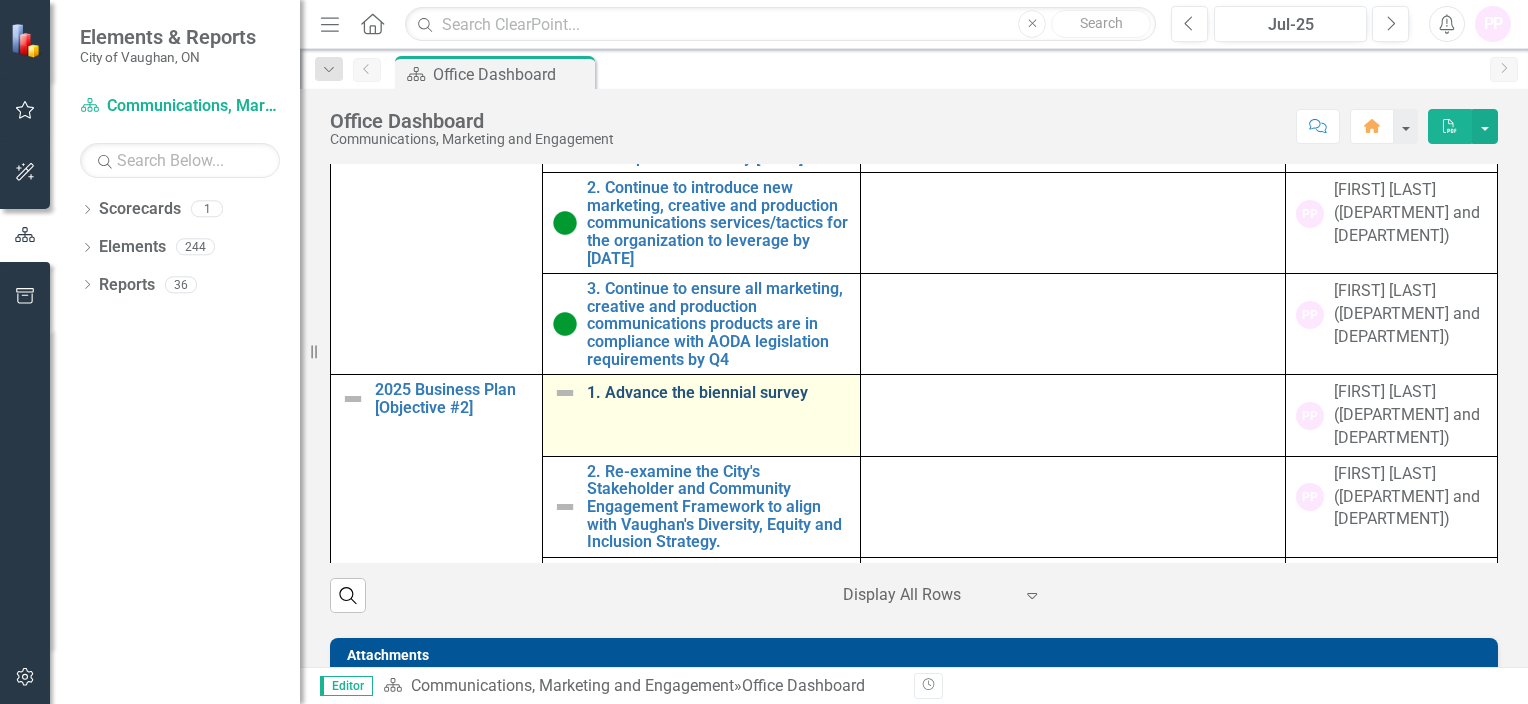 click on "1. Advance the biennial survey" at bounding box center [718, 393] 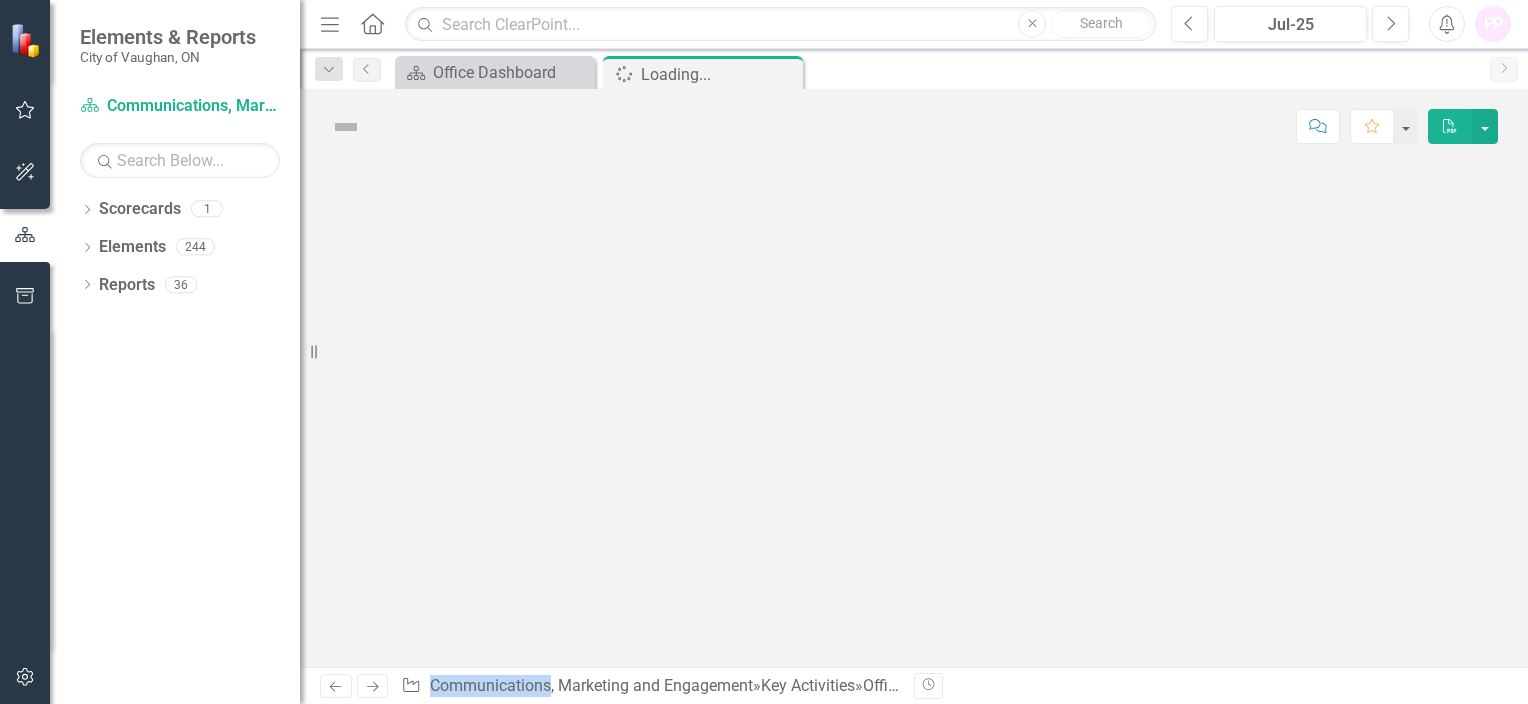 click at bounding box center (914, 415) 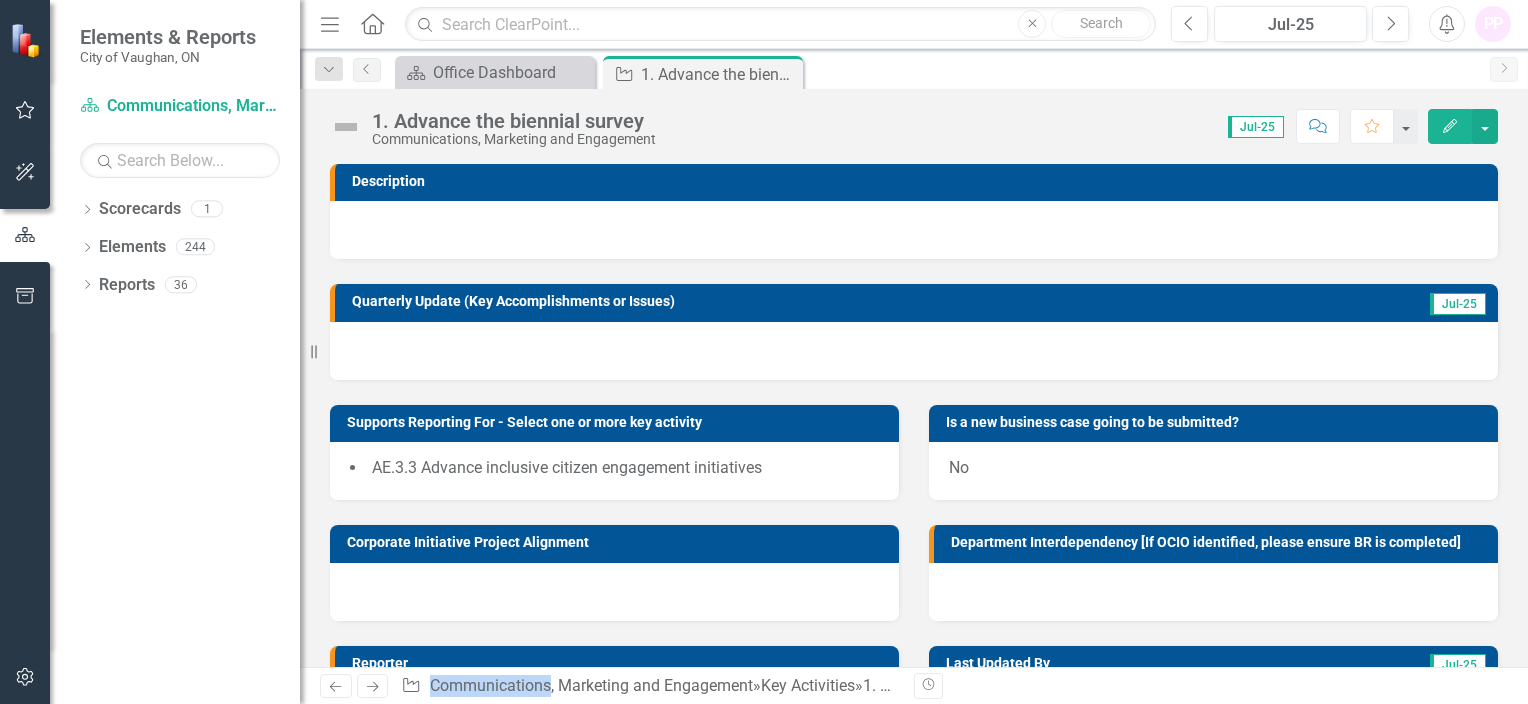 click at bounding box center [346, 127] 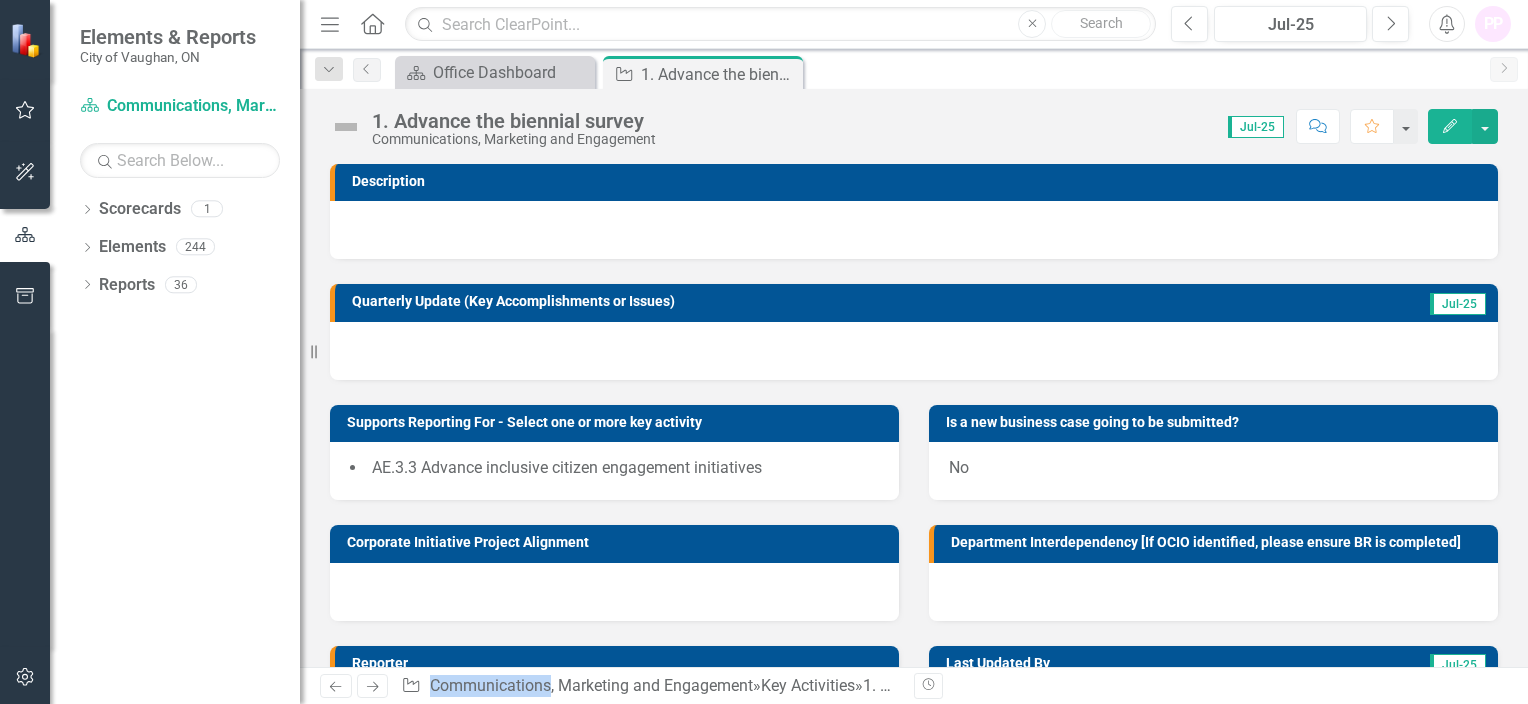 click at bounding box center (346, 127) 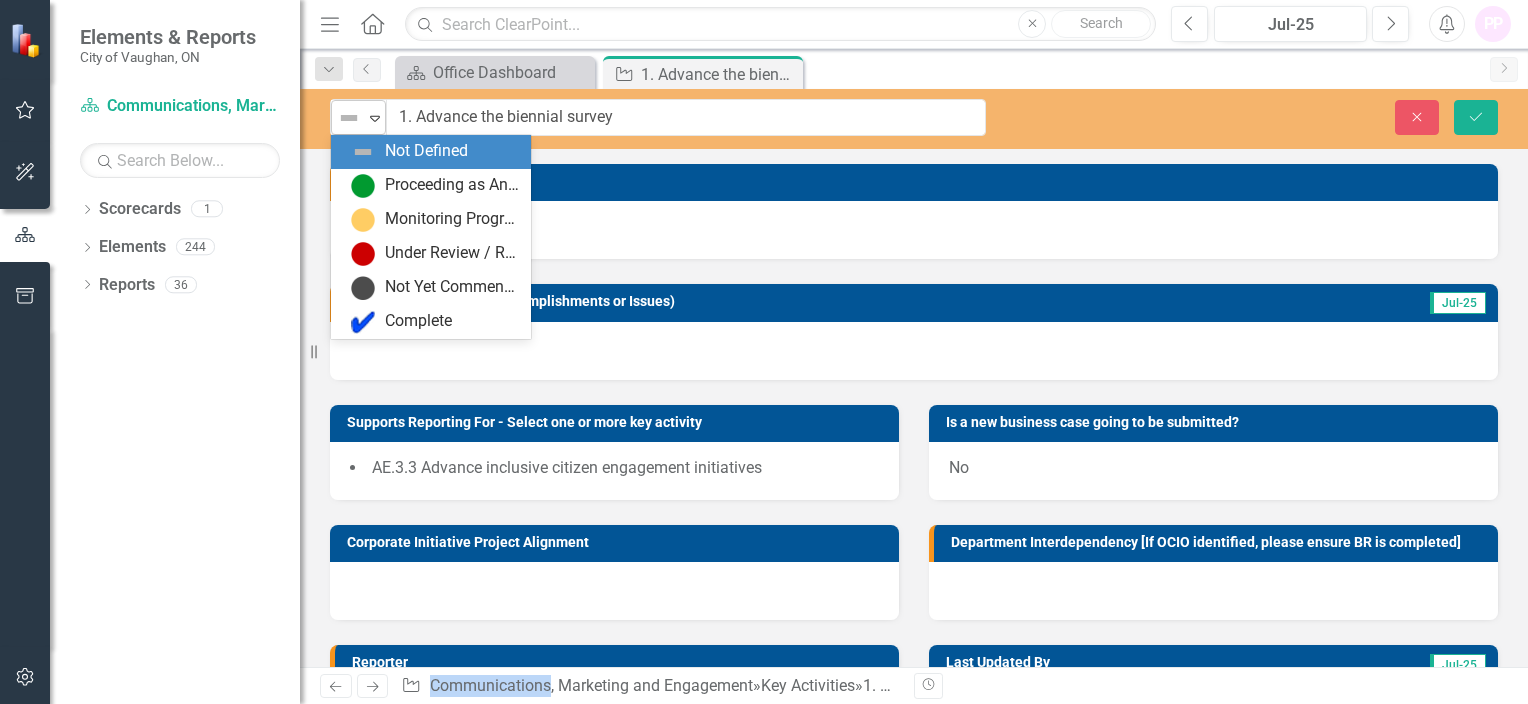 click at bounding box center [349, 118] 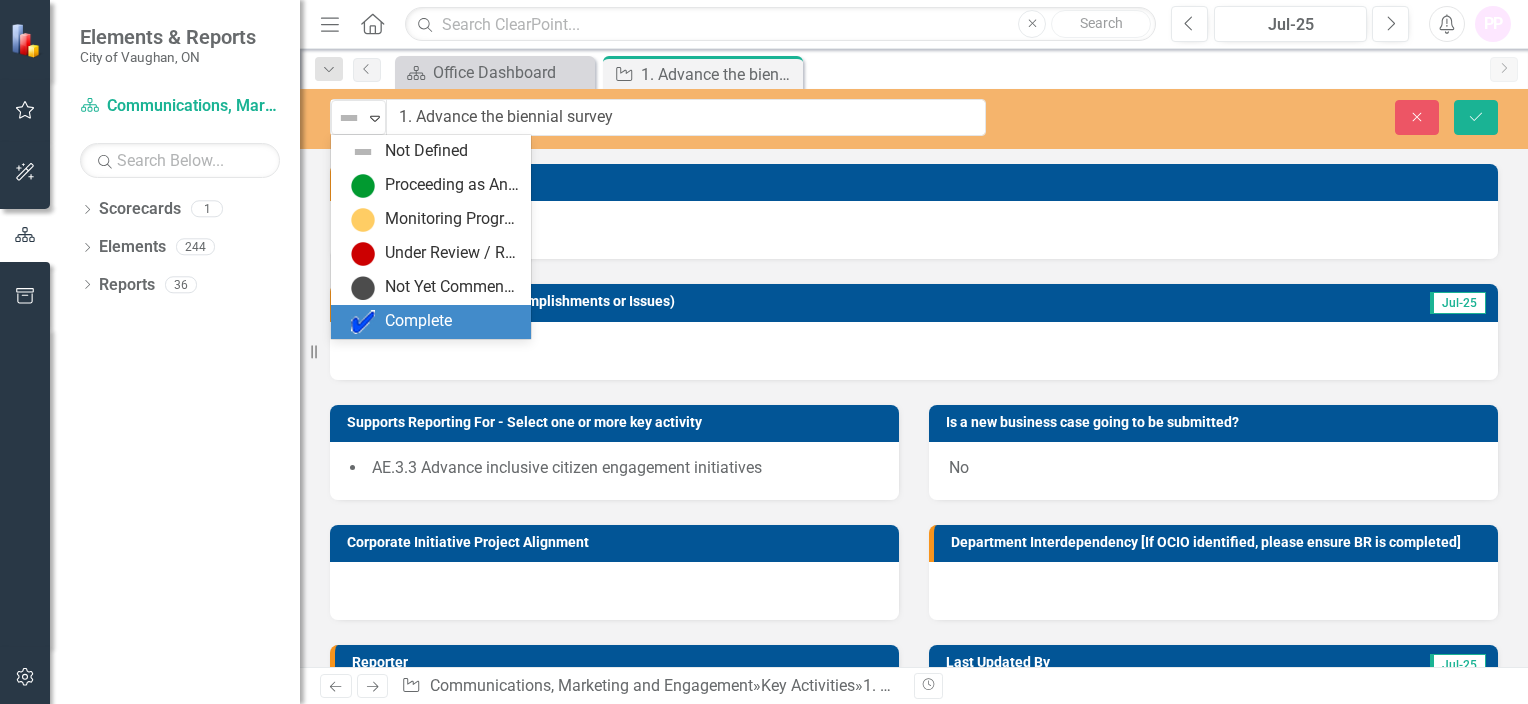 click on "Complete" at bounding box center (418, 321) 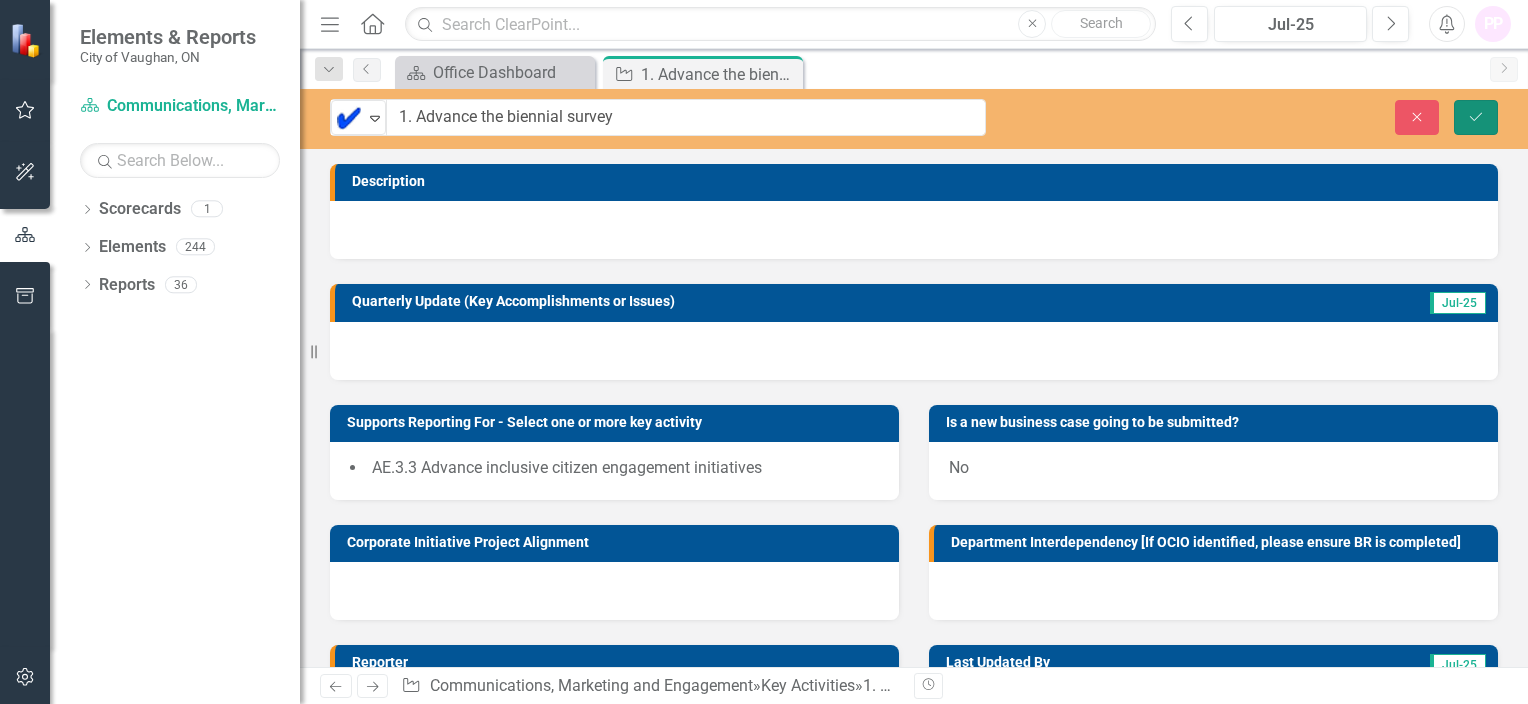 click on "Save" at bounding box center [1476, 117] 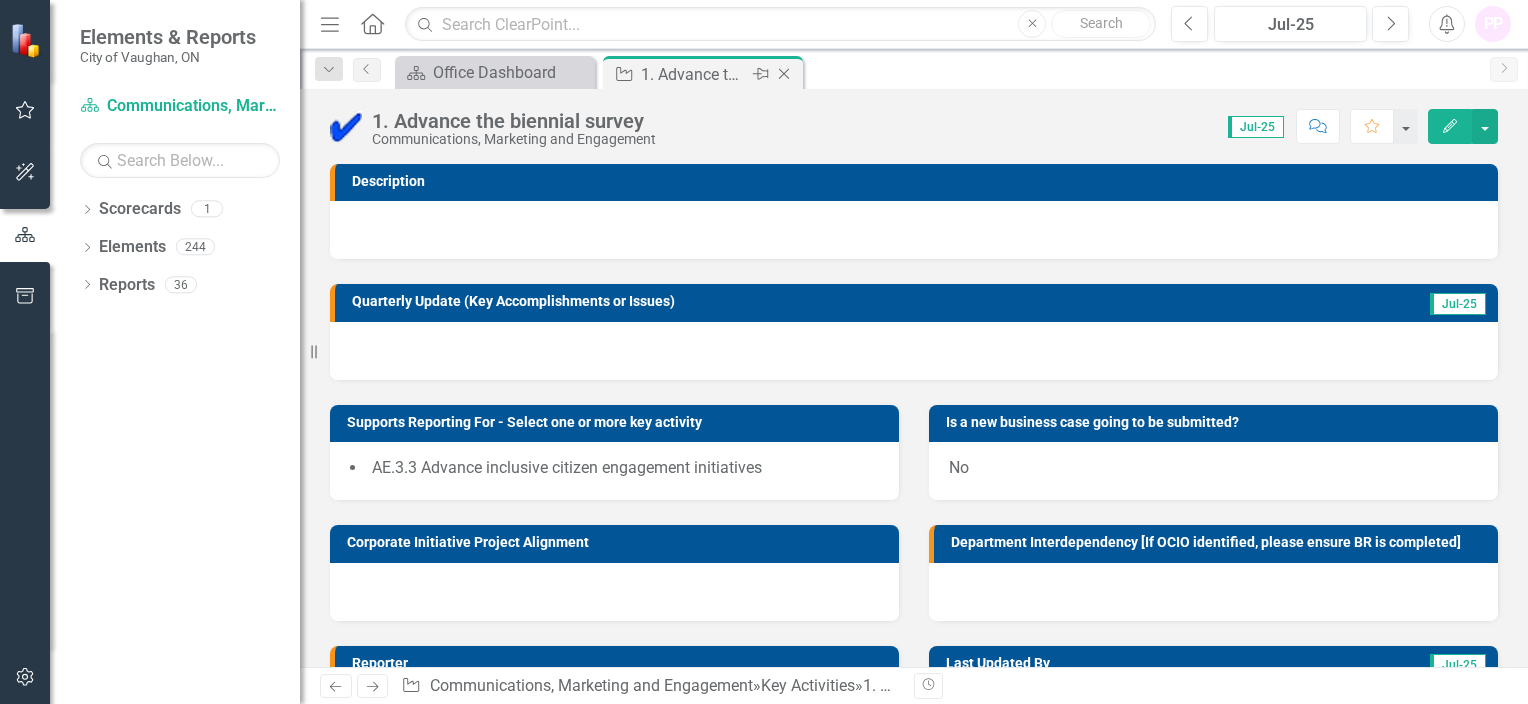 click on "Close" at bounding box center (784, 74) 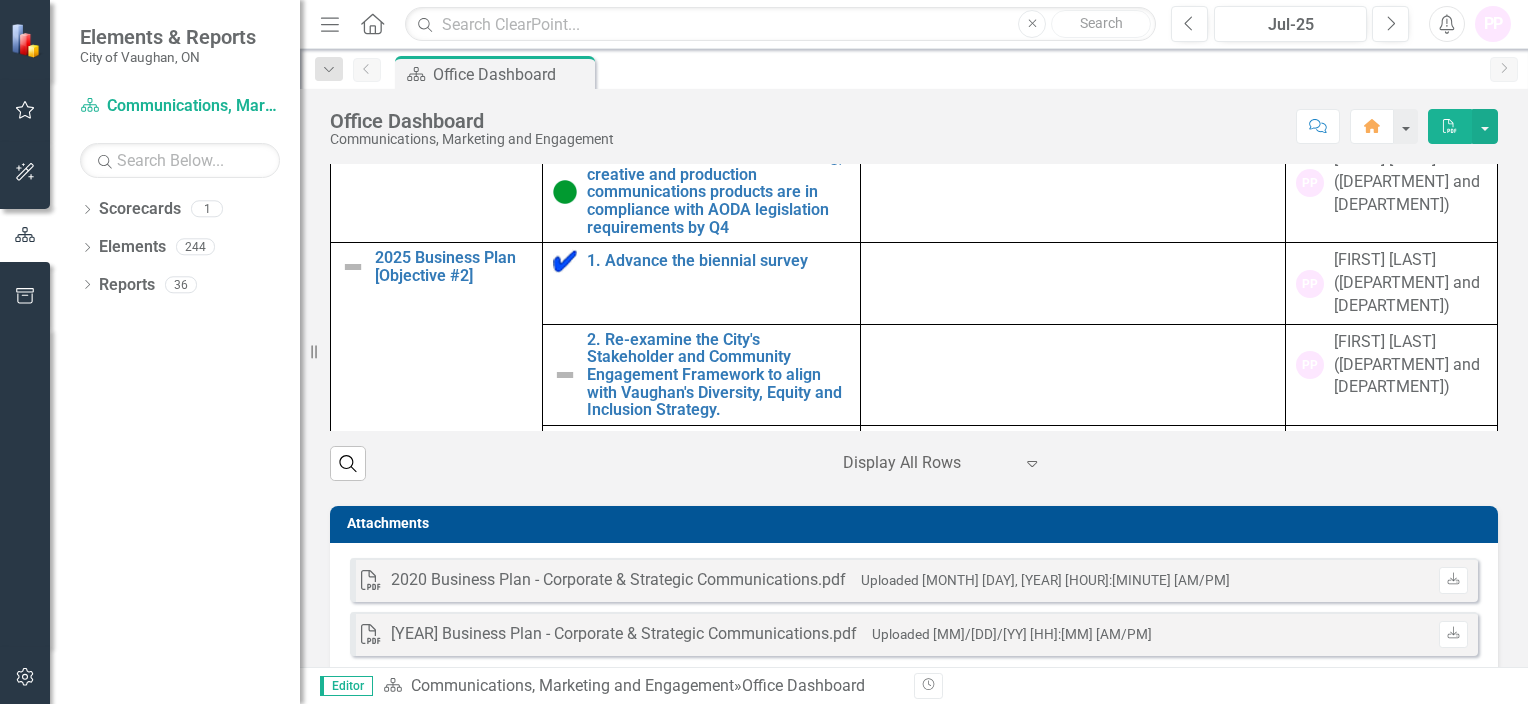 scroll, scrollTop: 1466, scrollLeft: 0, axis: vertical 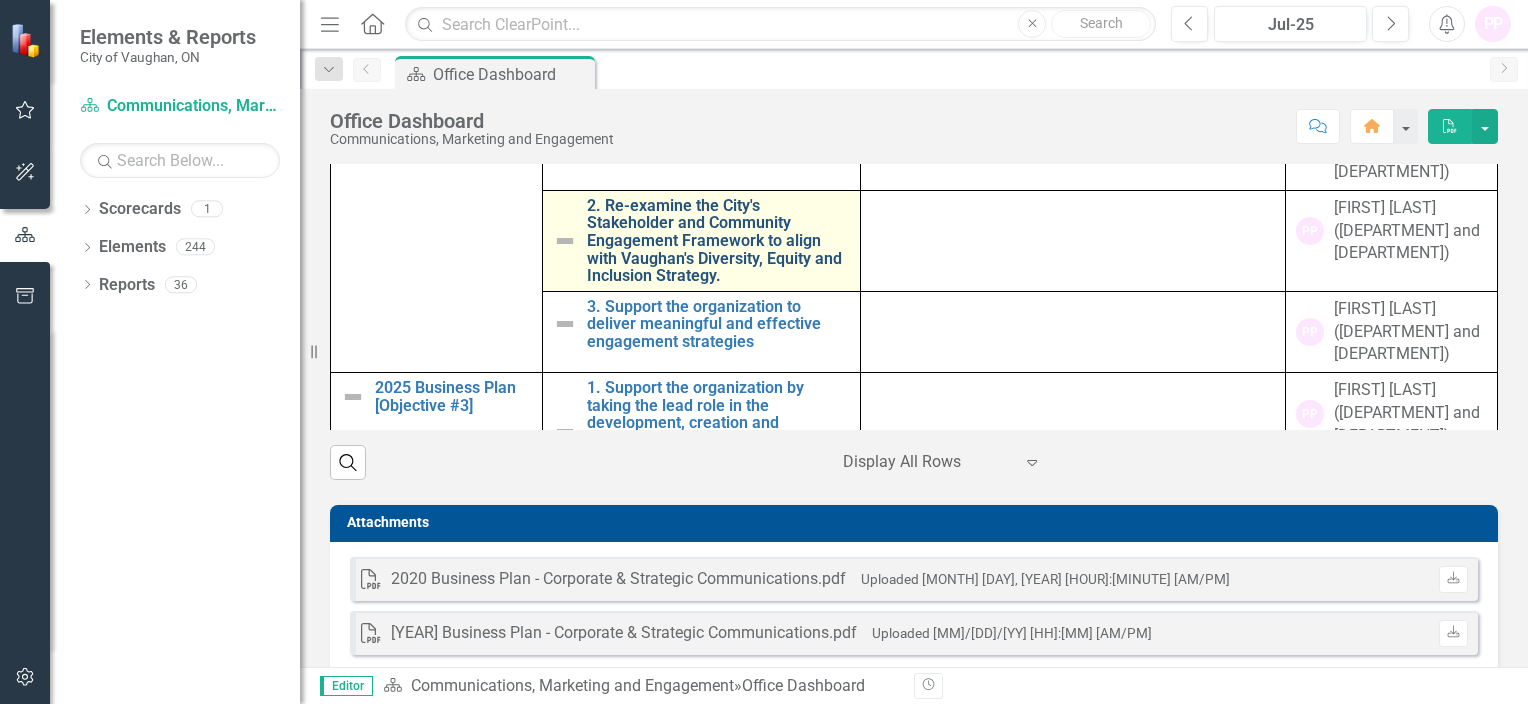 click on "2. Re-examine the City's Stakeholder and Community Engagement Framework to align with Vaughan's Diversity, Equity and Inclusion Strategy." at bounding box center [718, 241] 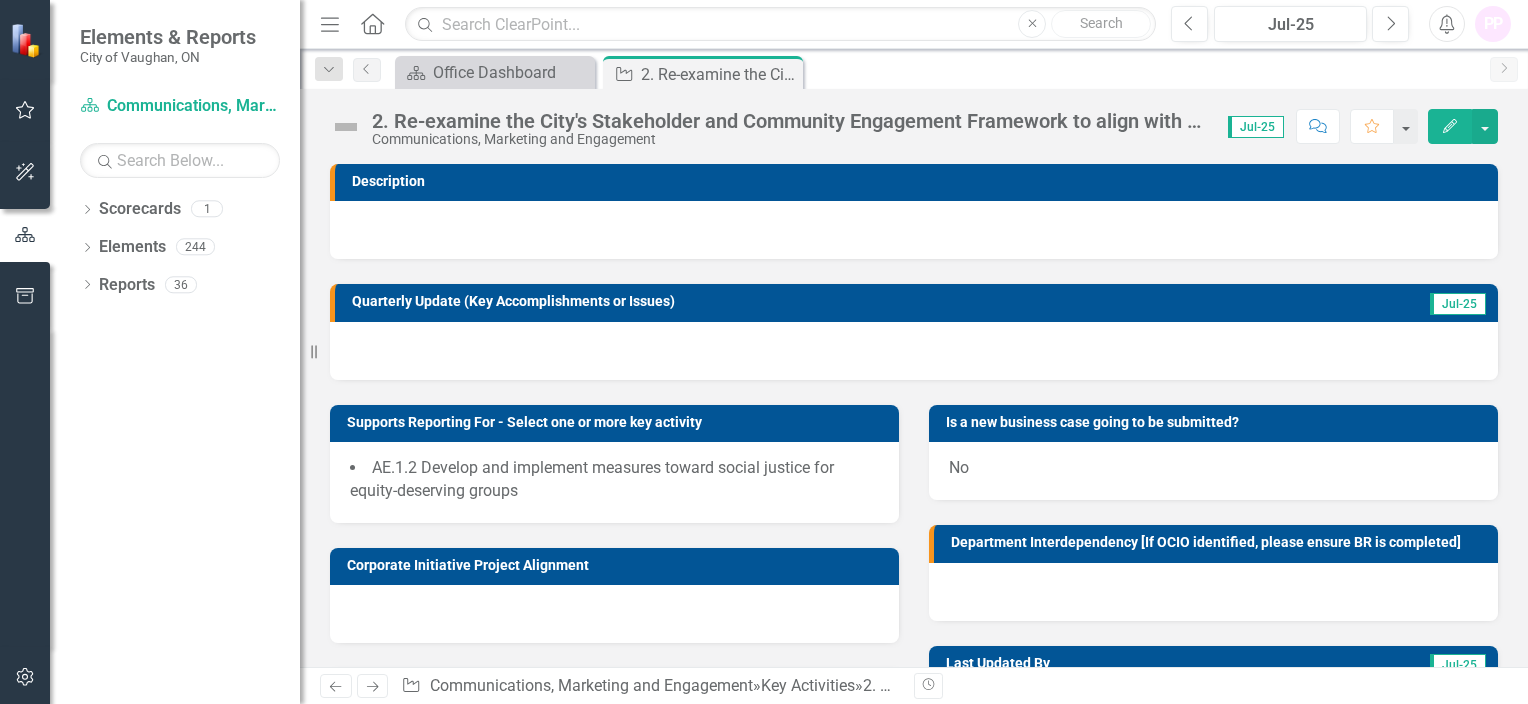 click at bounding box center (346, 127) 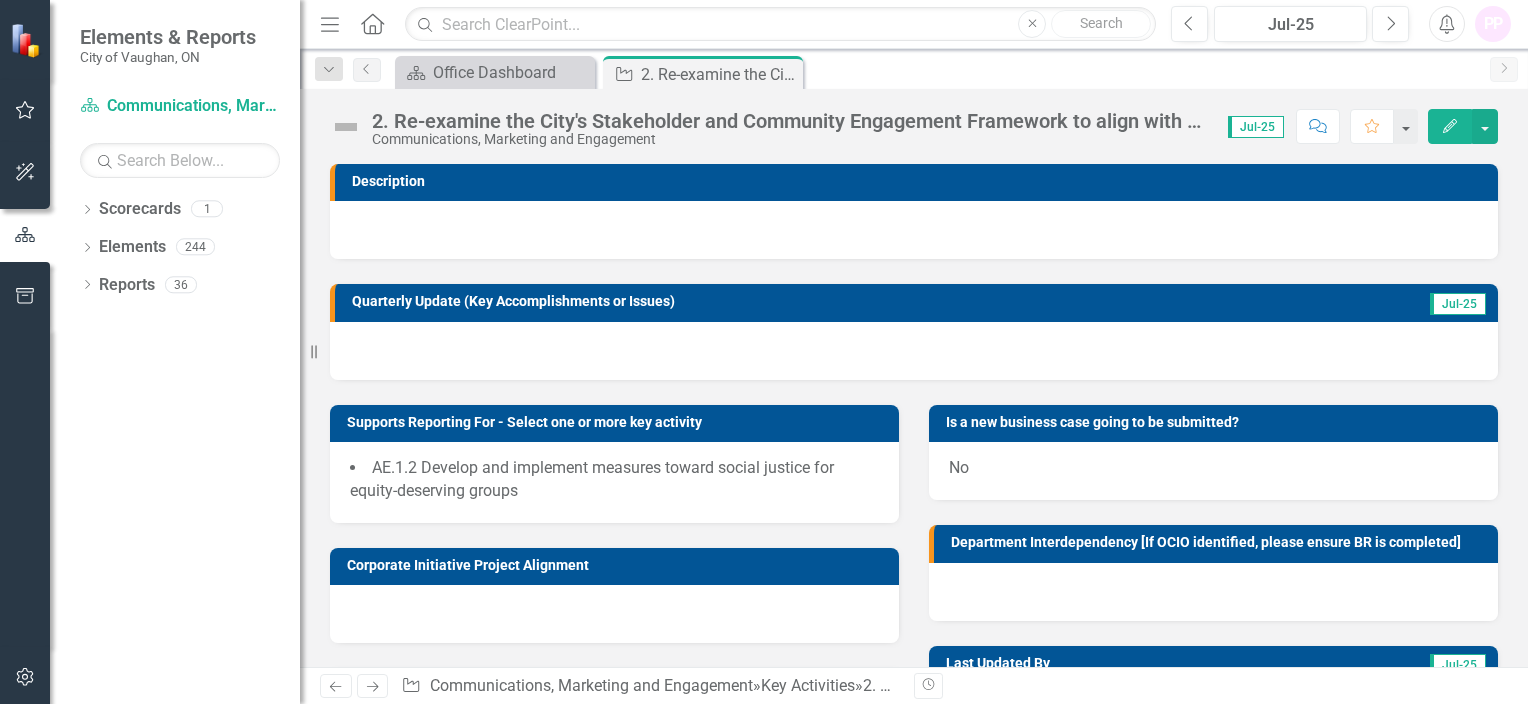 click at bounding box center (346, 127) 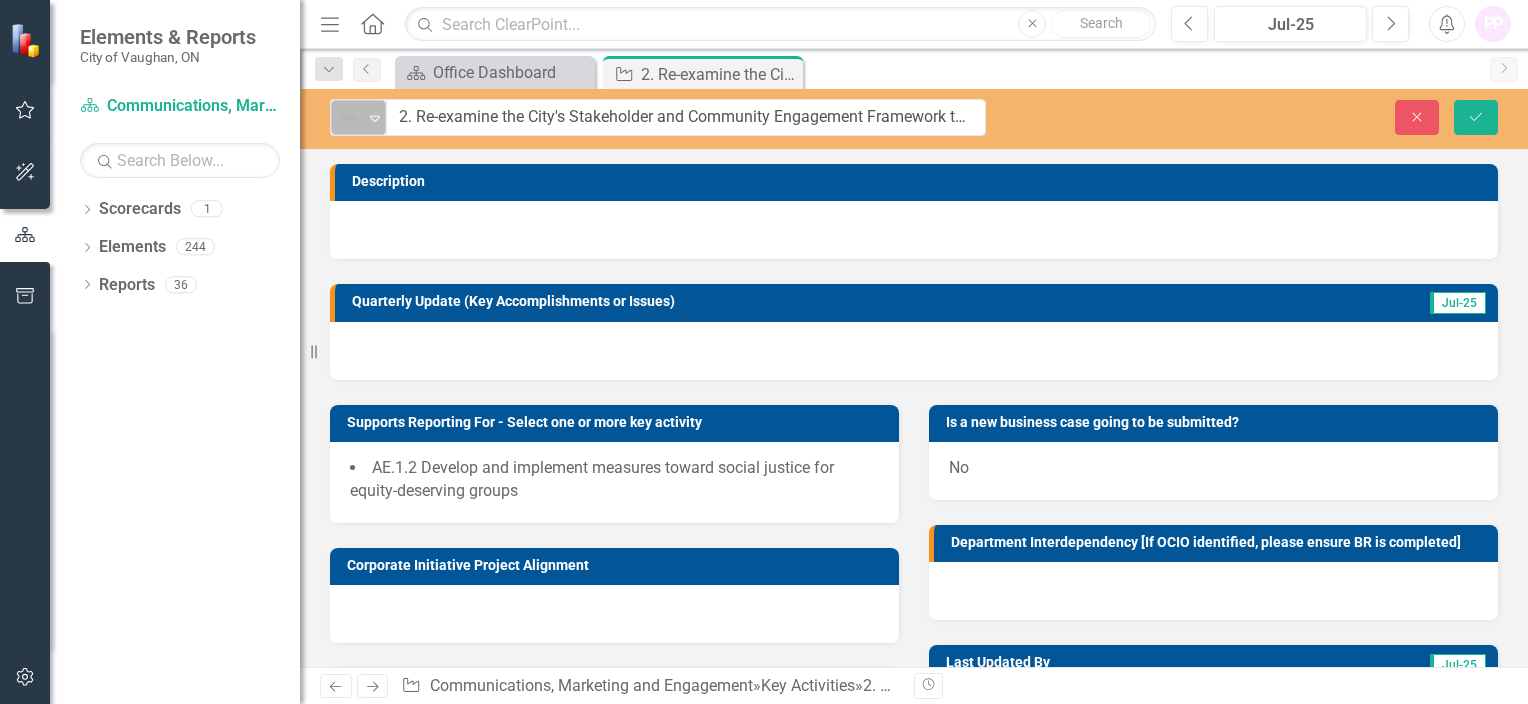 click on "Not Defined" at bounding box center (350, 118) 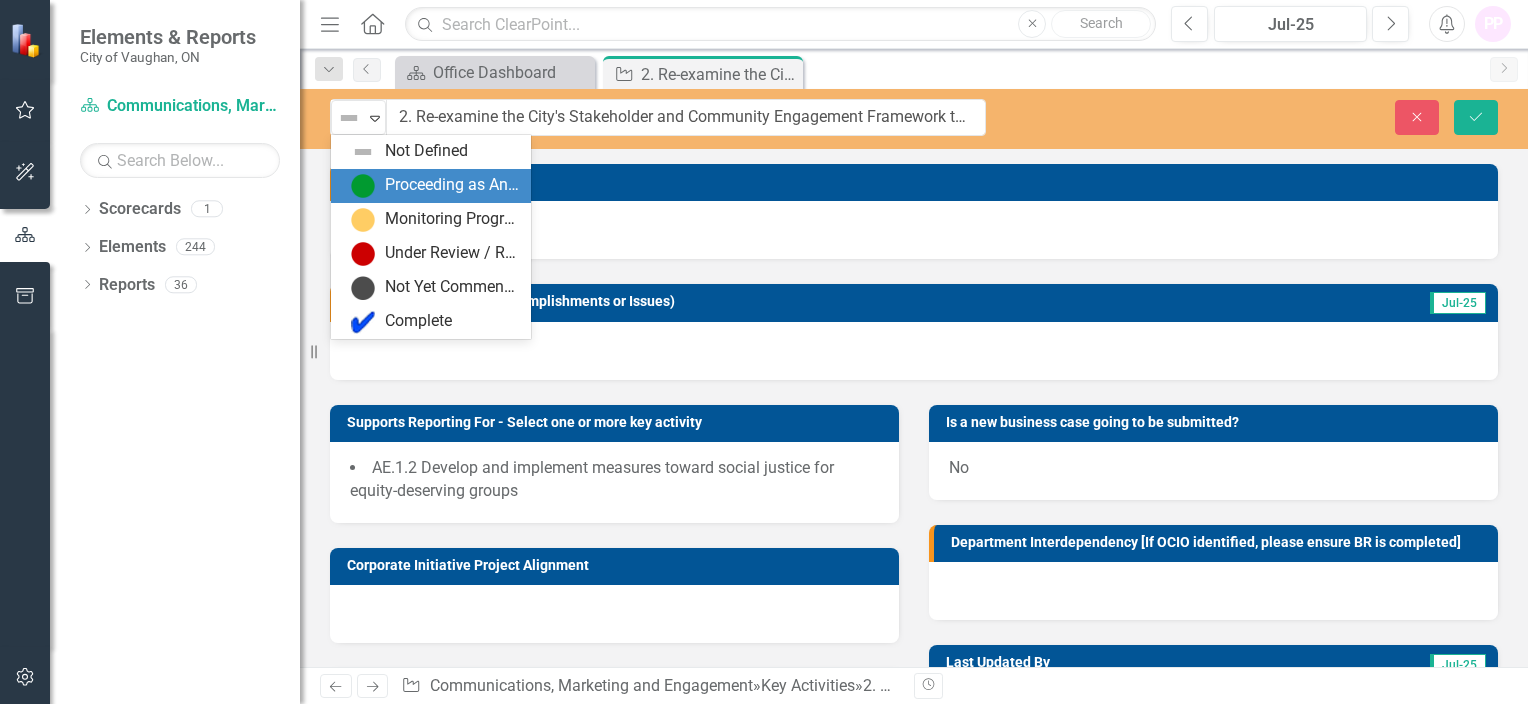 click on "Proceeding as Anticipated" at bounding box center (452, 185) 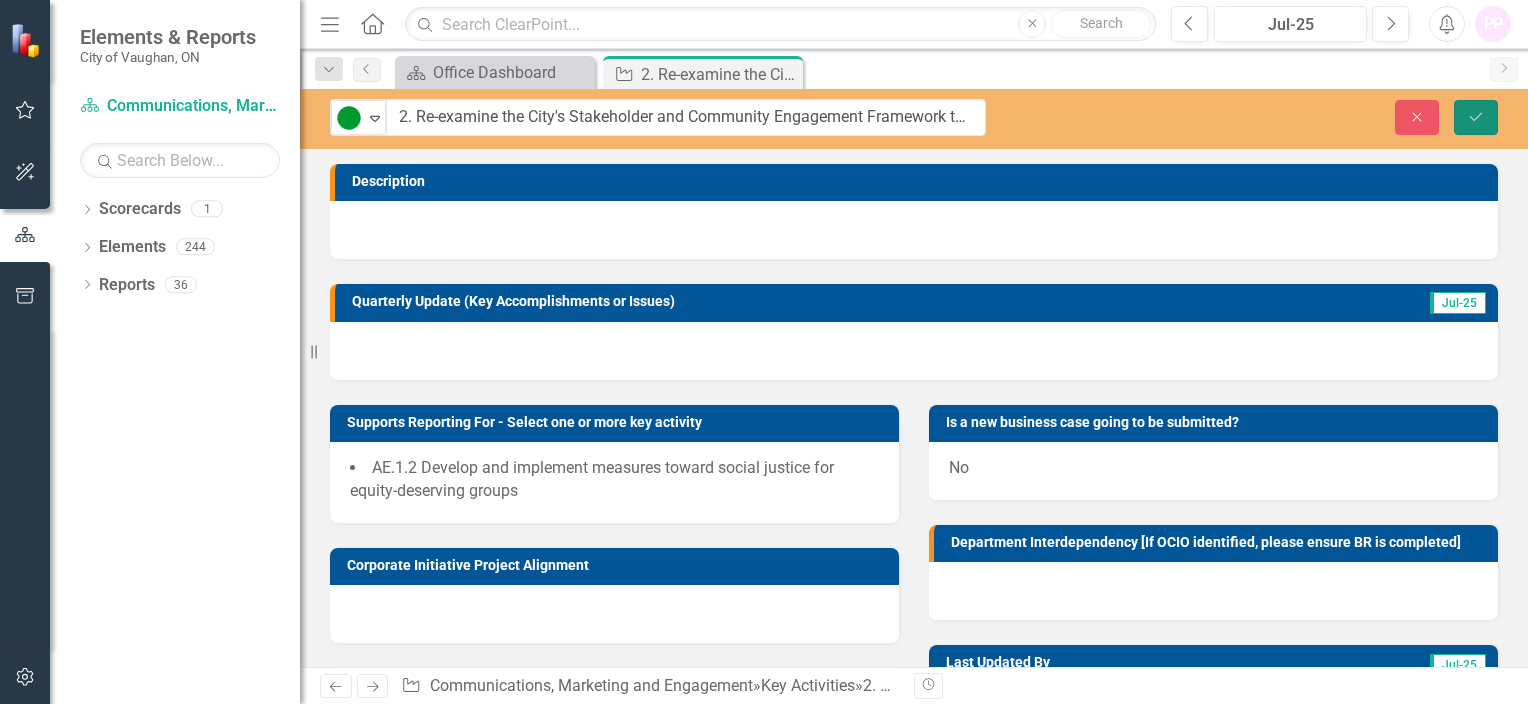 click on "Save" at bounding box center (1476, 117) 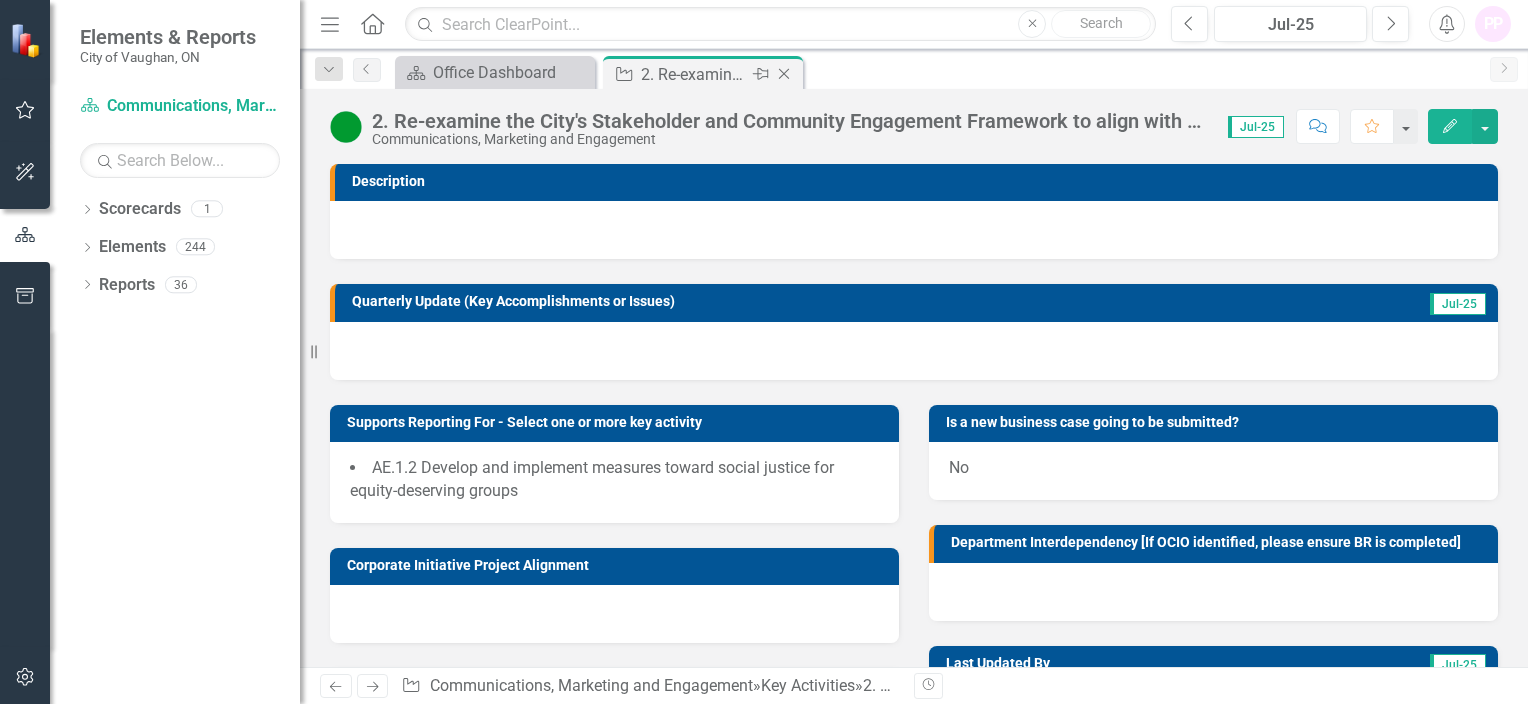 click at bounding box center [784, 74] 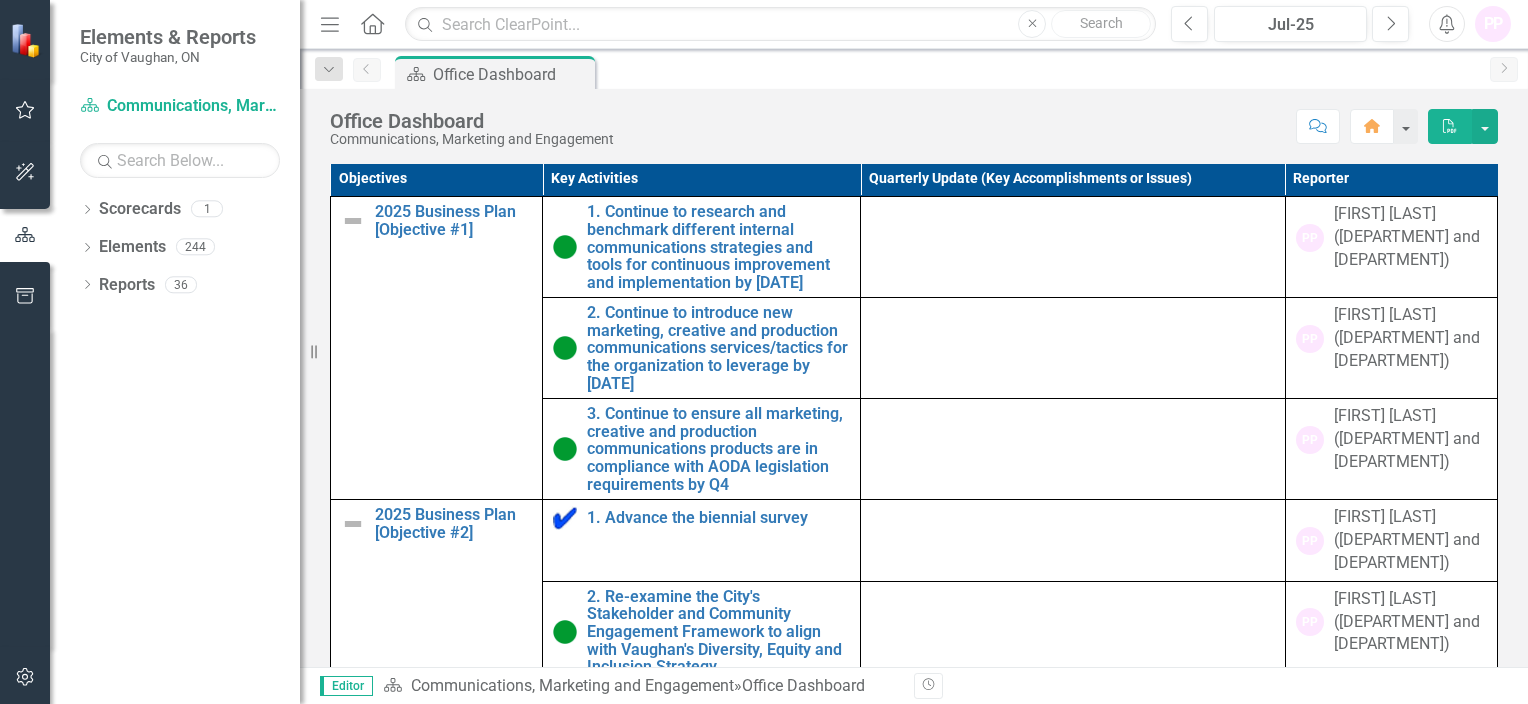 scroll, scrollTop: 1466, scrollLeft: 0, axis: vertical 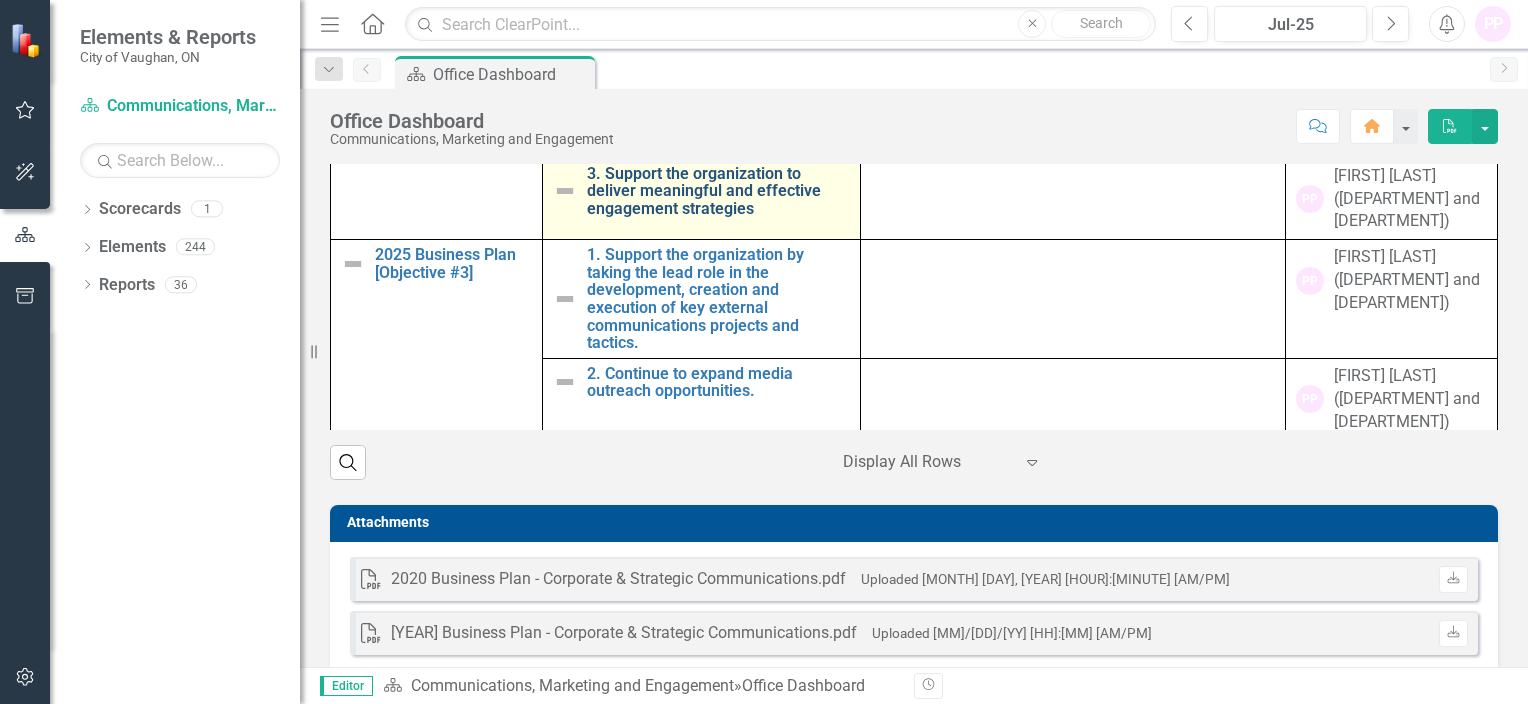 click on "3. Support the organization to deliver meaningful and effective engagement strategies" at bounding box center (718, 191) 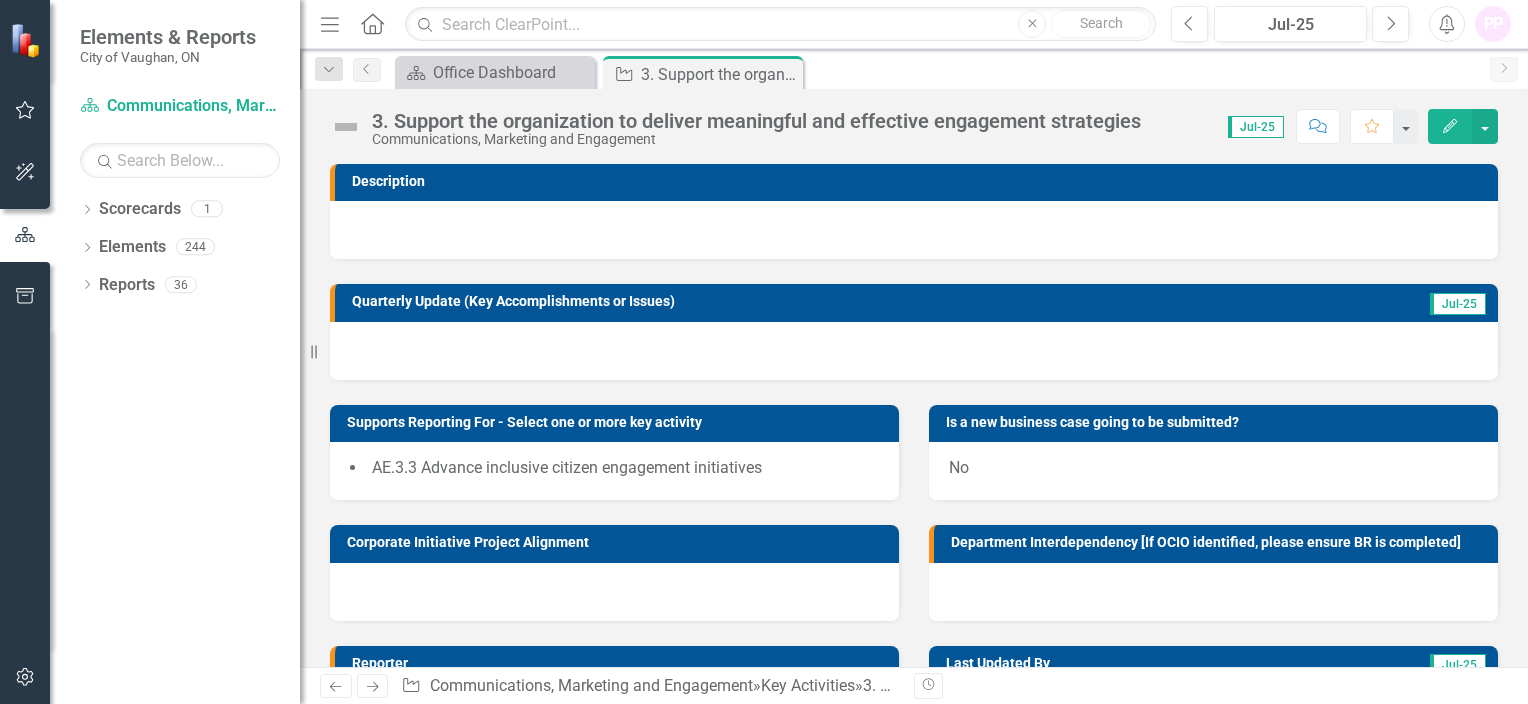 click at bounding box center [346, 127] 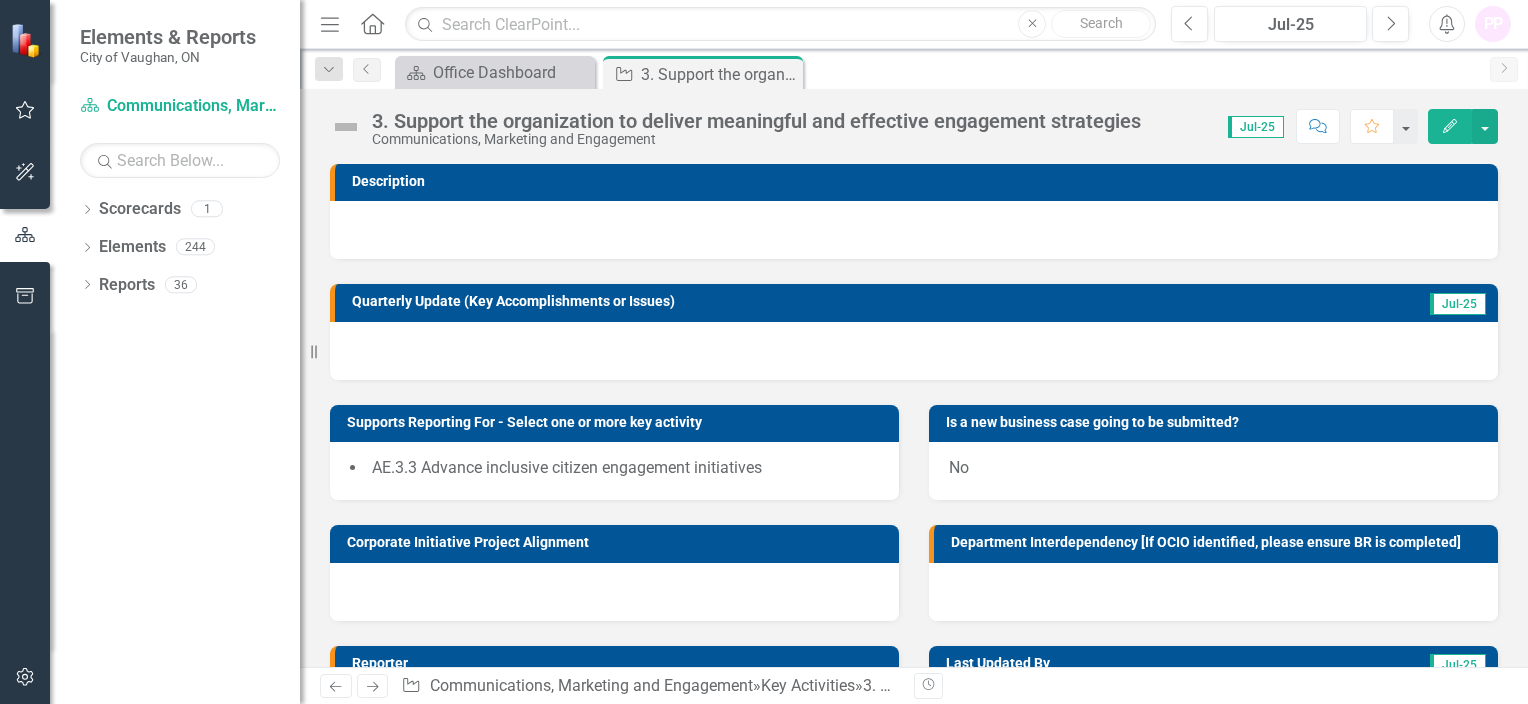 click at bounding box center [346, 127] 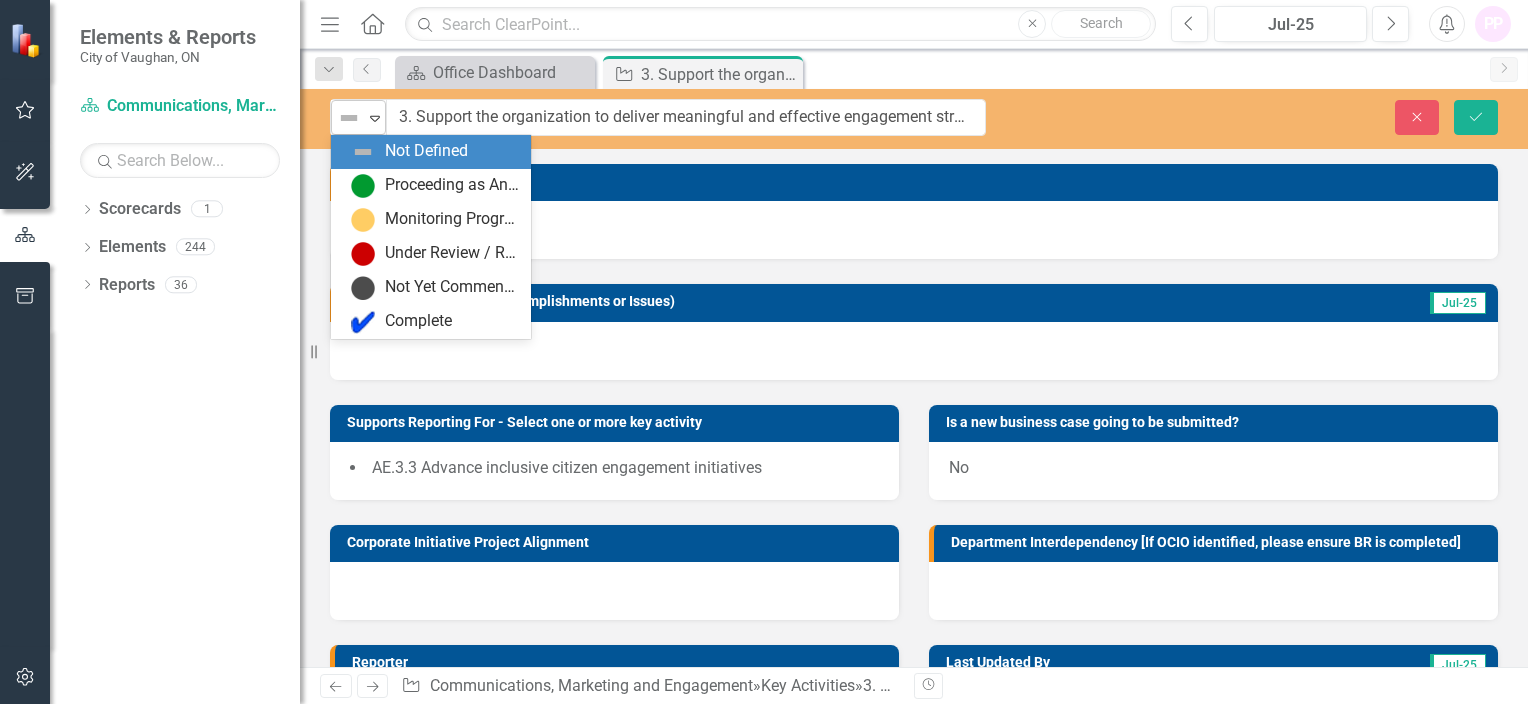 click on "Expand" at bounding box center (375, 118) 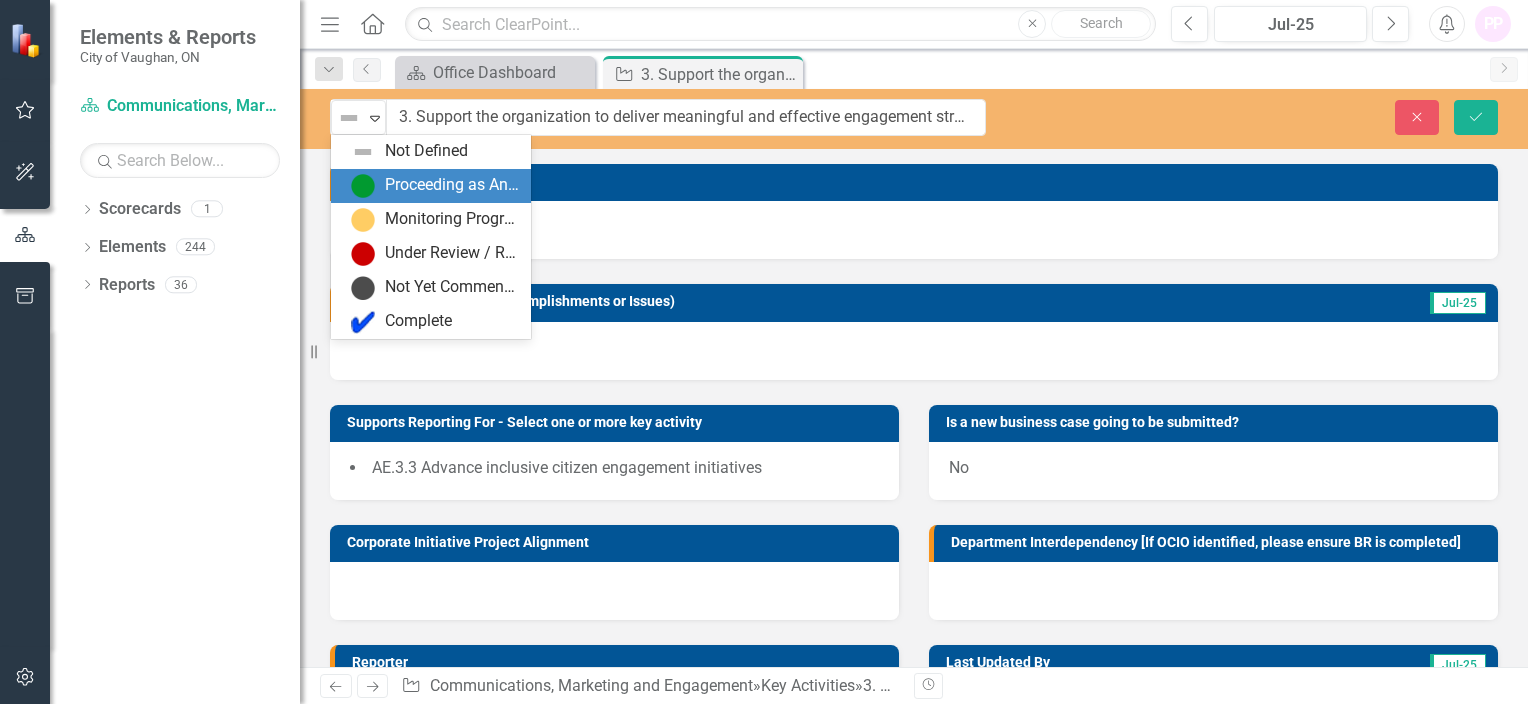 click on "Proceeding as Anticipated" at bounding box center [452, 185] 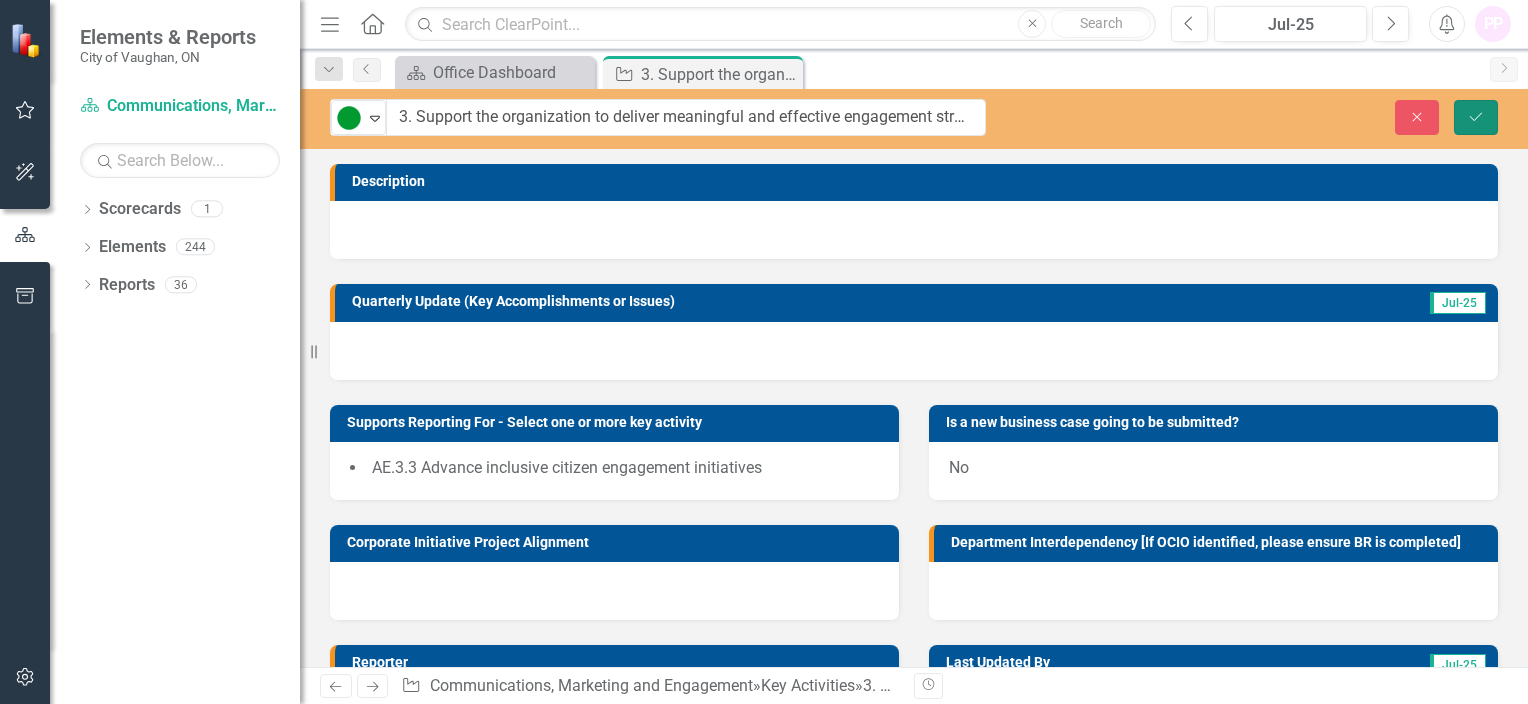 click on "Save" at bounding box center (1476, 117) 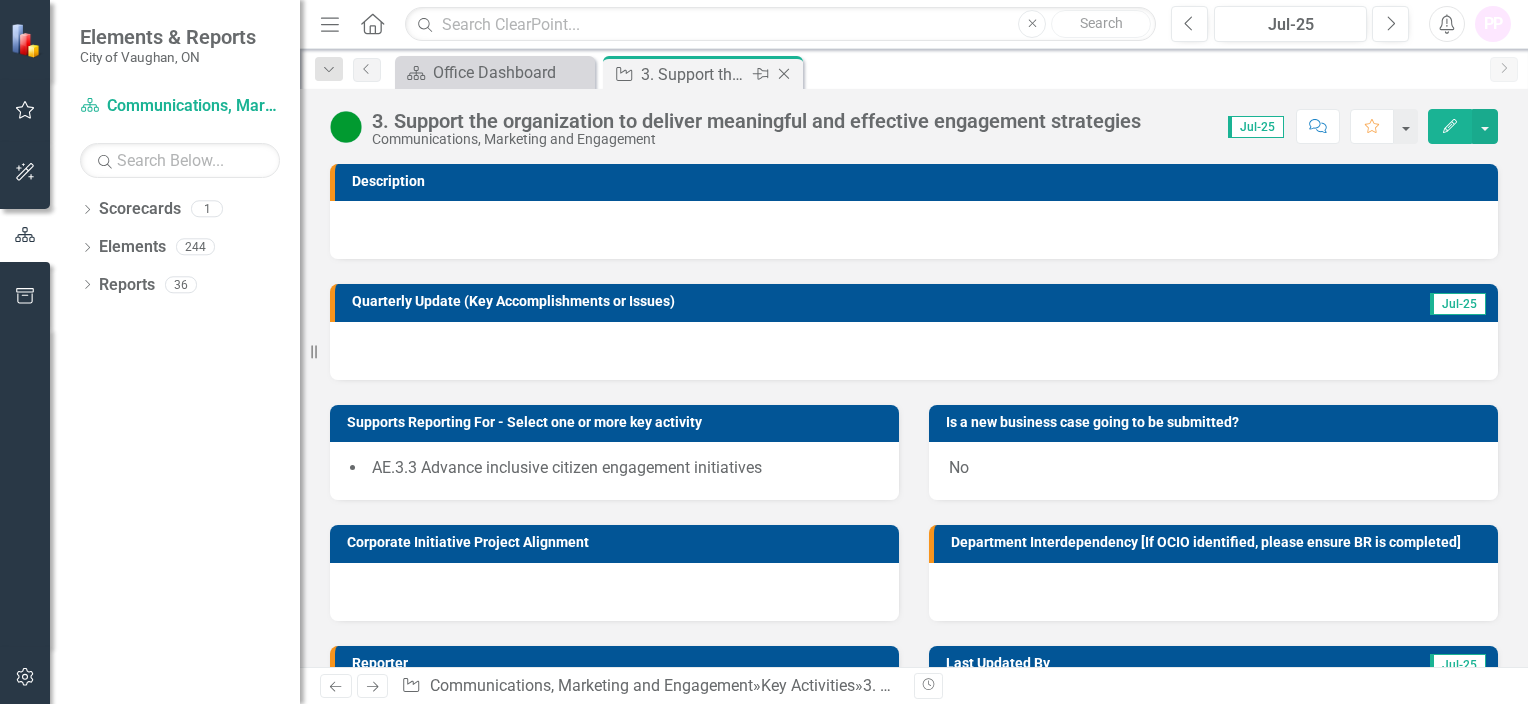 click on "Close" at bounding box center (784, 74) 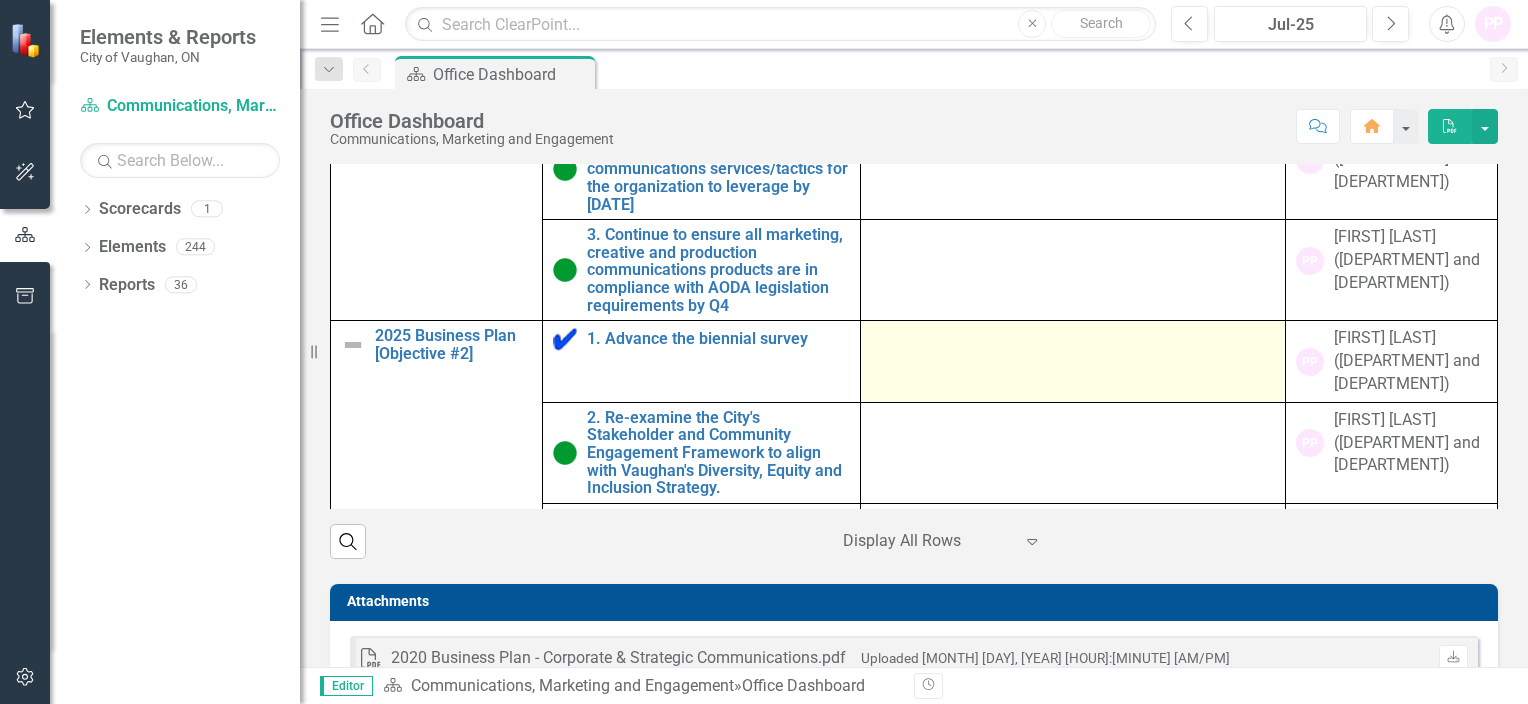 scroll, scrollTop: 1466, scrollLeft: 0, axis: vertical 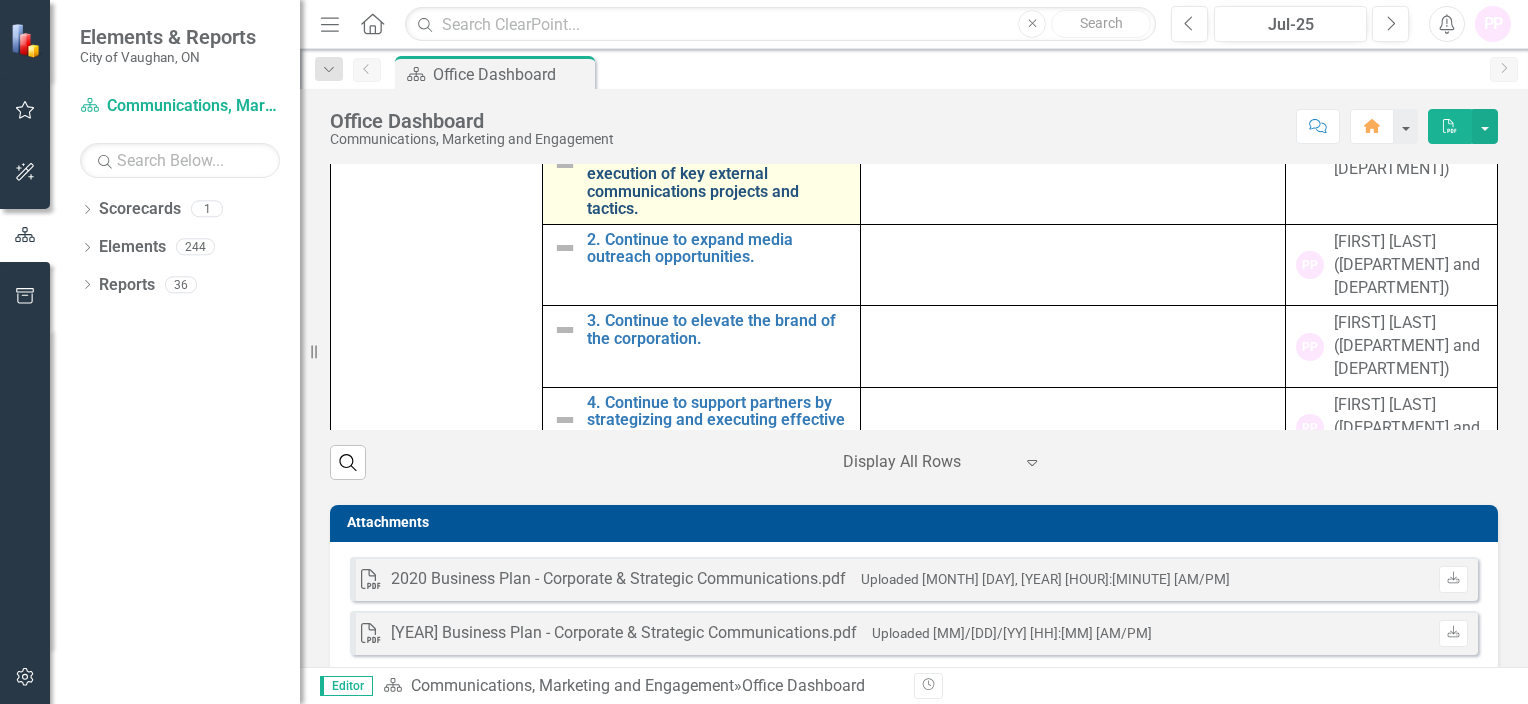 click on "1. Support the organization by taking the lead role in the development, creation and execution of key external communications projects and tactics." at bounding box center [718, 165] 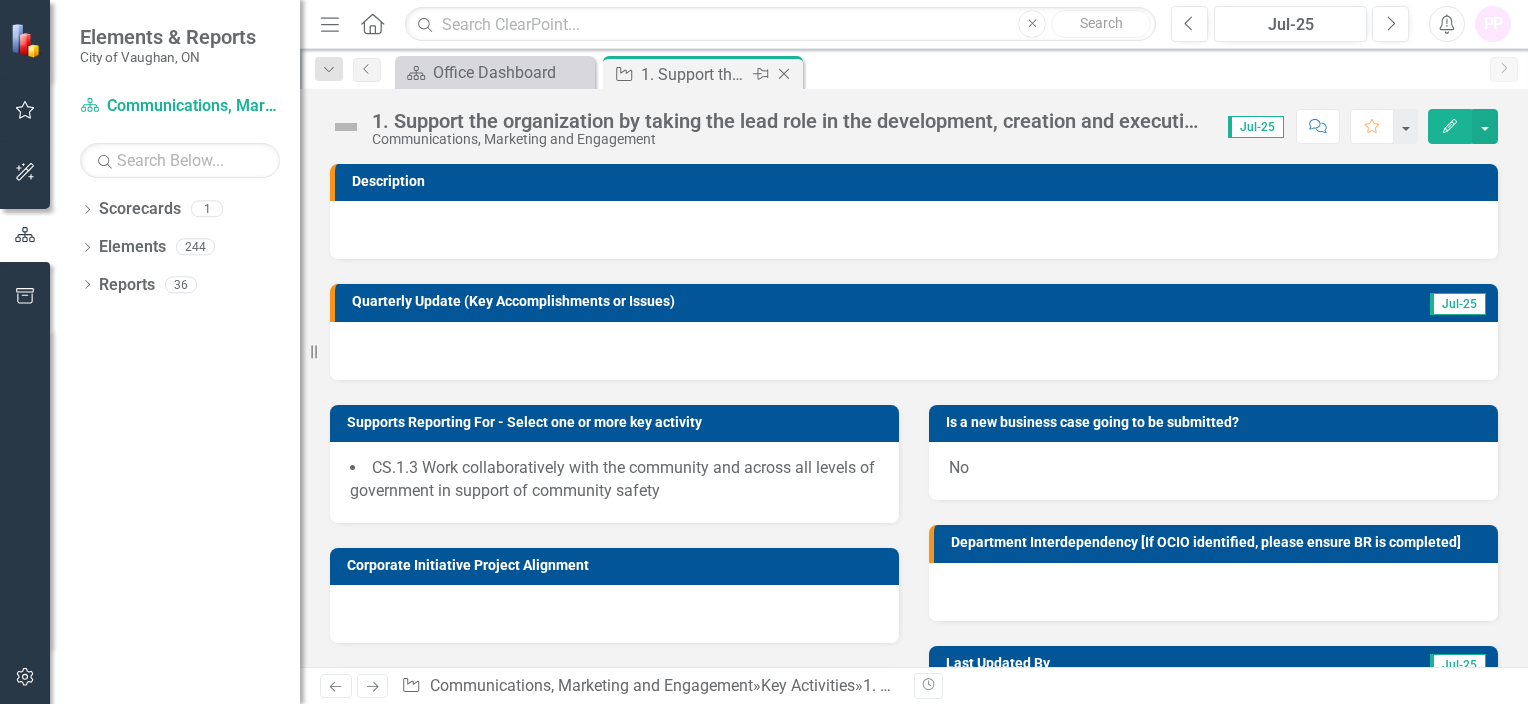 click on "Close" at bounding box center (784, 74) 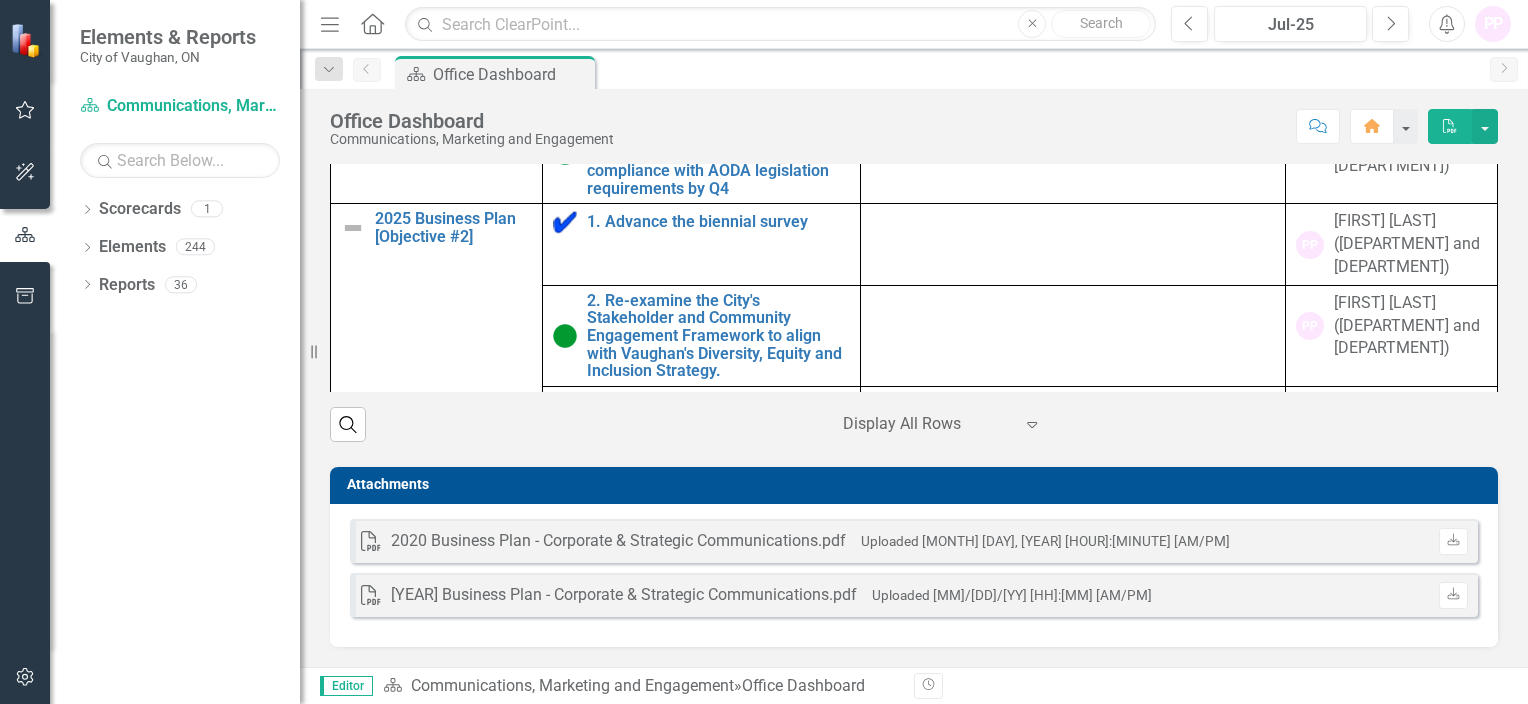 scroll, scrollTop: 1530, scrollLeft: 0, axis: vertical 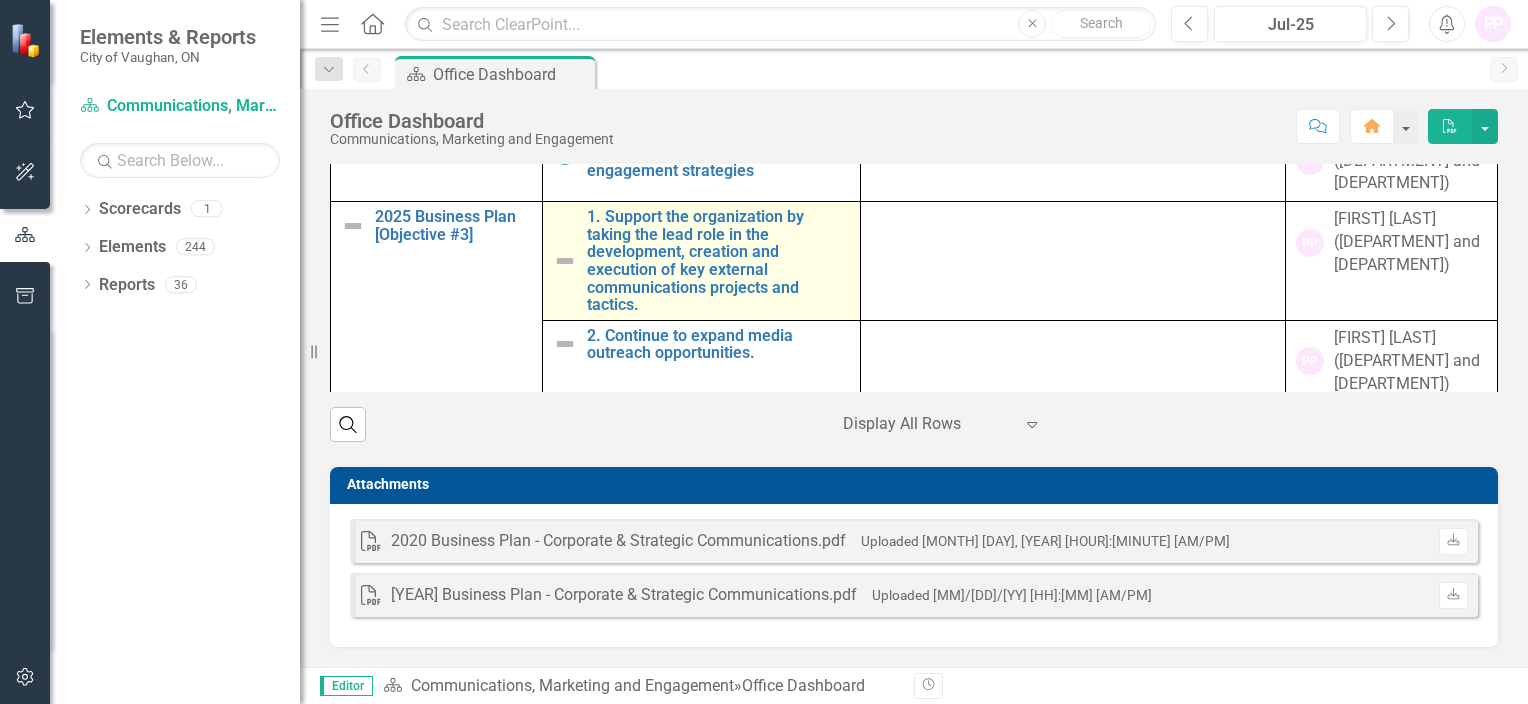 click at bounding box center (565, 261) 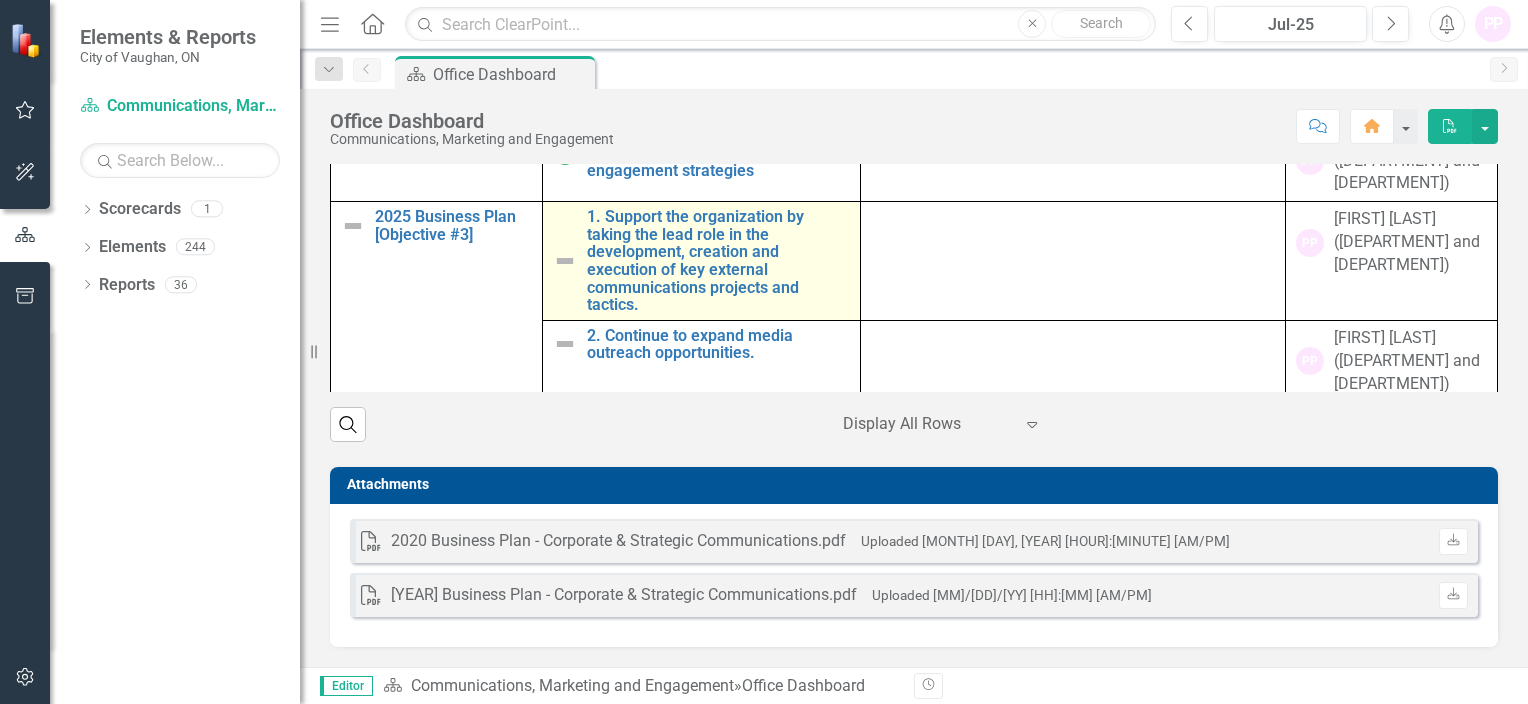 click at bounding box center [565, 261] 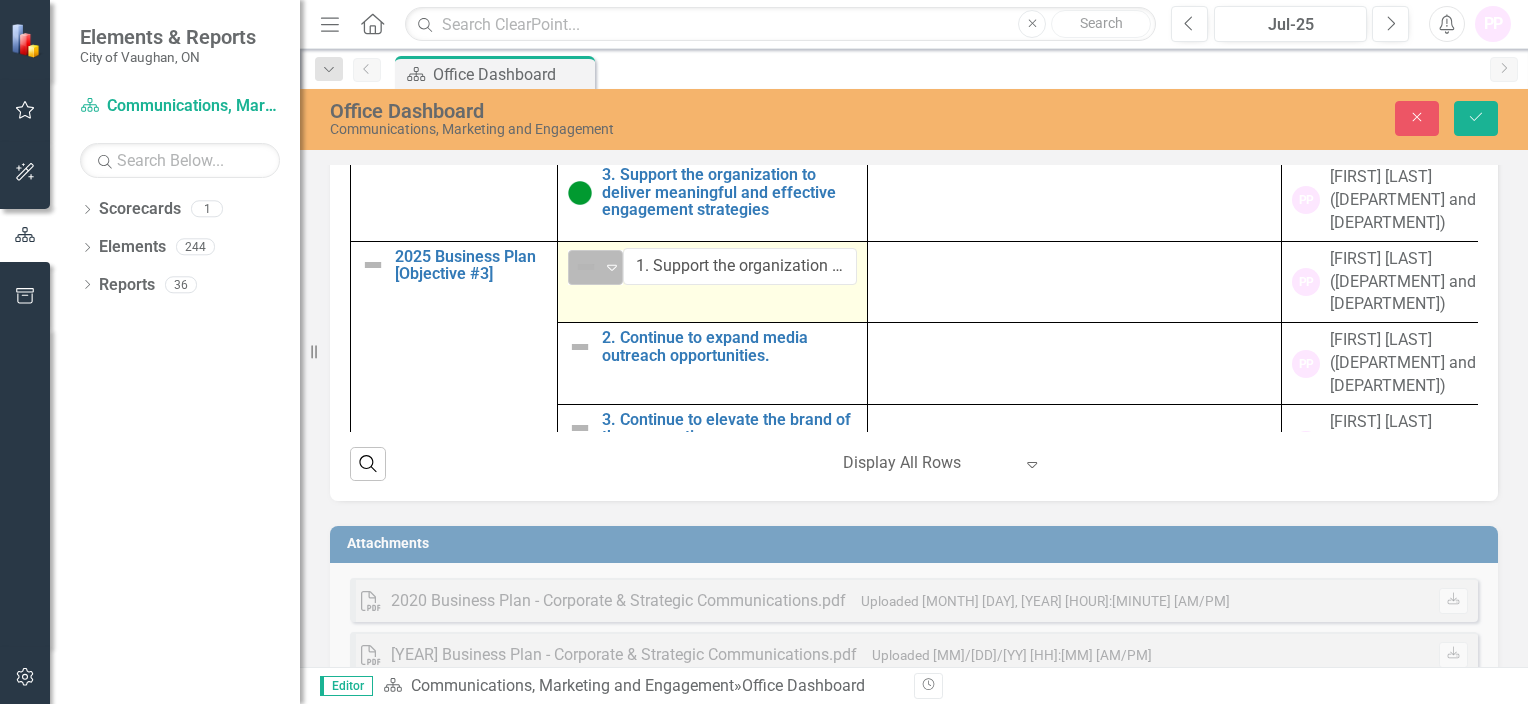 click on "Expand" at bounding box center (612, 267) 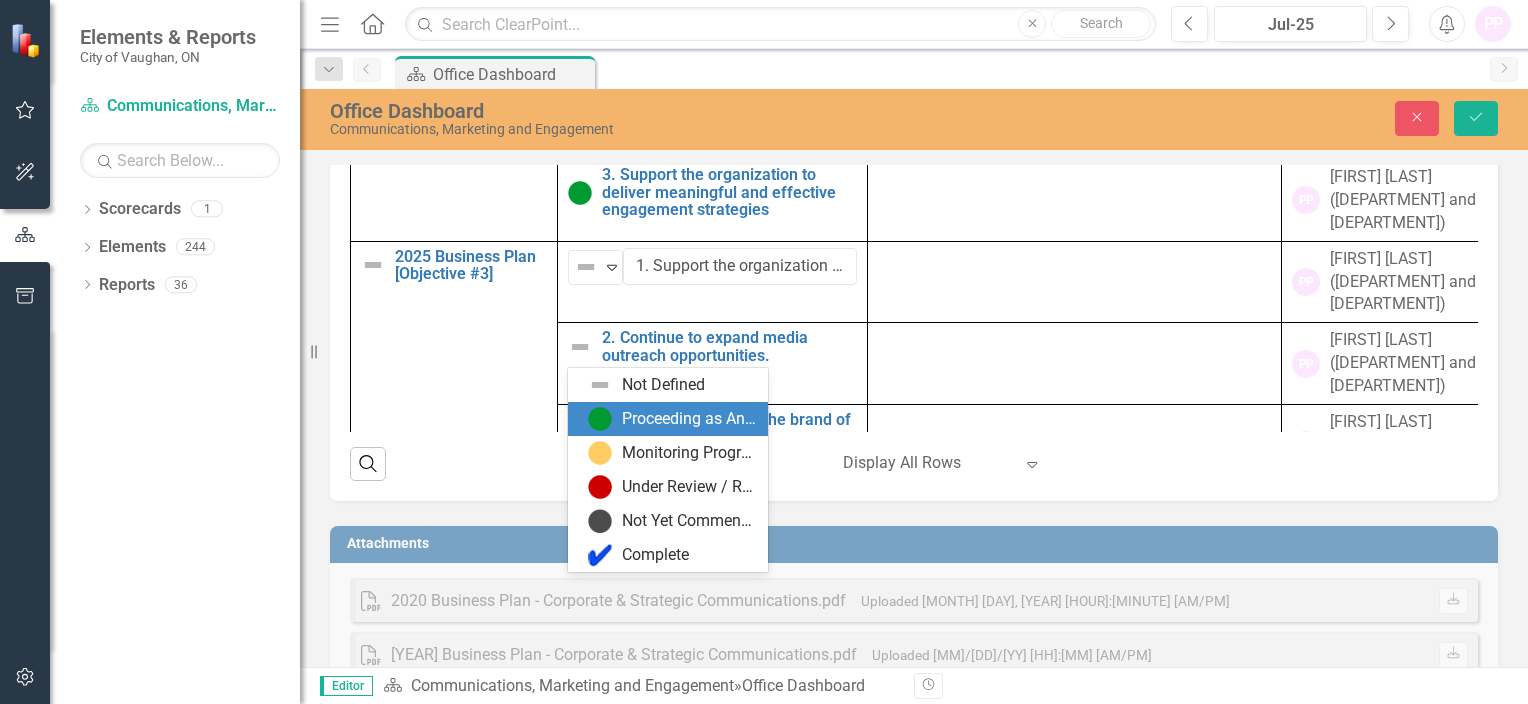 click on "Proceeding as Anticipated" at bounding box center (689, 419) 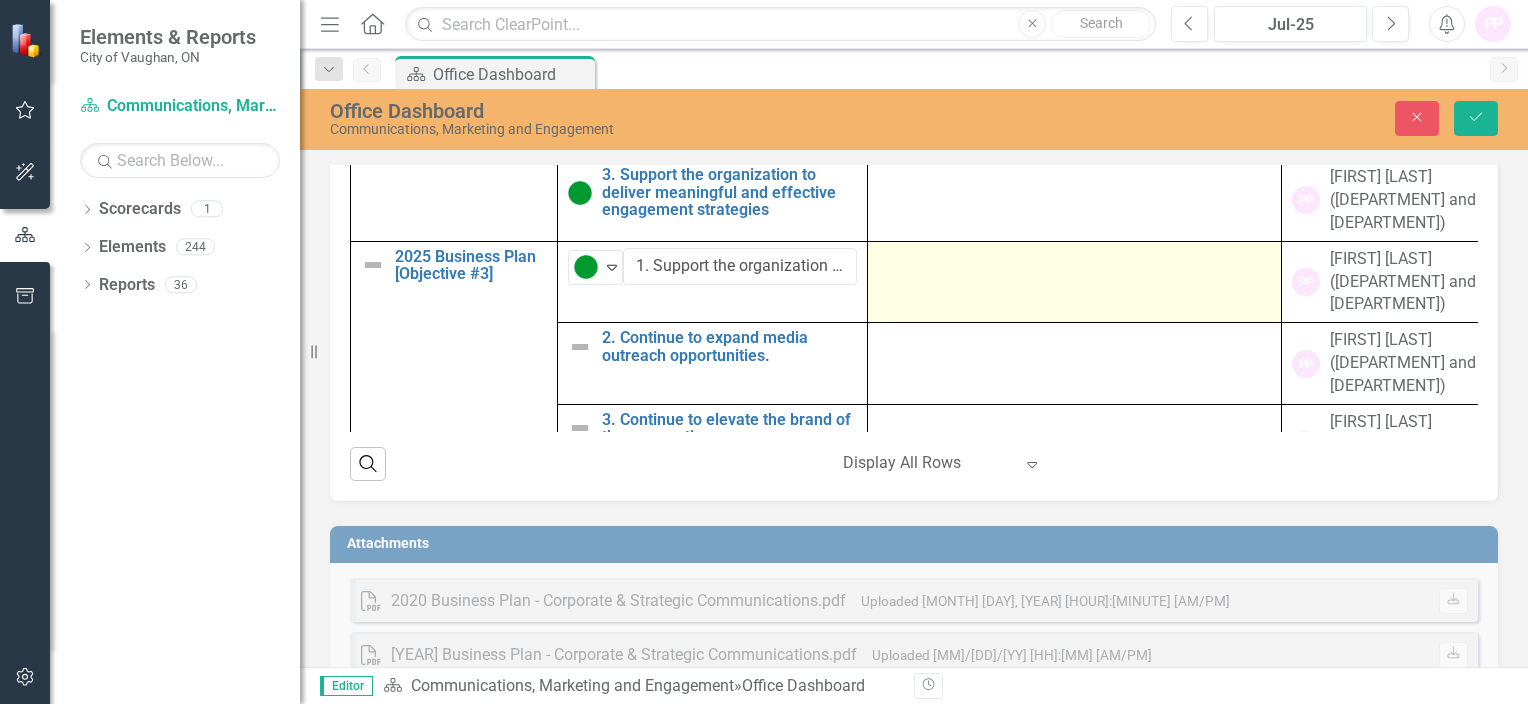 scroll, scrollTop: 400, scrollLeft: 0, axis: vertical 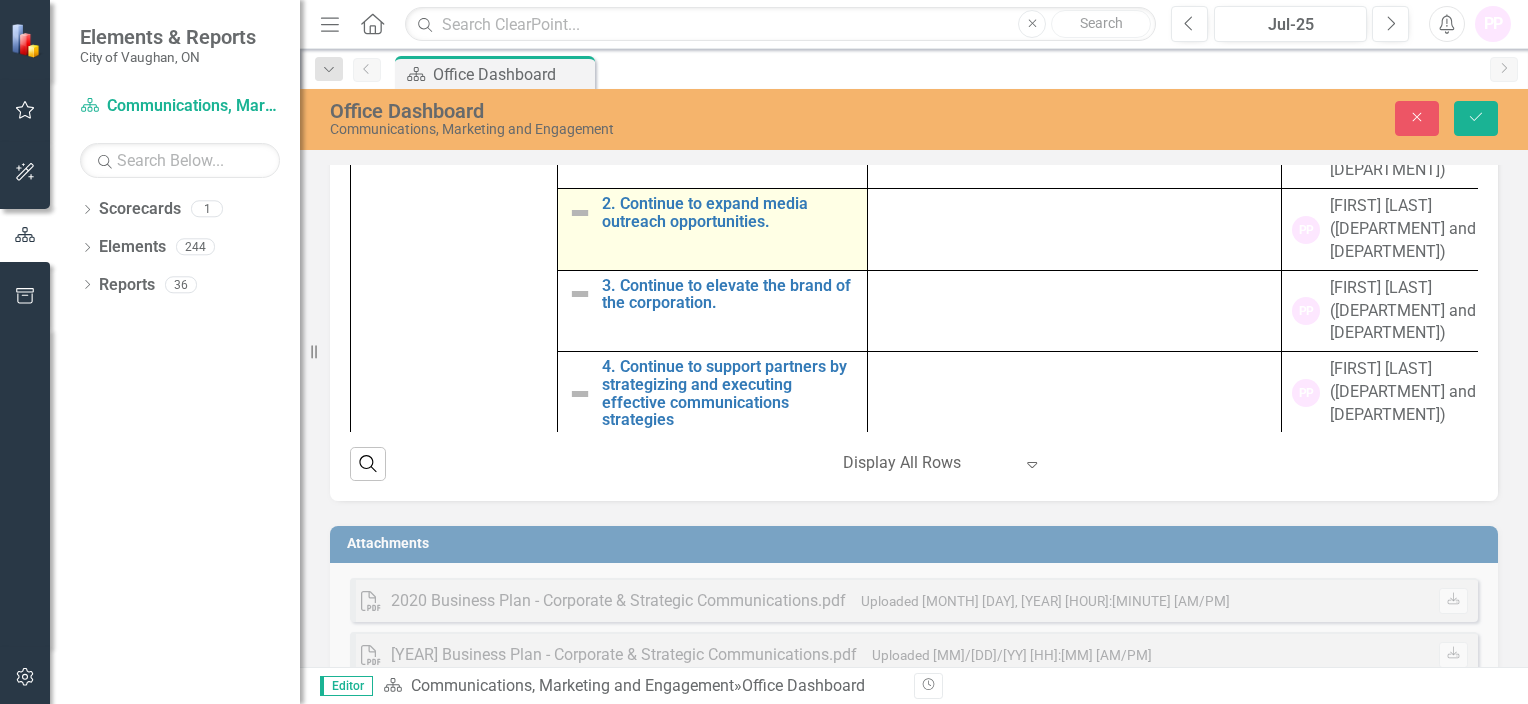 click at bounding box center [580, 213] 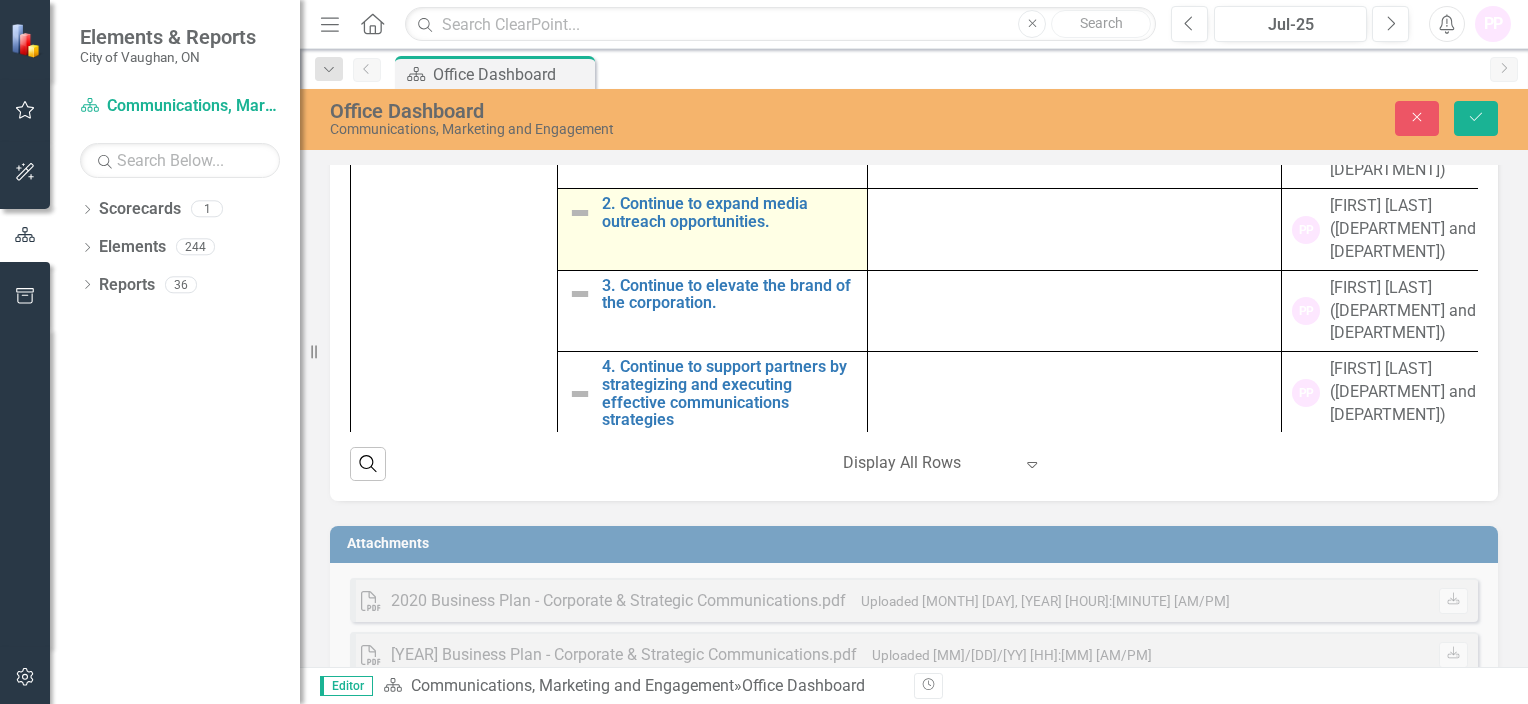 click at bounding box center (580, 213) 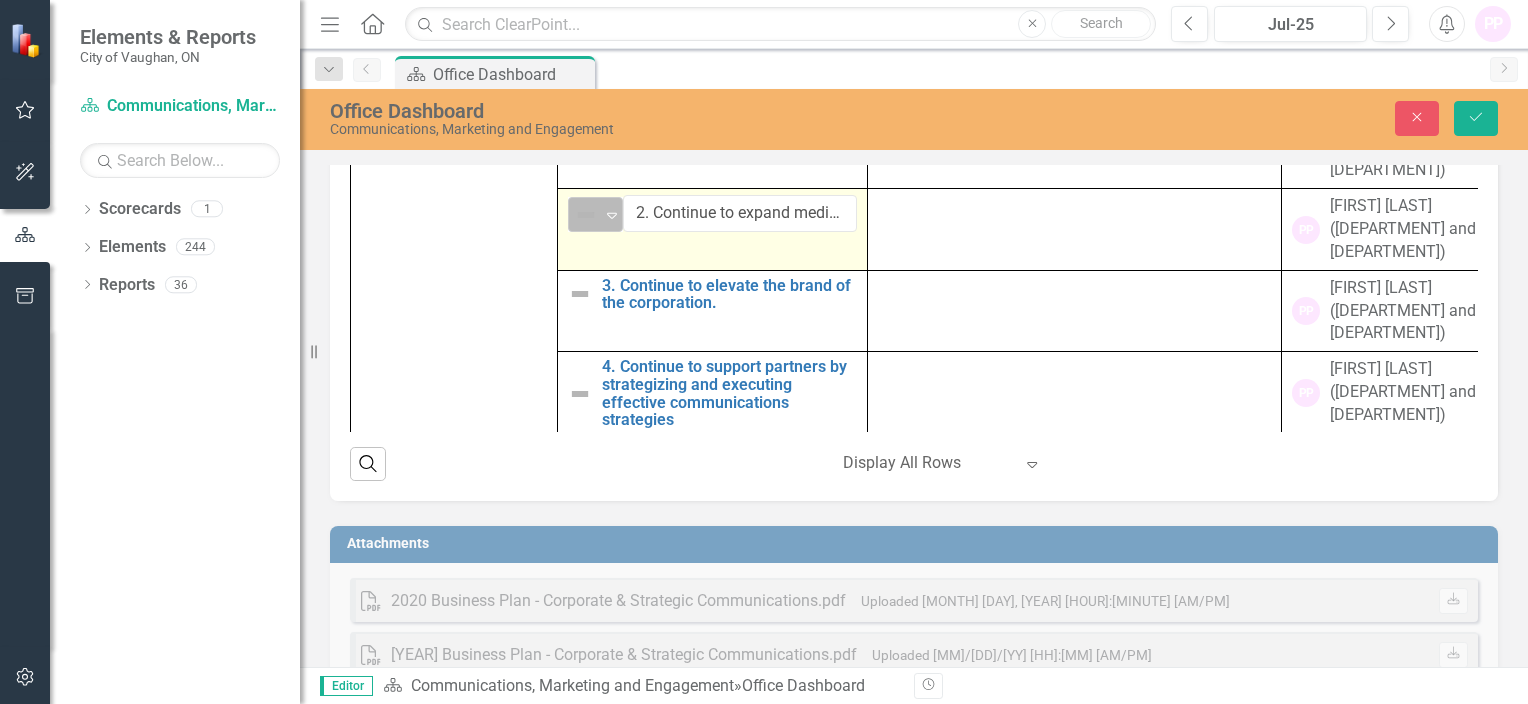click on "Expand" at bounding box center [612, 215] 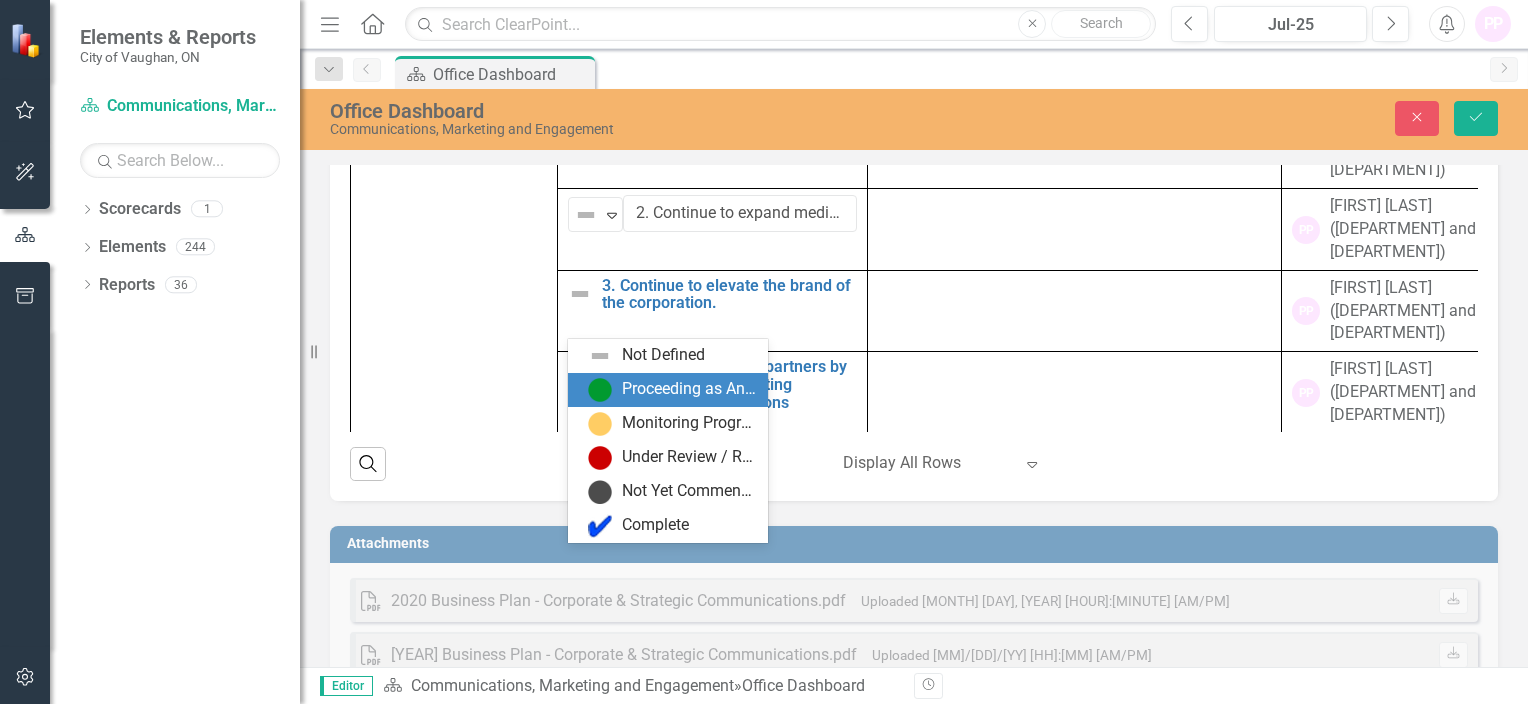 click on "Proceeding as Anticipated" at bounding box center [689, 389] 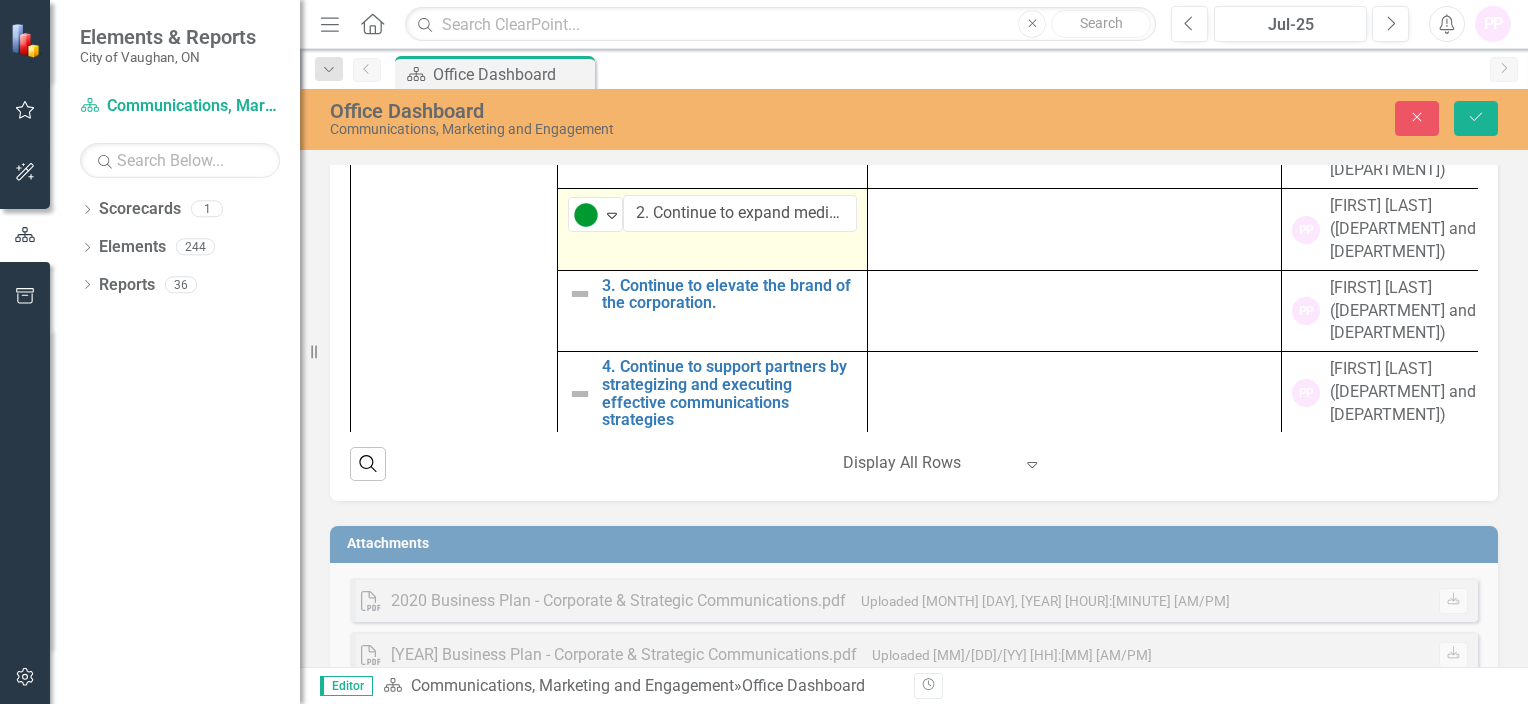 scroll, scrollTop: 533, scrollLeft: 0, axis: vertical 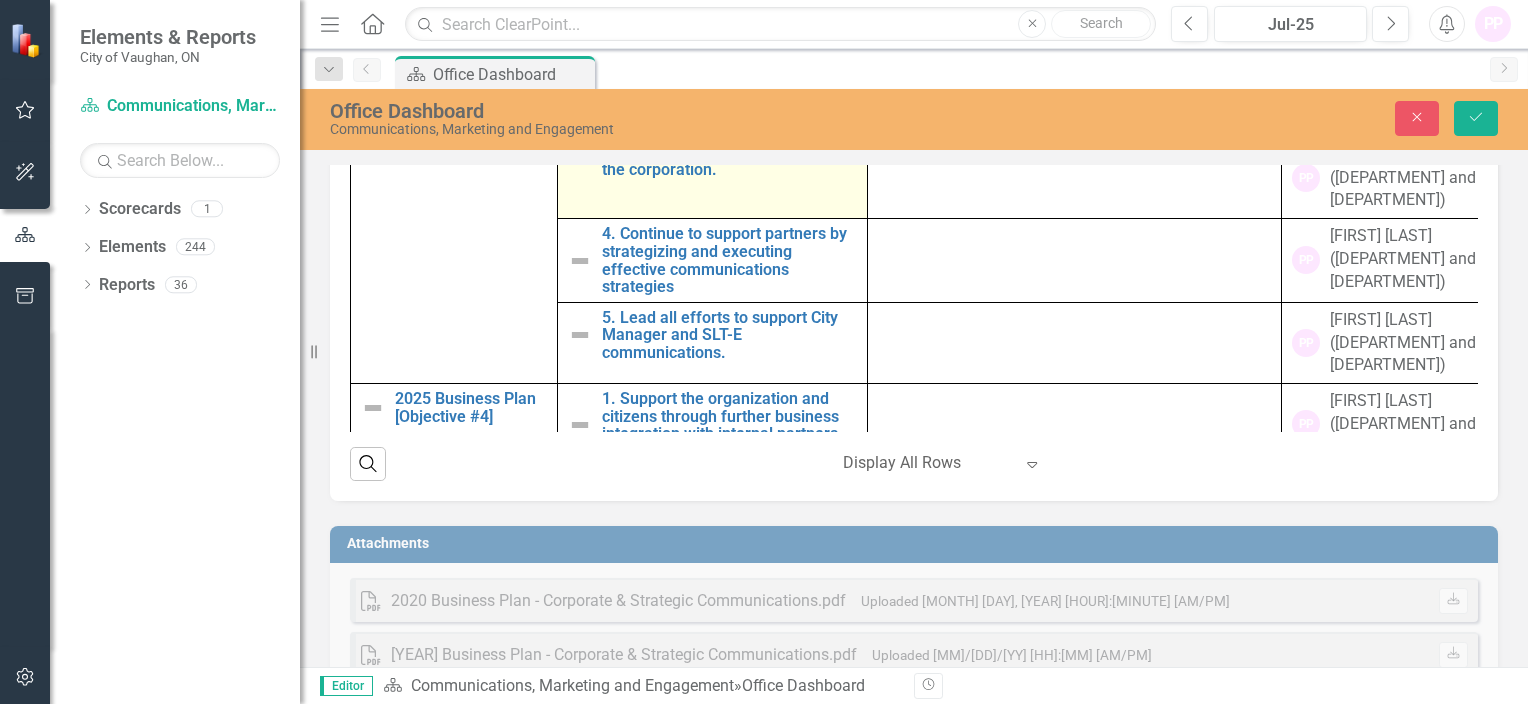 click at bounding box center (580, 161) 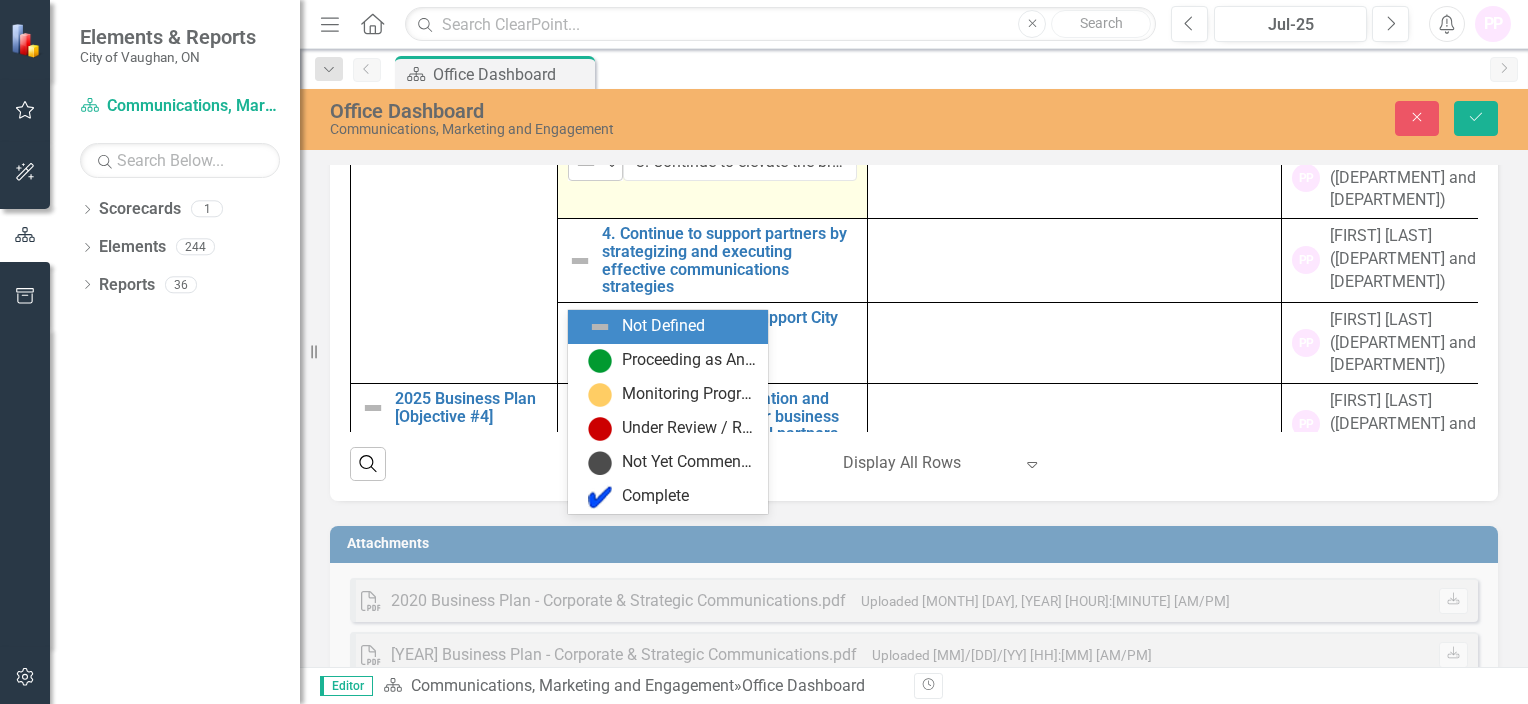 click at bounding box center (612, 164) 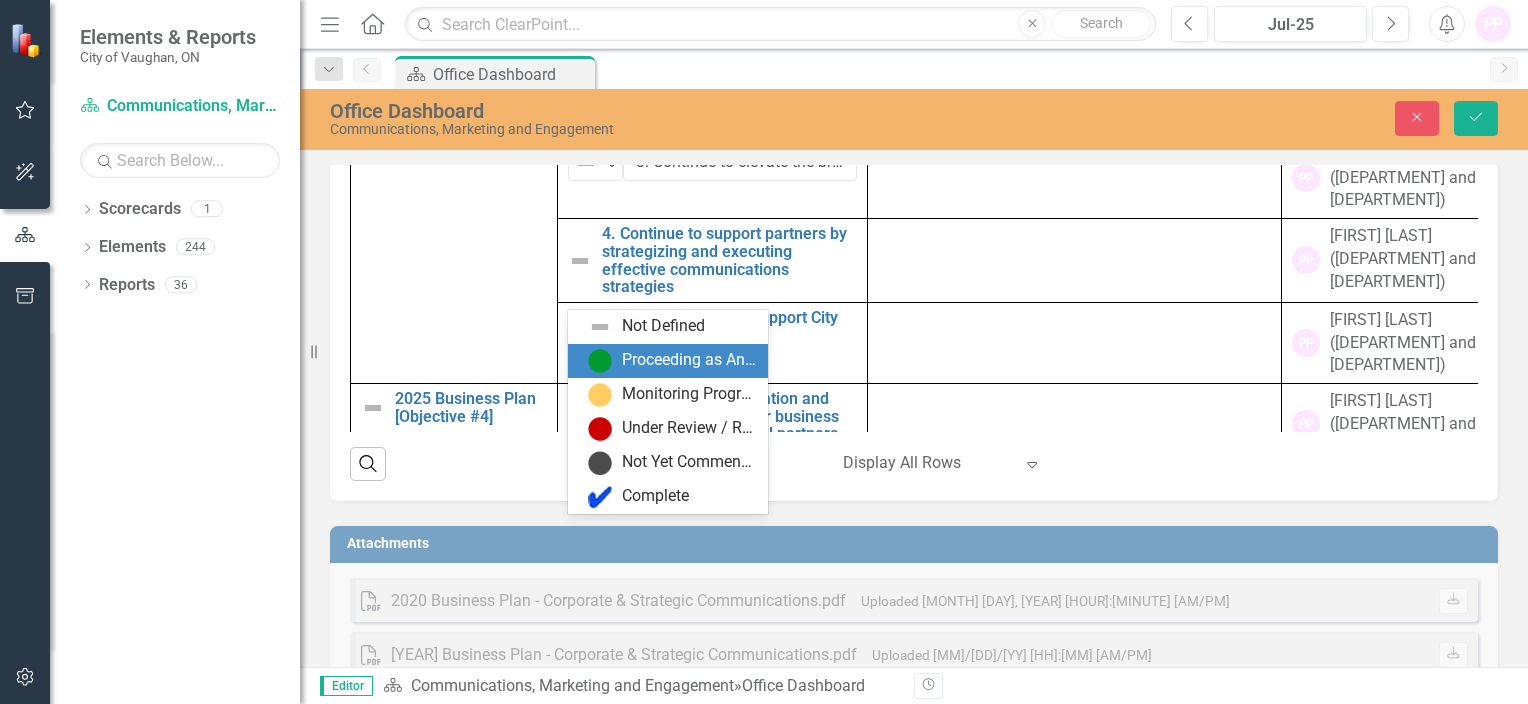 click on "Proceeding as Anticipated" at bounding box center [672, 361] 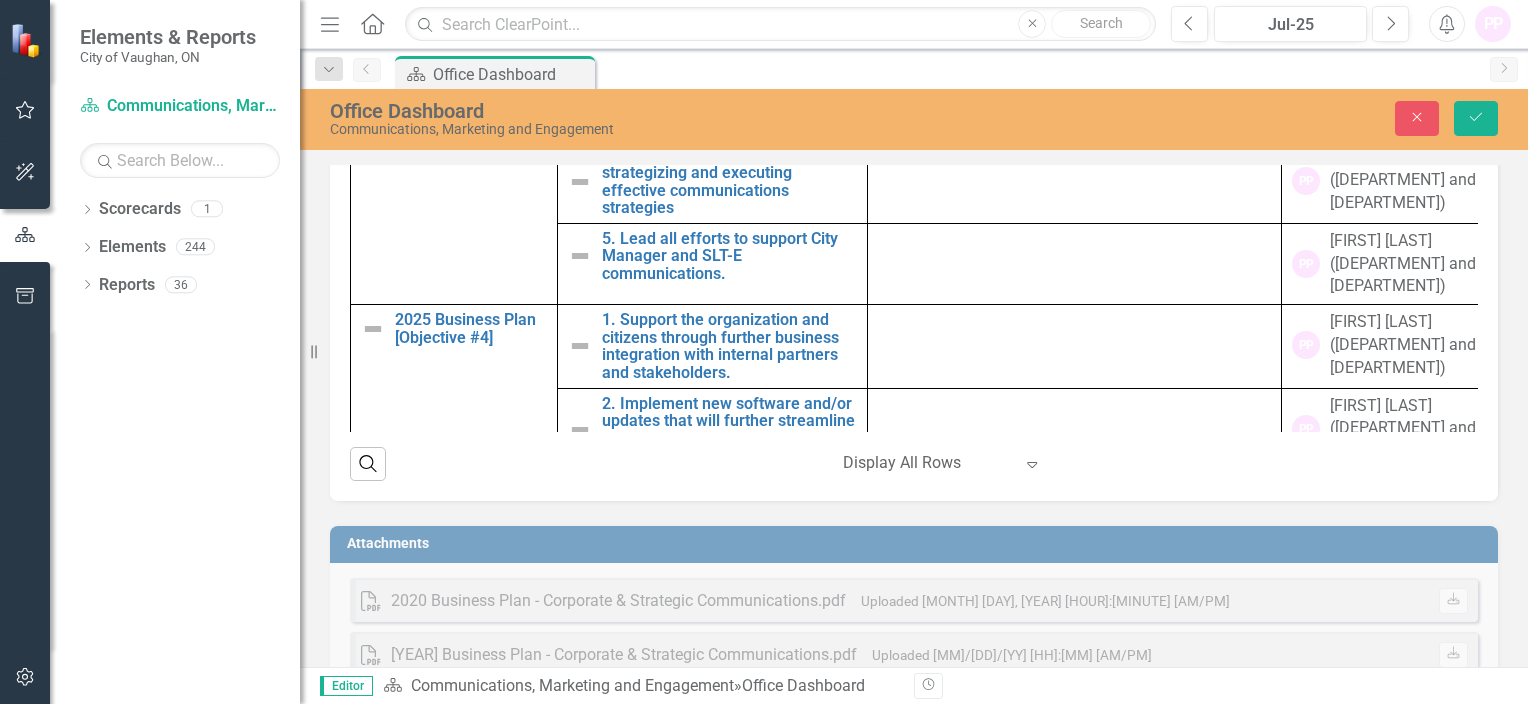 scroll, scrollTop: 666, scrollLeft: 0, axis: vertical 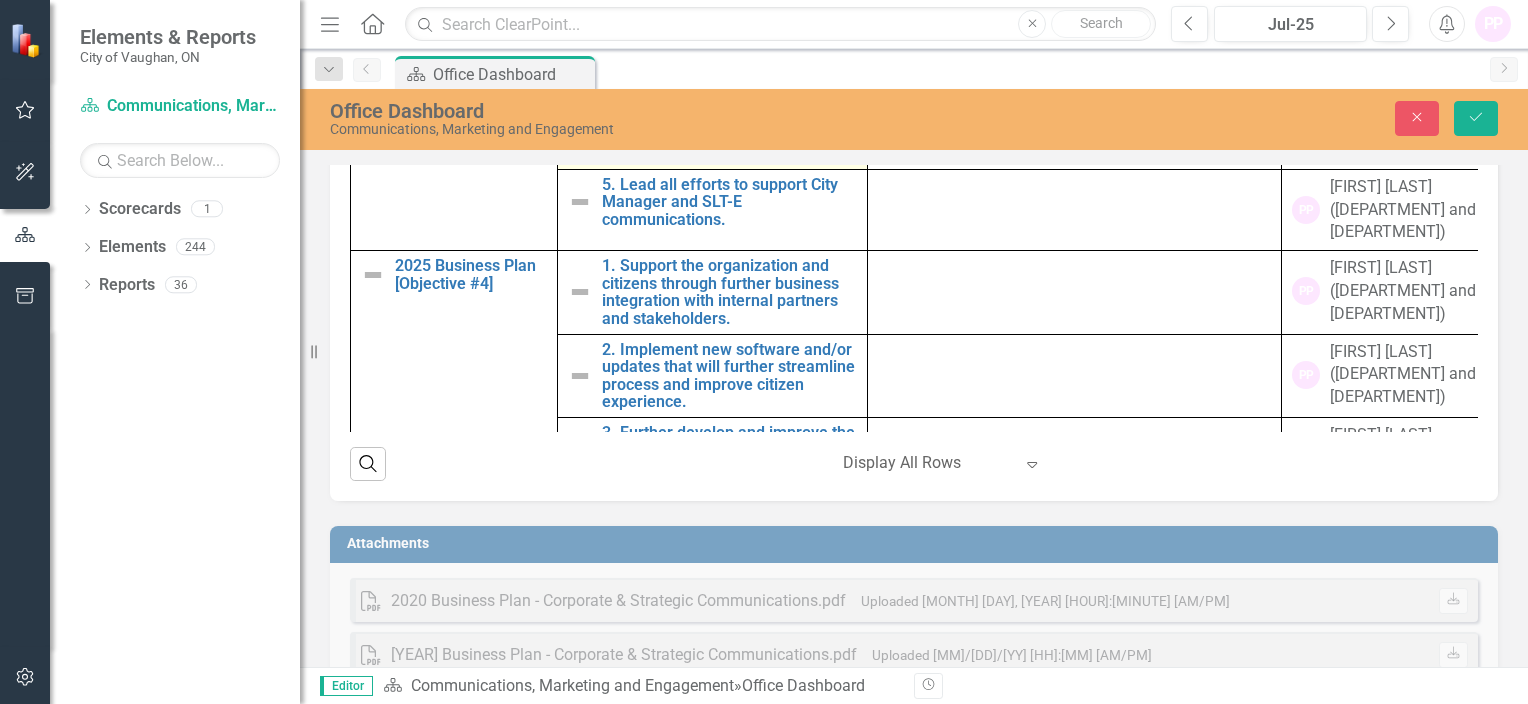 click at bounding box center [580, 128] 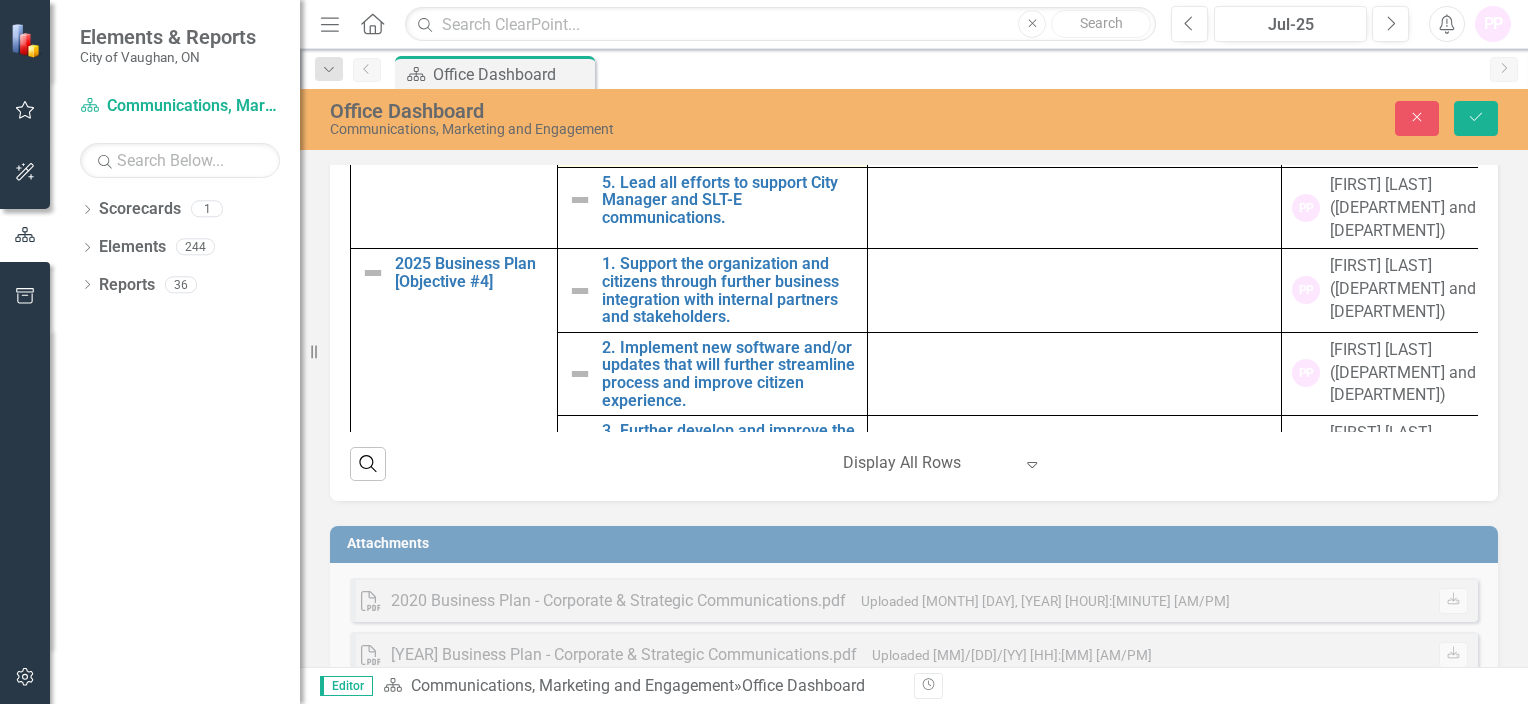 click on "Expand" at bounding box center [612, 112] 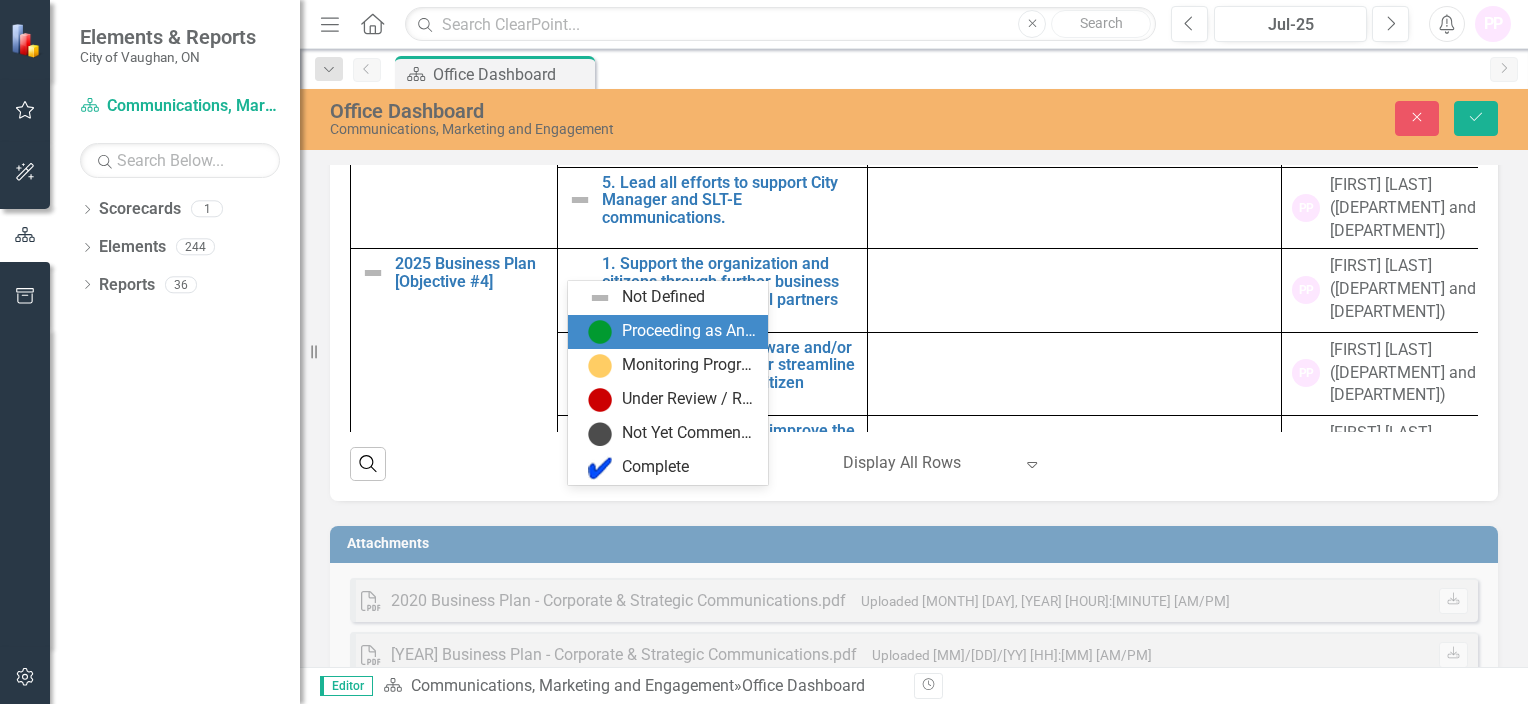 click on "Proceeding as Anticipated" at bounding box center [689, 331] 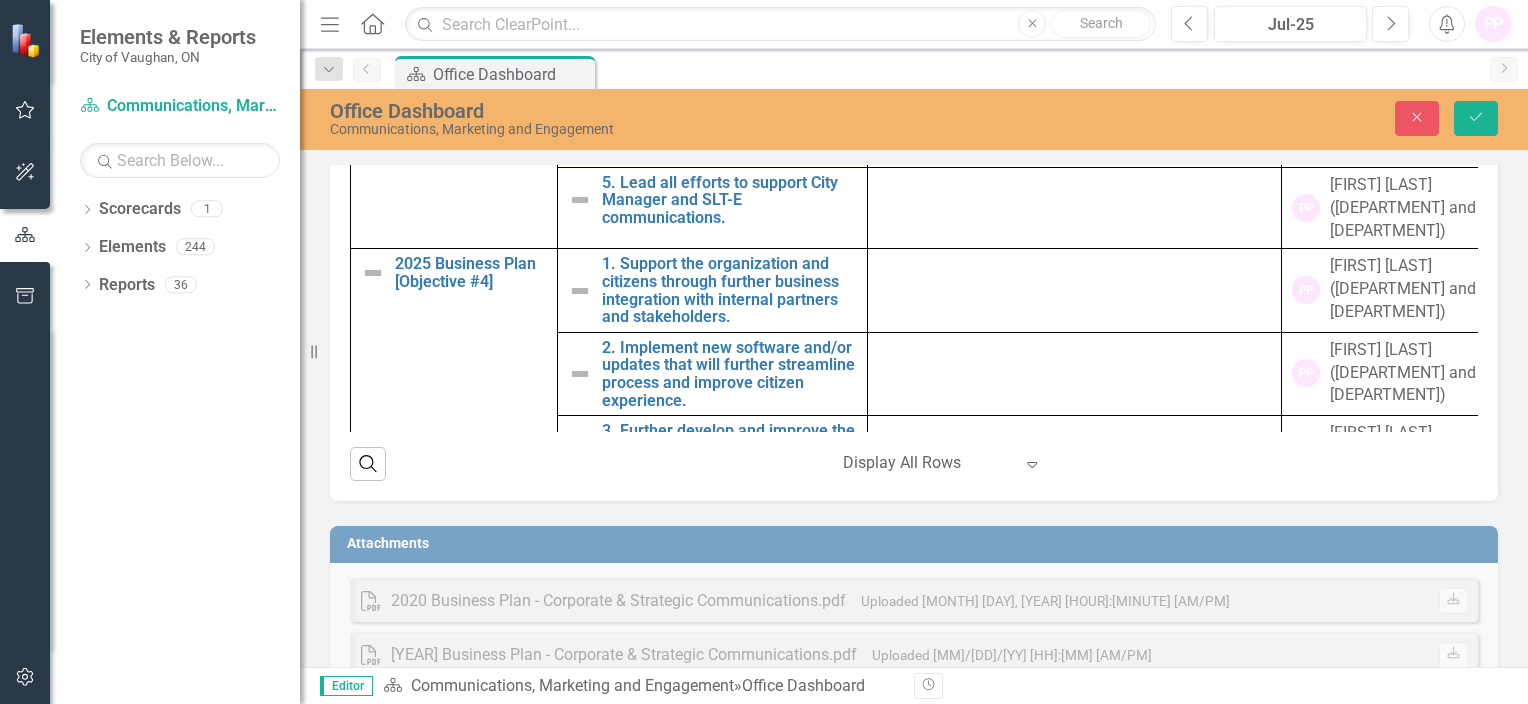 scroll, scrollTop: 800, scrollLeft: 0, axis: vertical 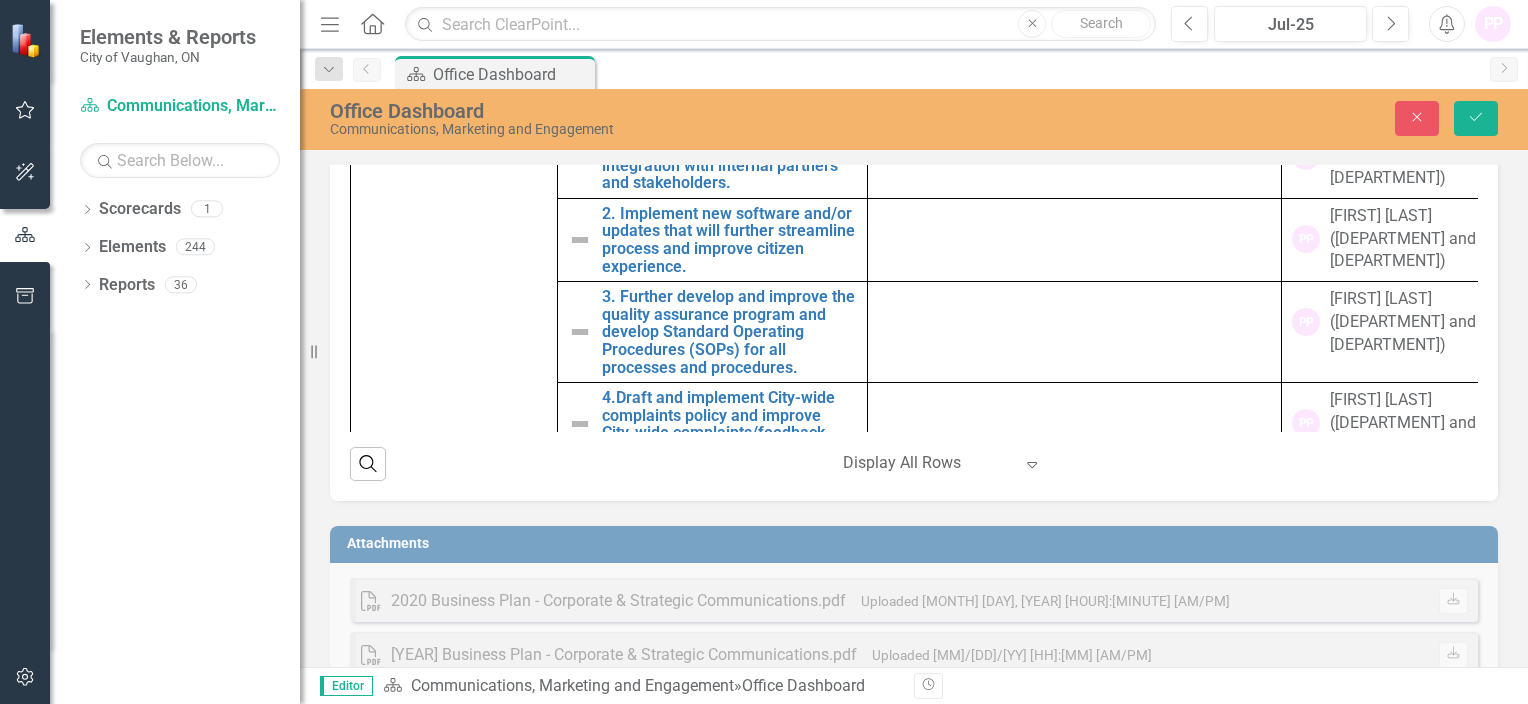 click at bounding box center [580, 66] 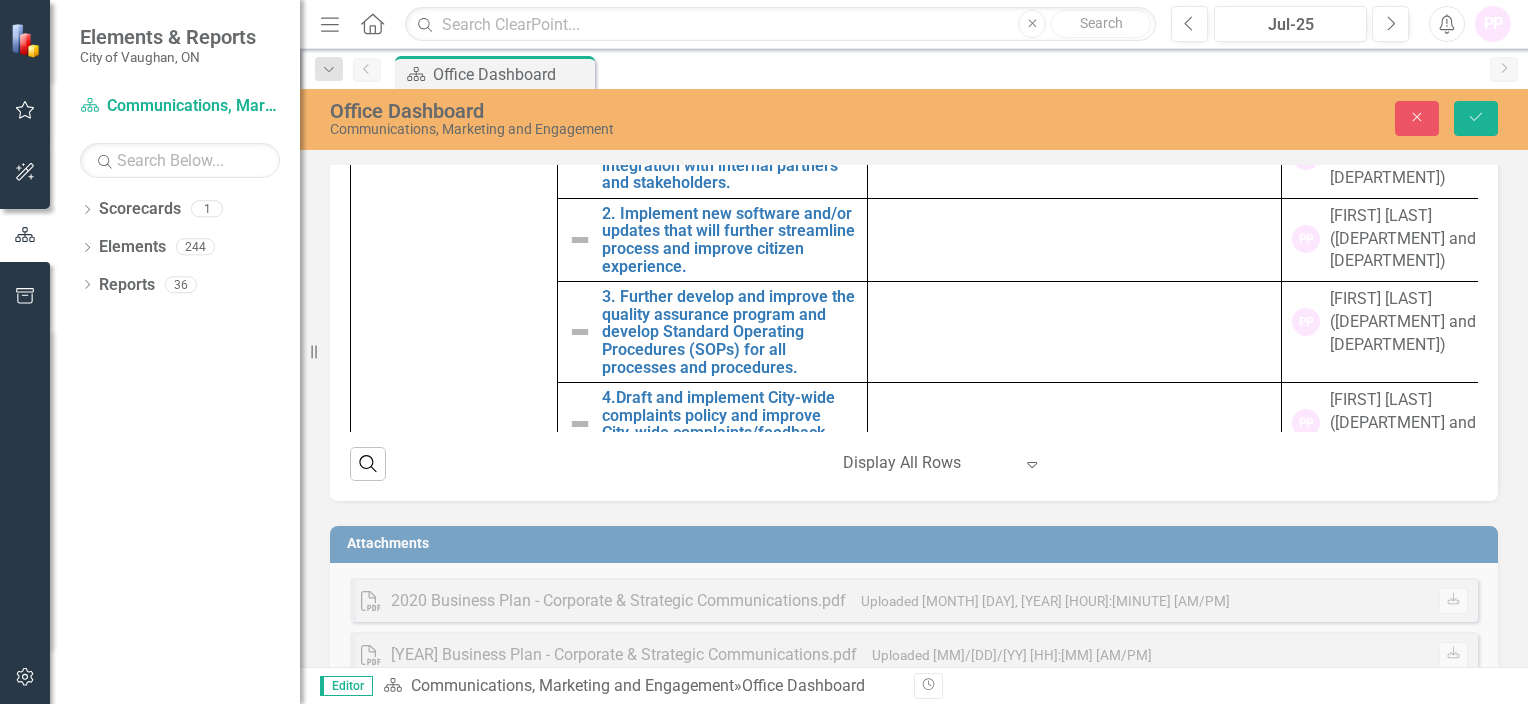 click at bounding box center [580, 66] 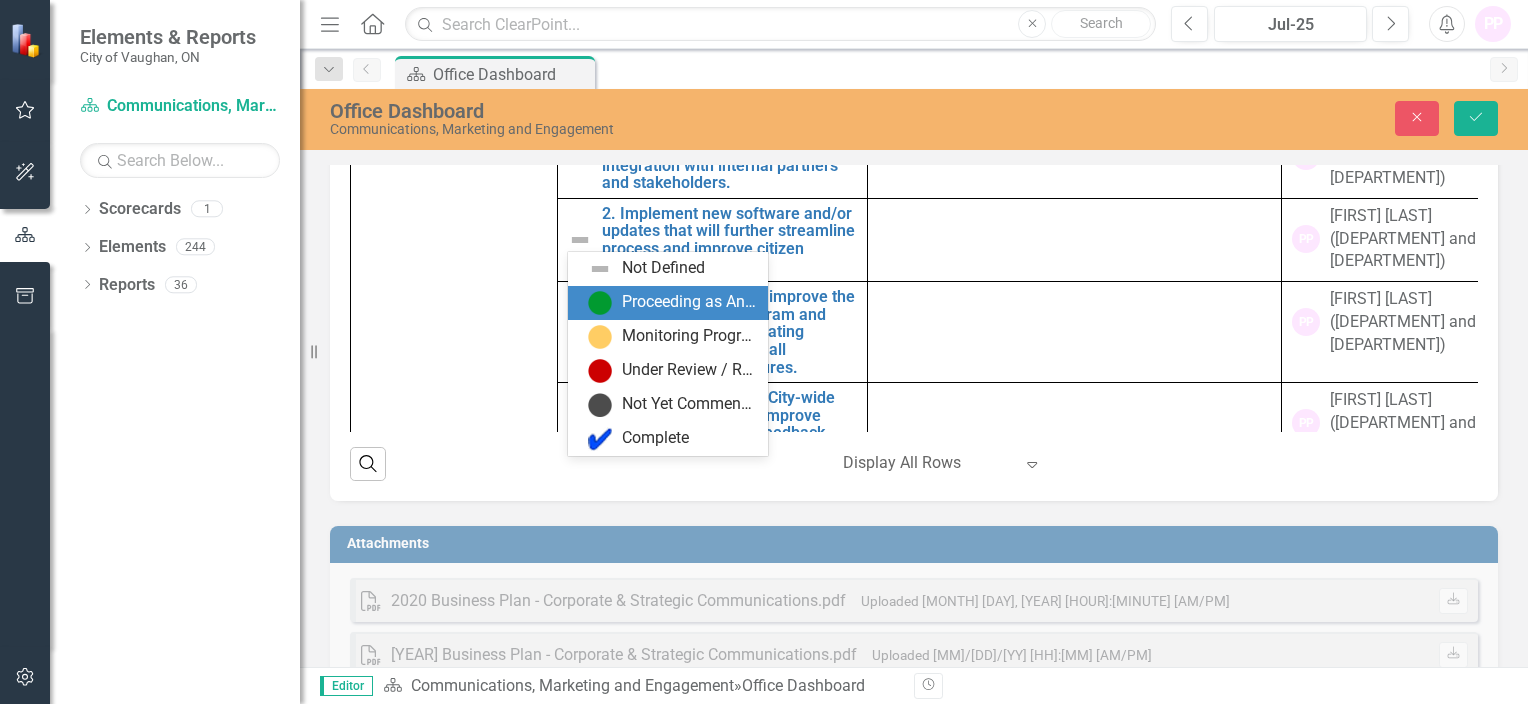click on "Proceeding as Anticipated" at bounding box center [672, 303] 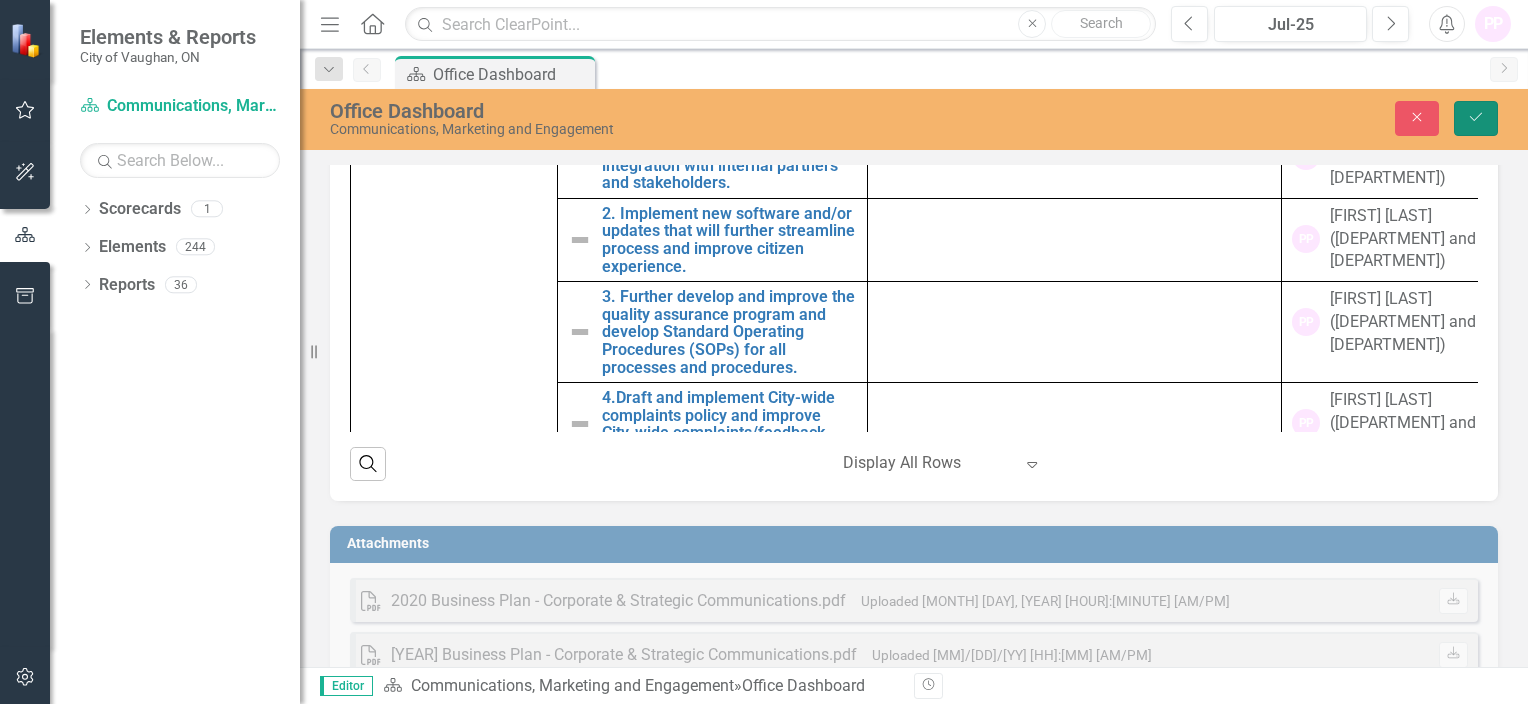 click on "Save" at bounding box center (1476, 117) 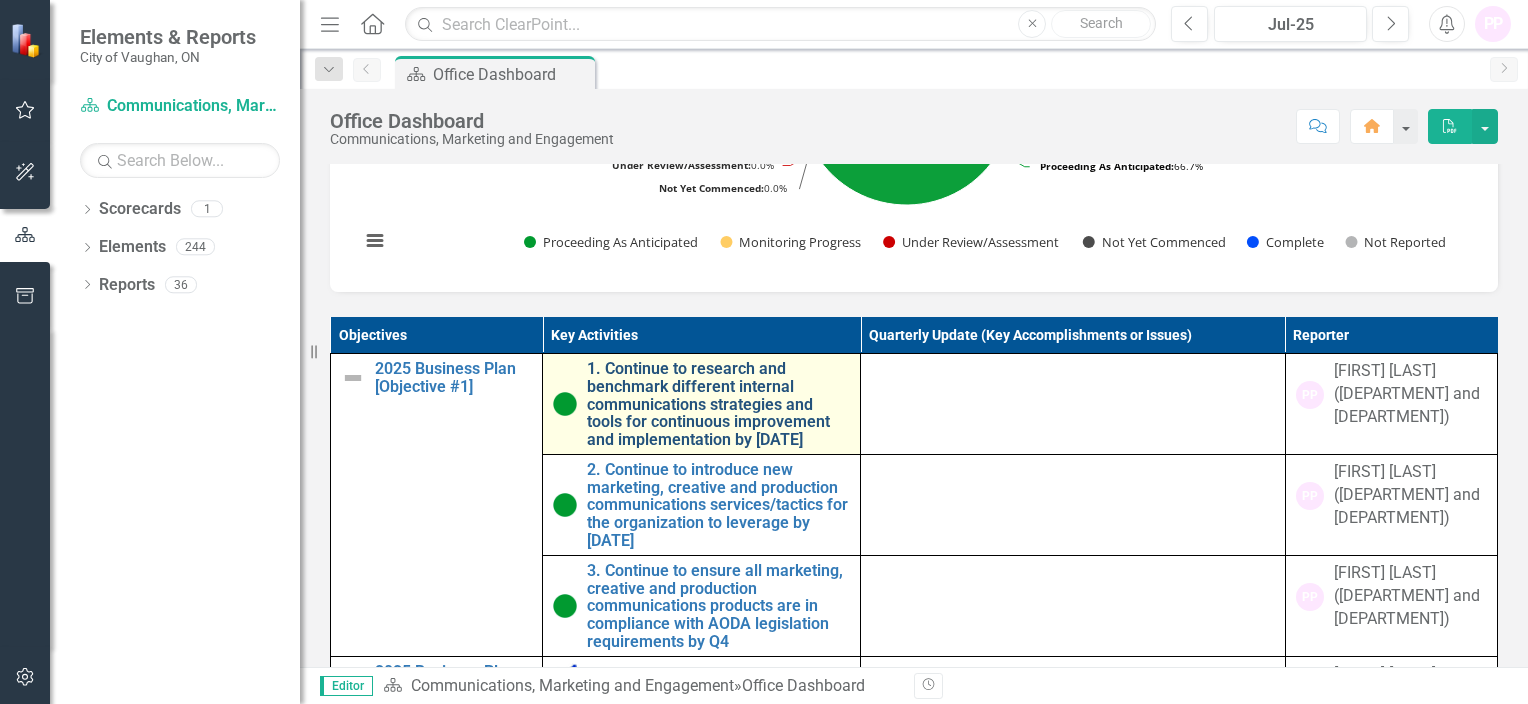 scroll, scrollTop: 1066, scrollLeft: 0, axis: vertical 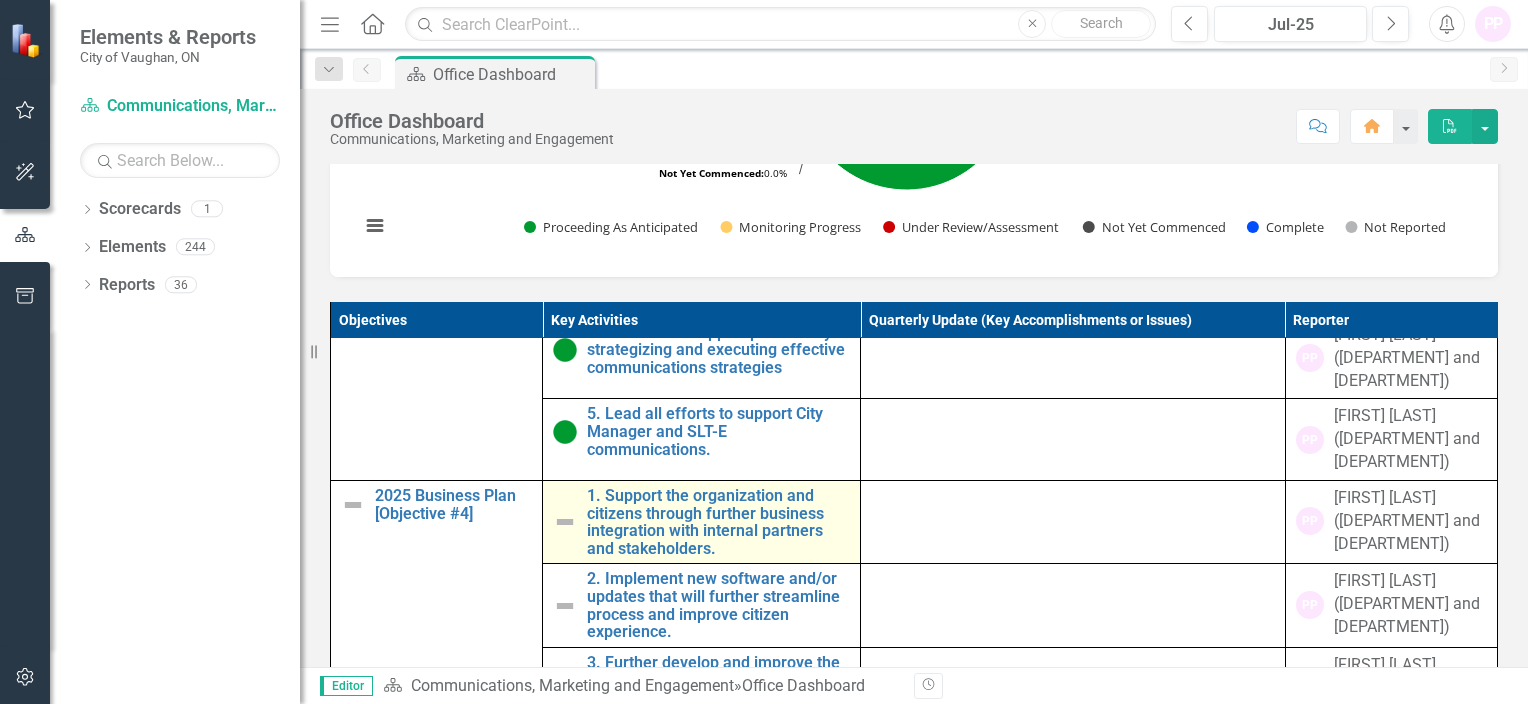 click at bounding box center [565, 522] 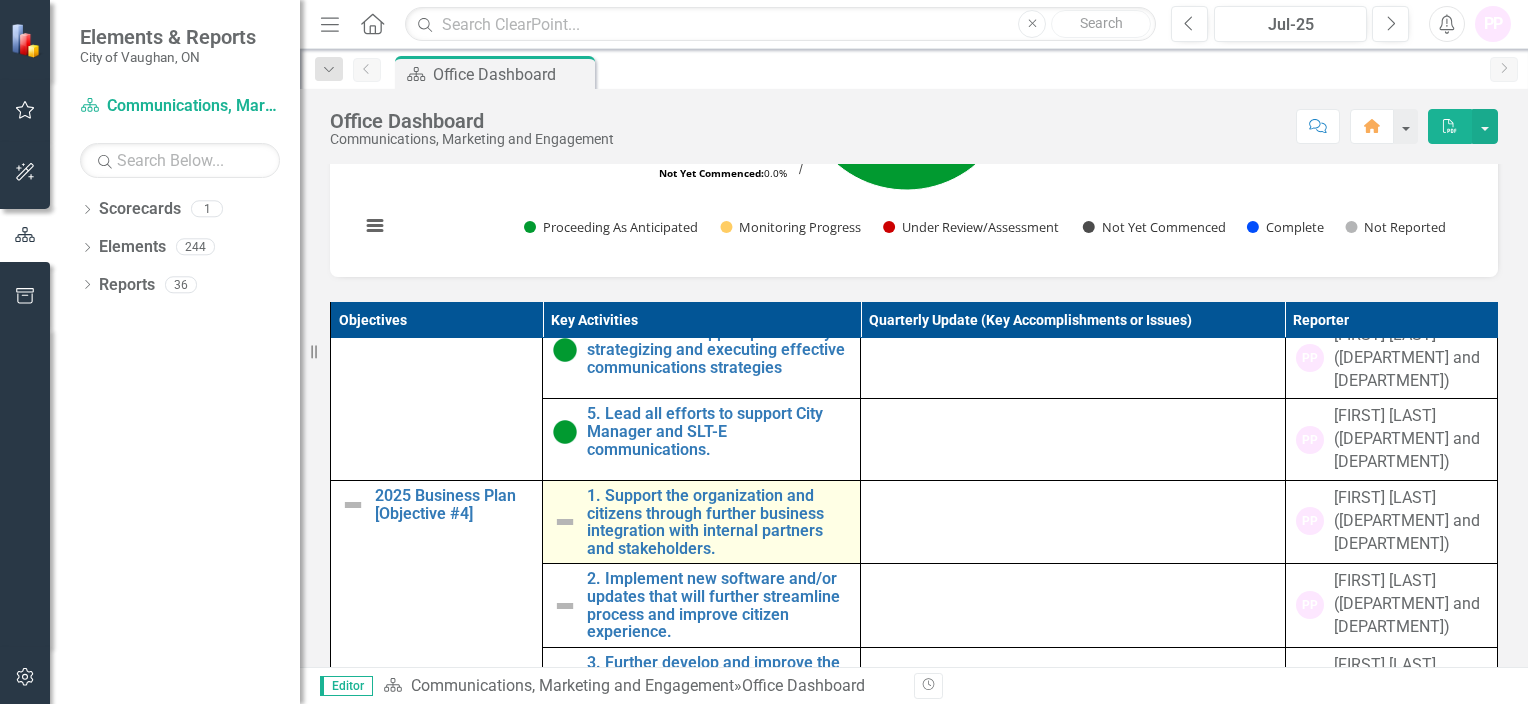 click at bounding box center [565, 522] 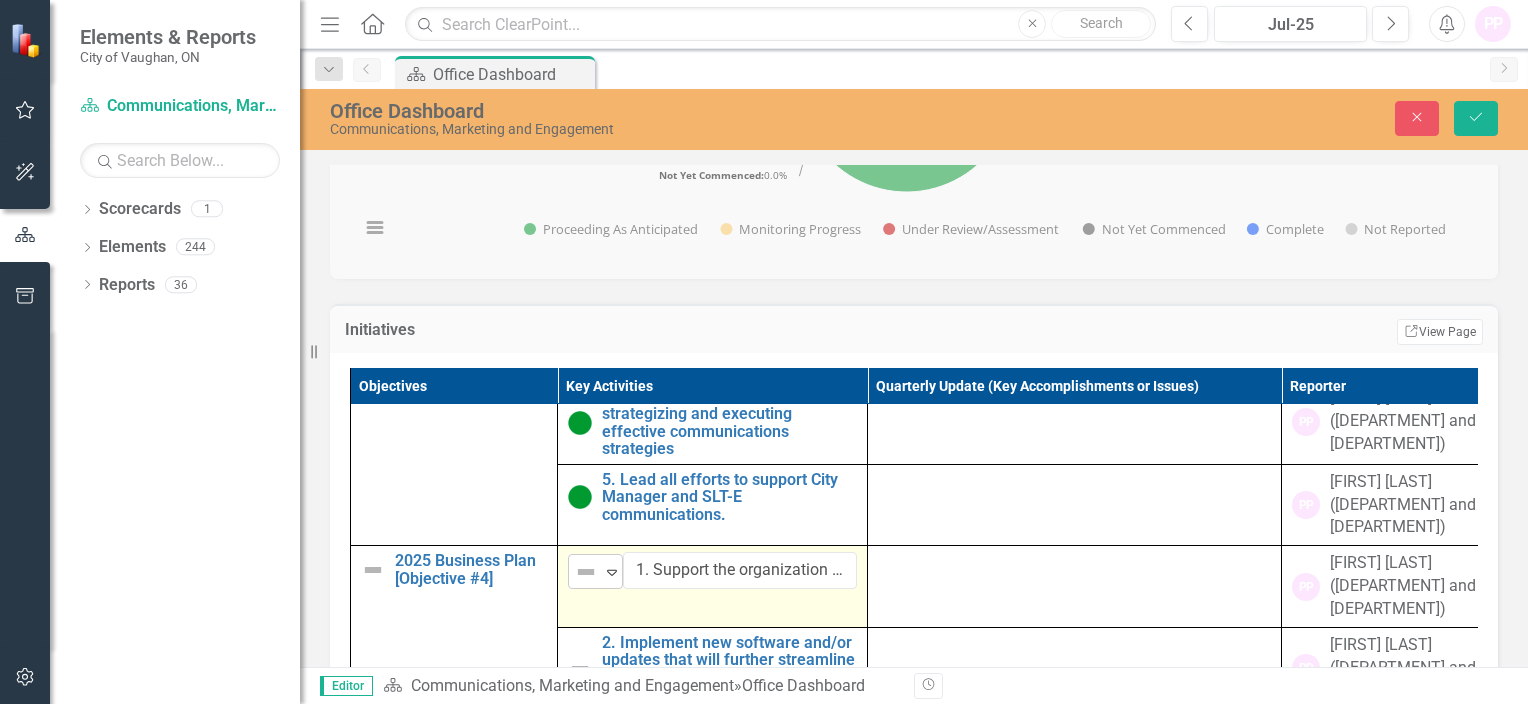 click on "Expand" at bounding box center (612, 572) 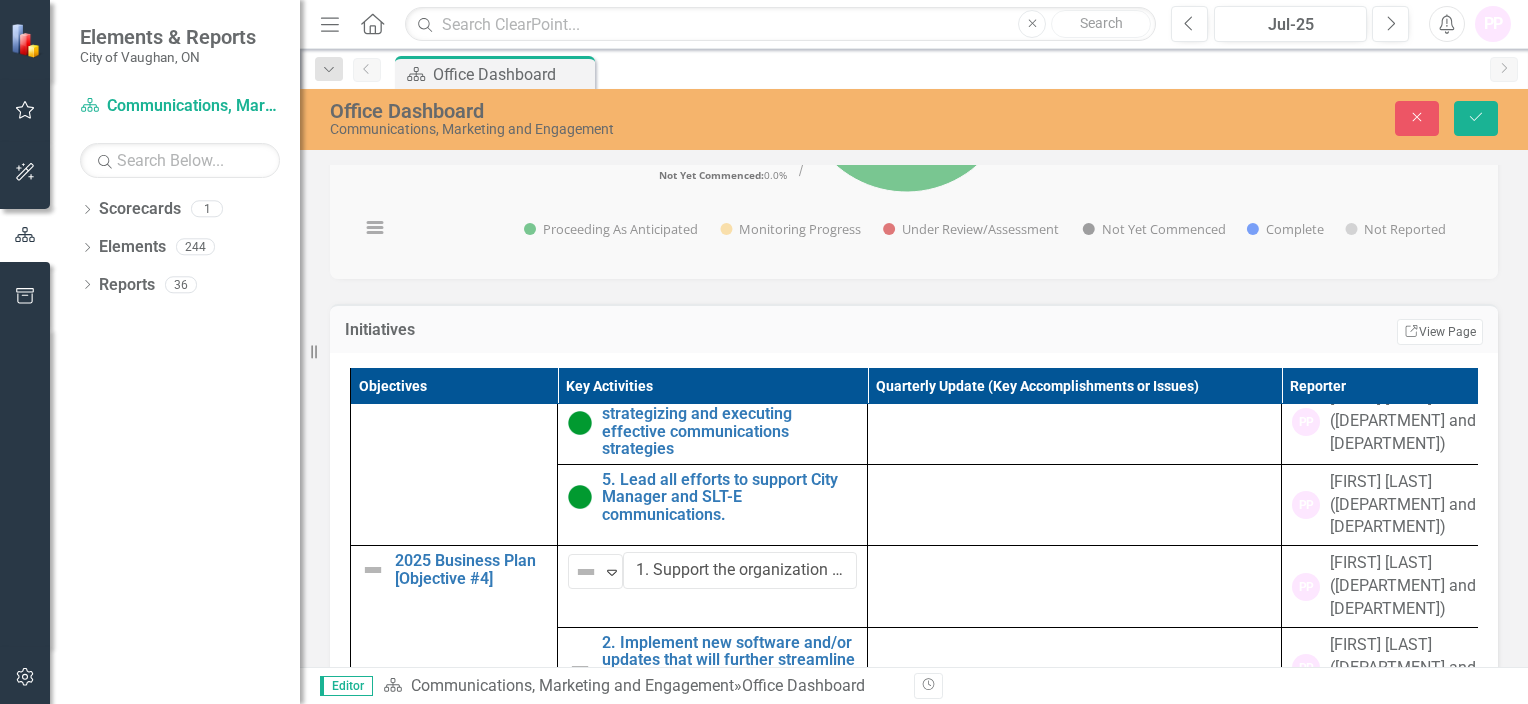 click on "Proceeding as Anticipated" at bounding box center [146, 755] 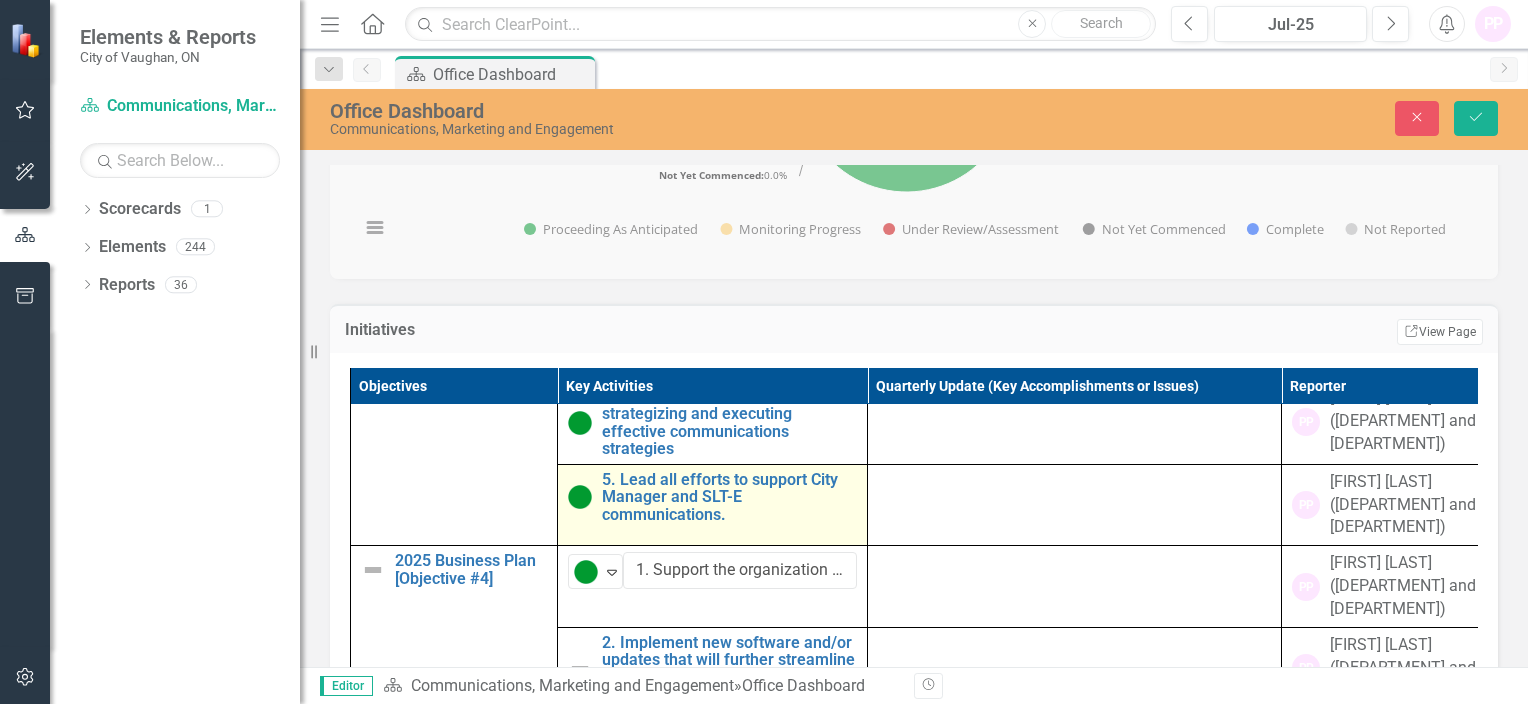 scroll, scrollTop: 1100, scrollLeft: 0, axis: vertical 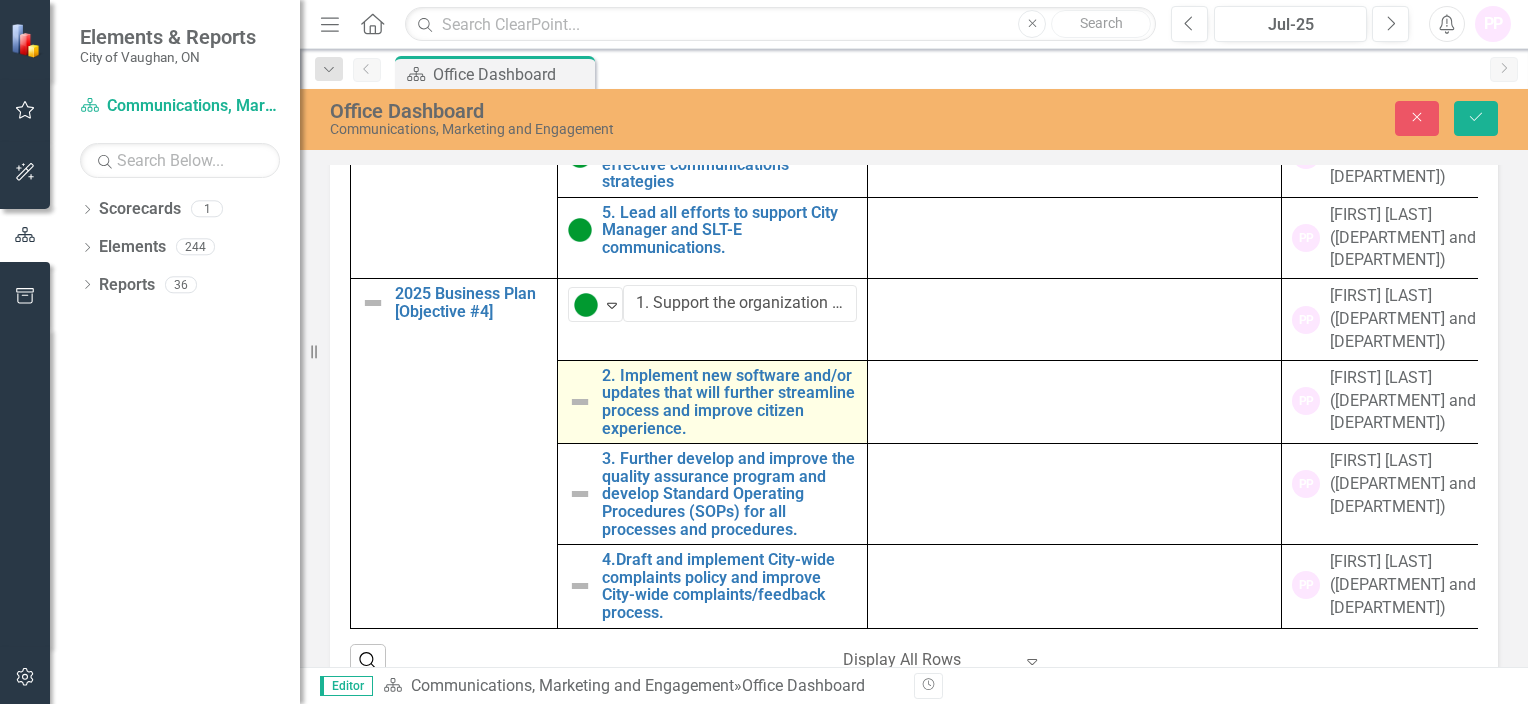 click at bounding box center (580, 402) 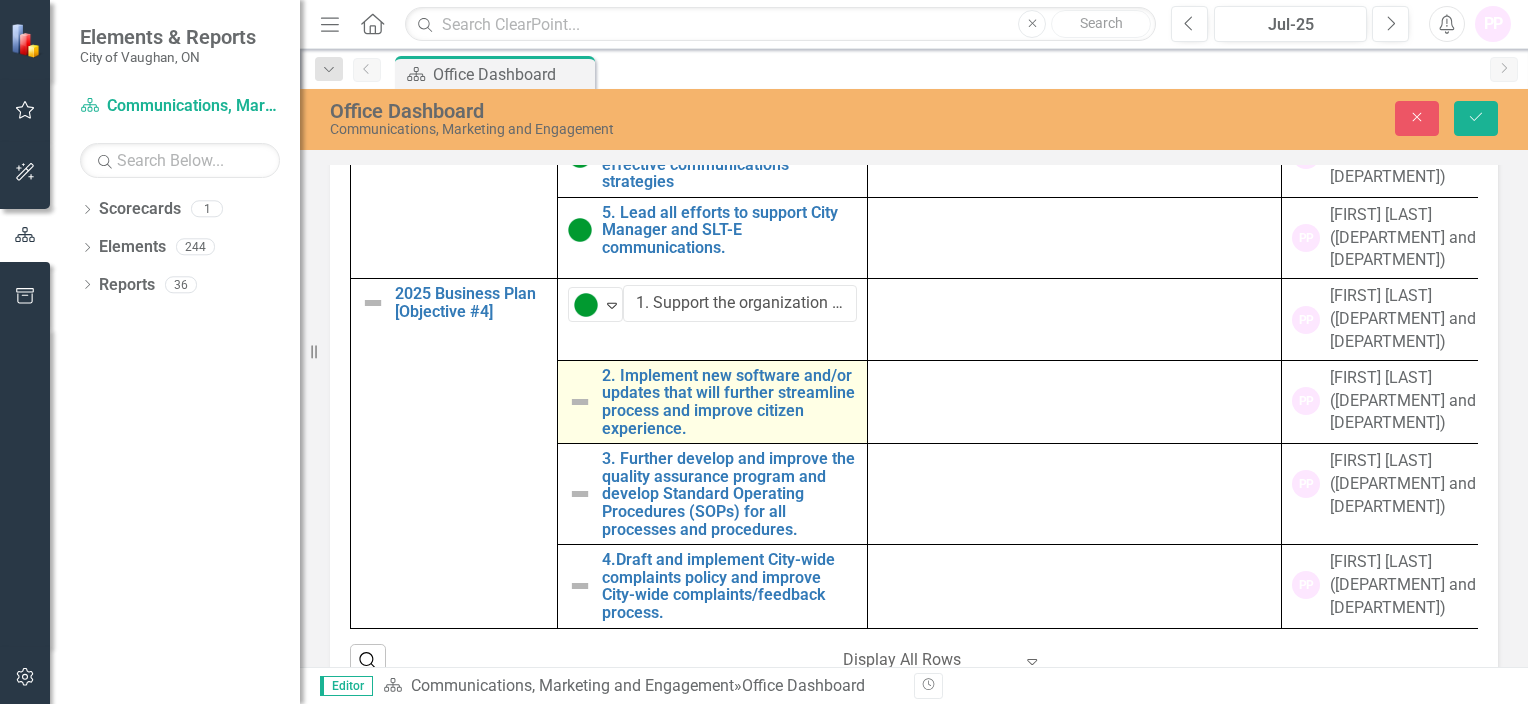 click at bounding box center [580, 402] 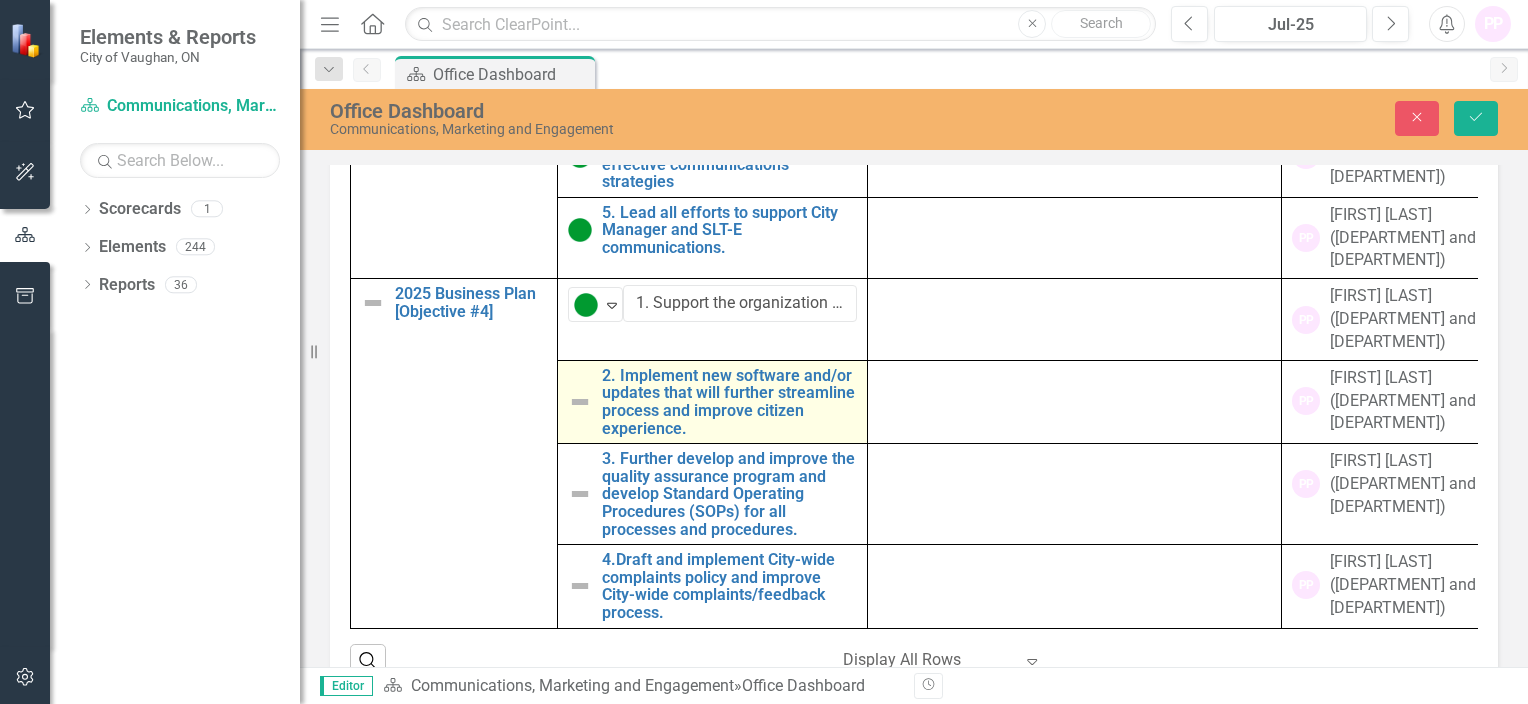 click at bounding box center (580, 402) 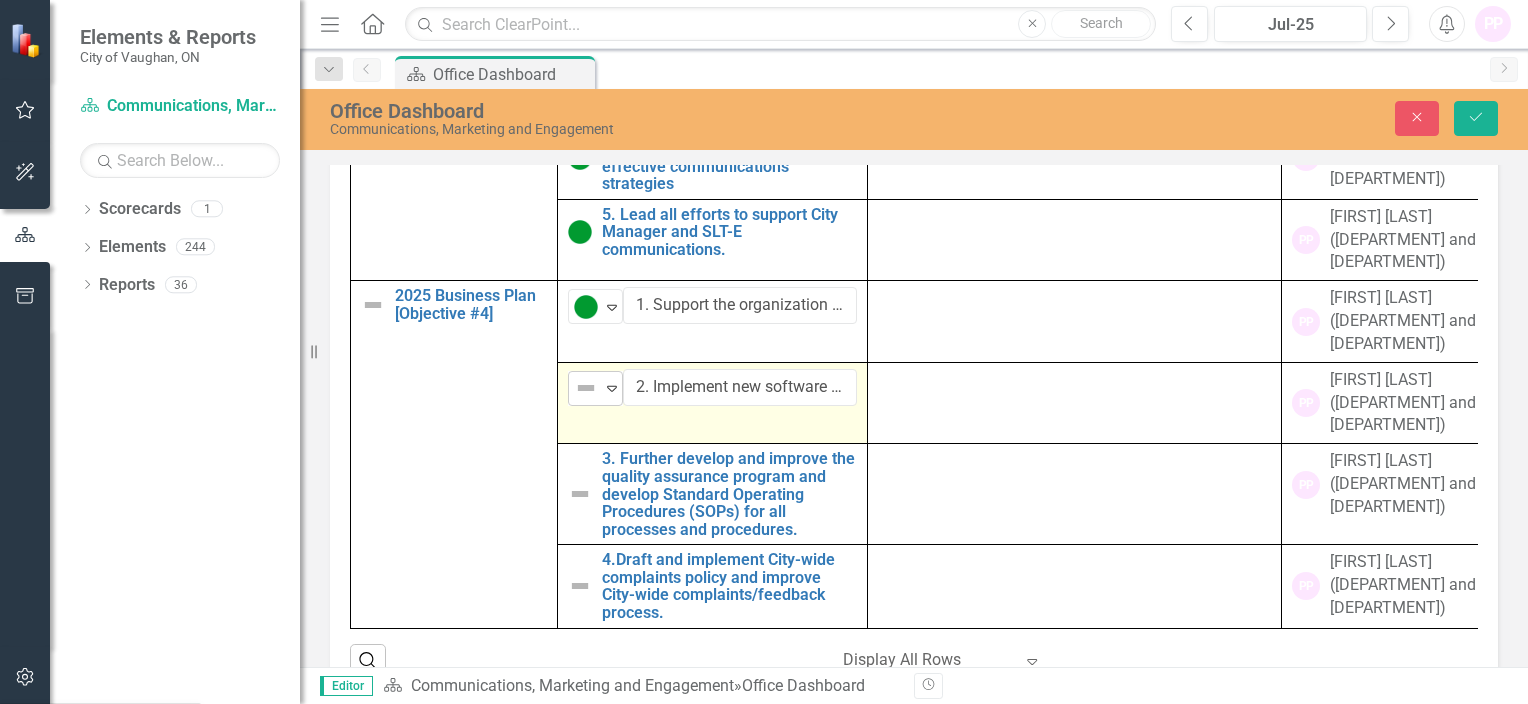 click at bounding box center (612, 389) 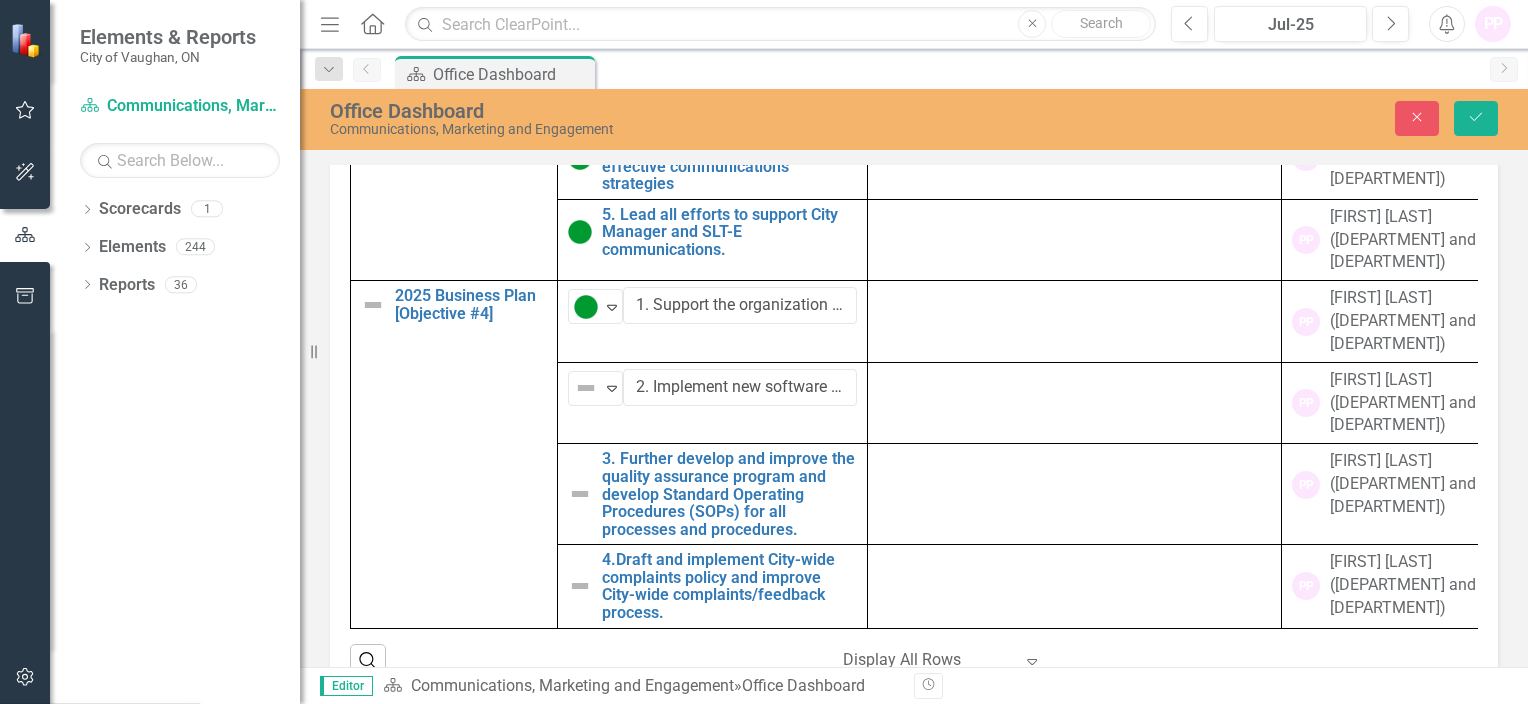 click on "Proceeding as Anticipated" at bounding box center [104, 755] 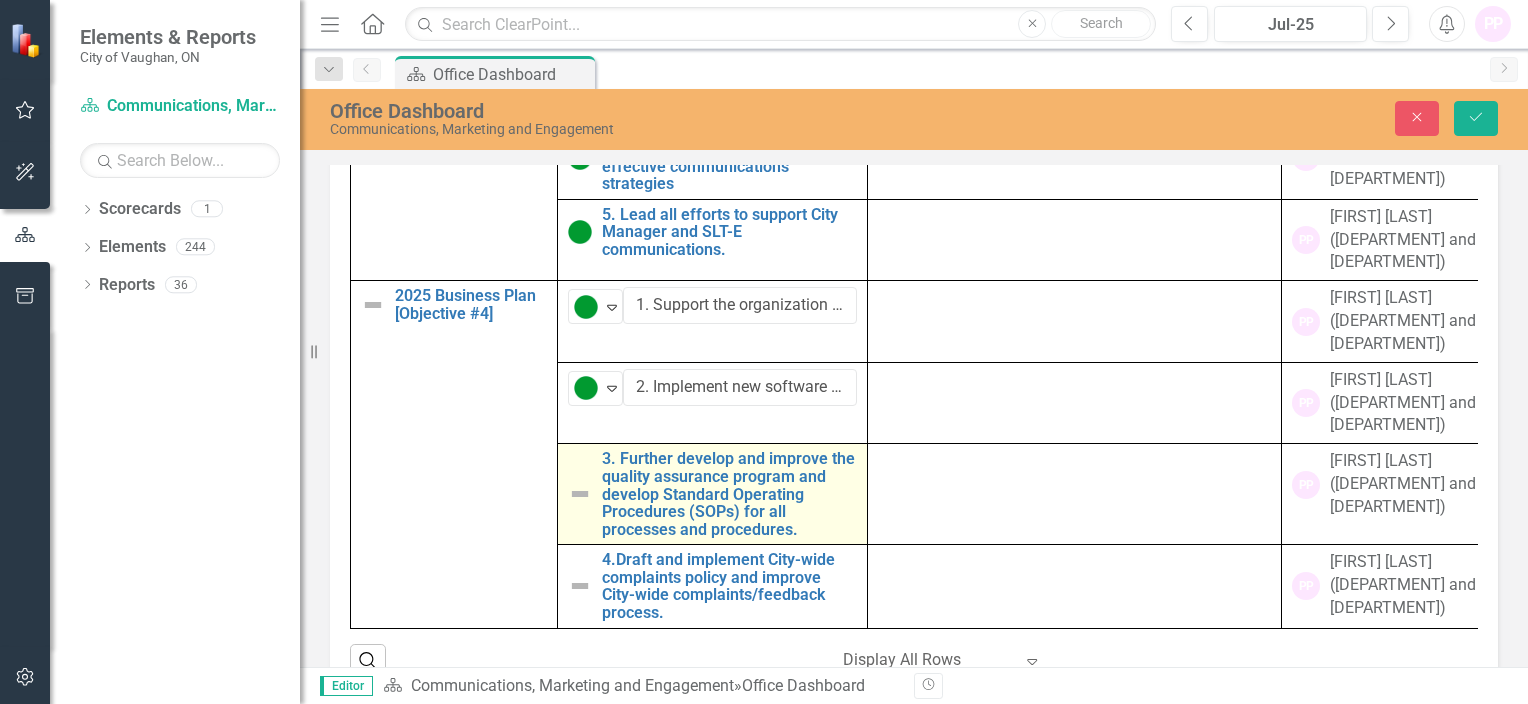 click at bounding box center (580, 494) 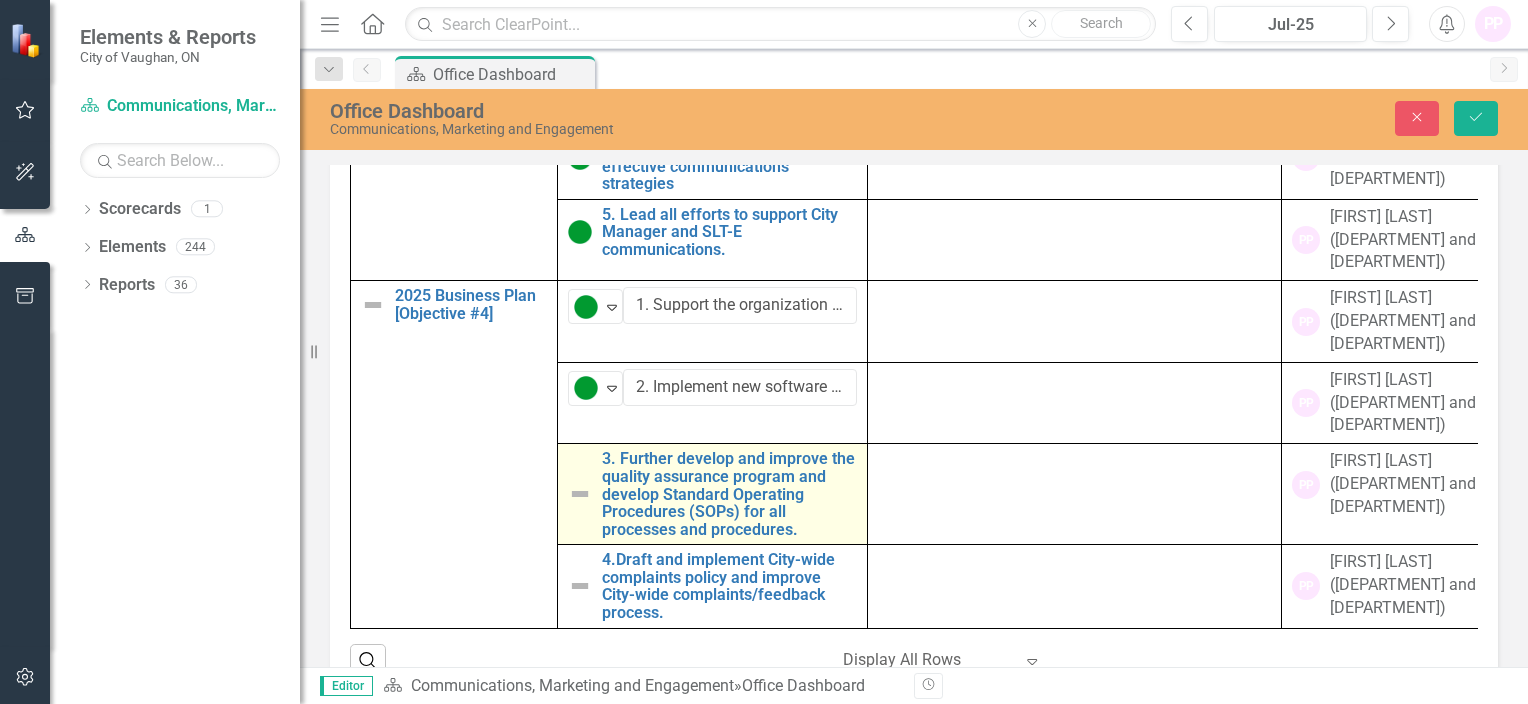 click at bounding box center [580, 494] 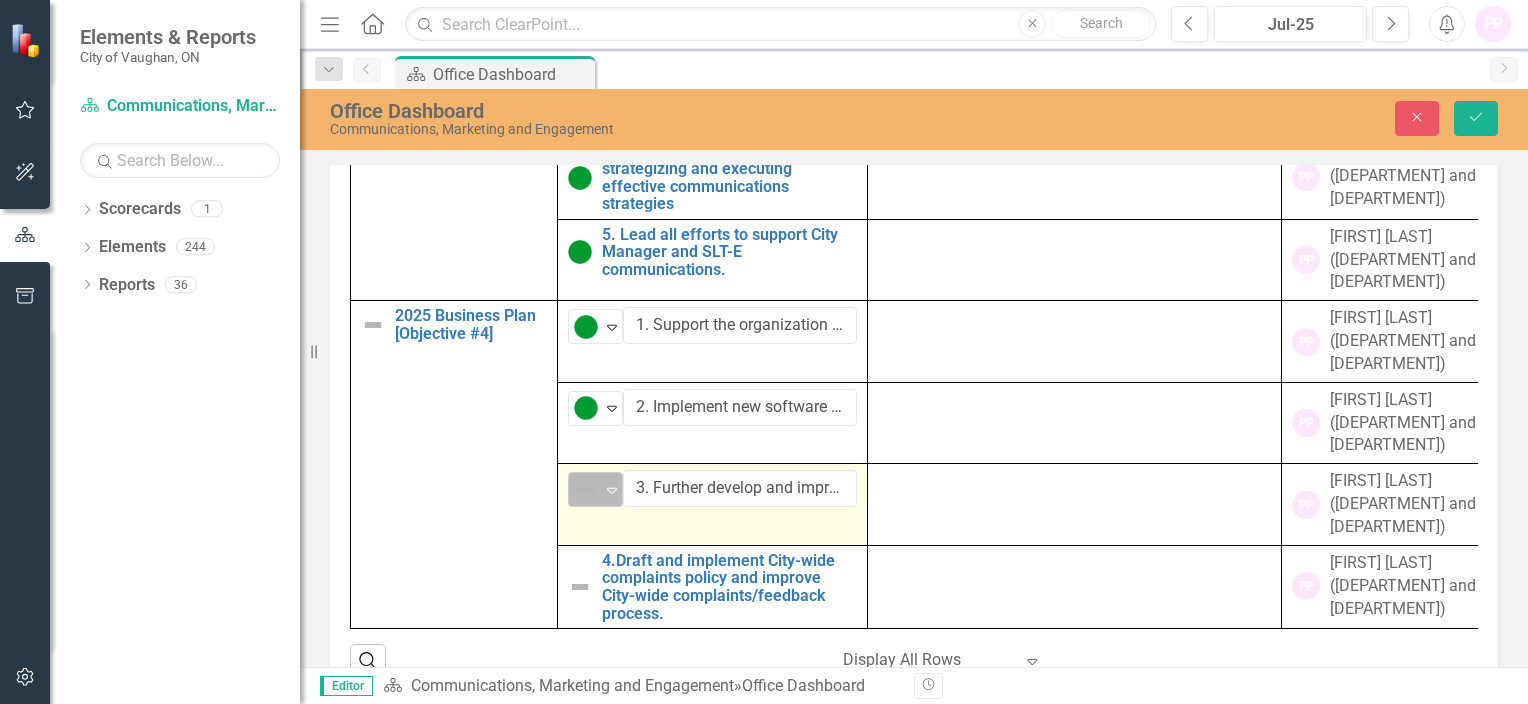click on "Expand" at bounding box center [612, 490] 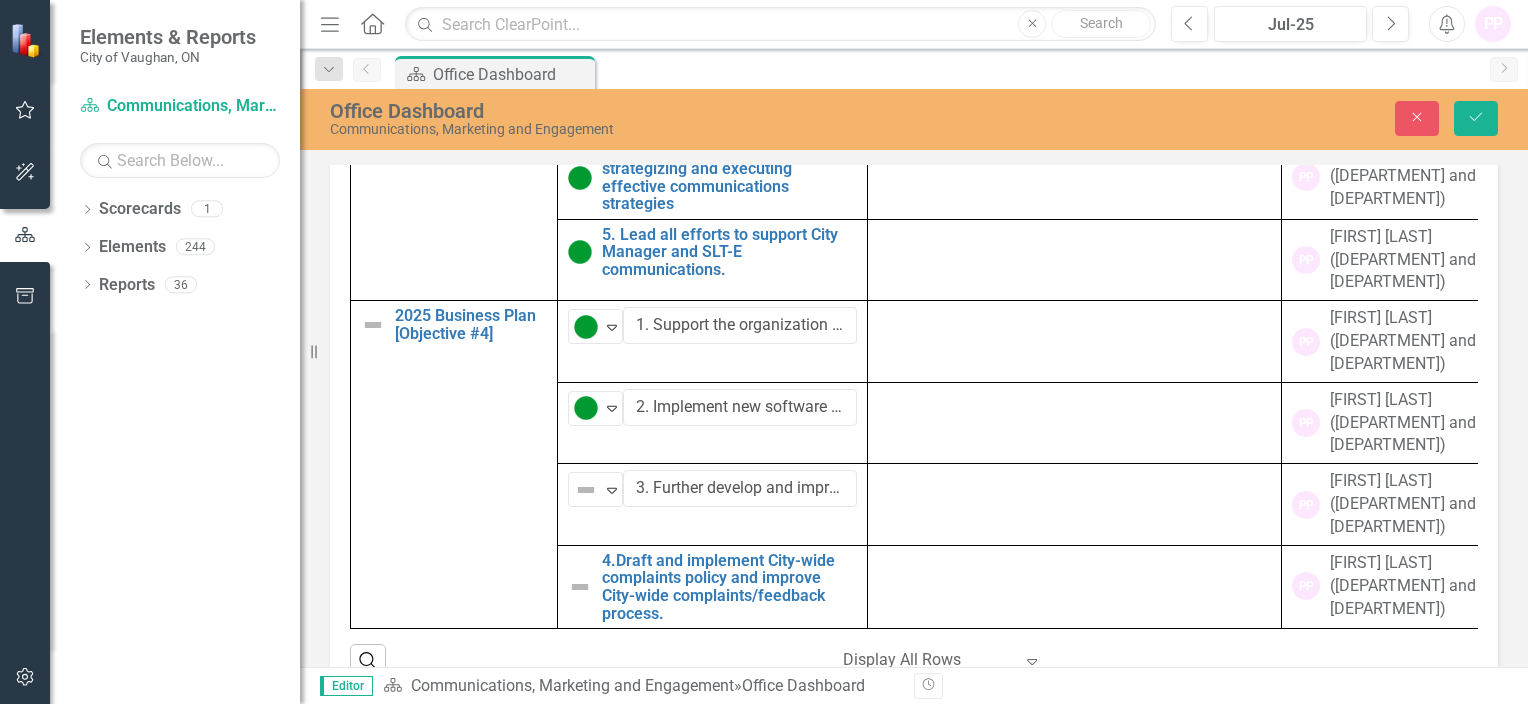 click on "Proceeding as Anticipated" at bounding box center [146, 755] 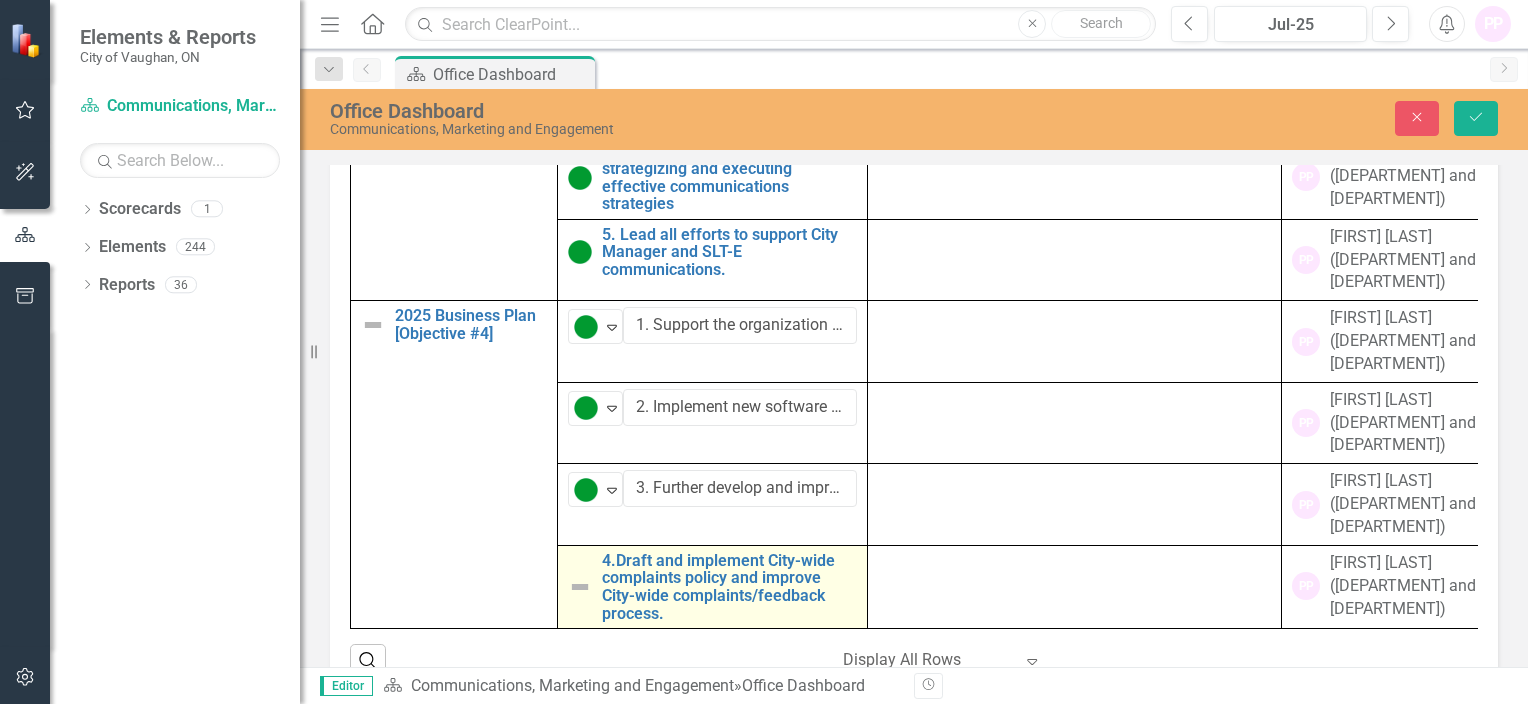 click at bounding box center (580, 587) 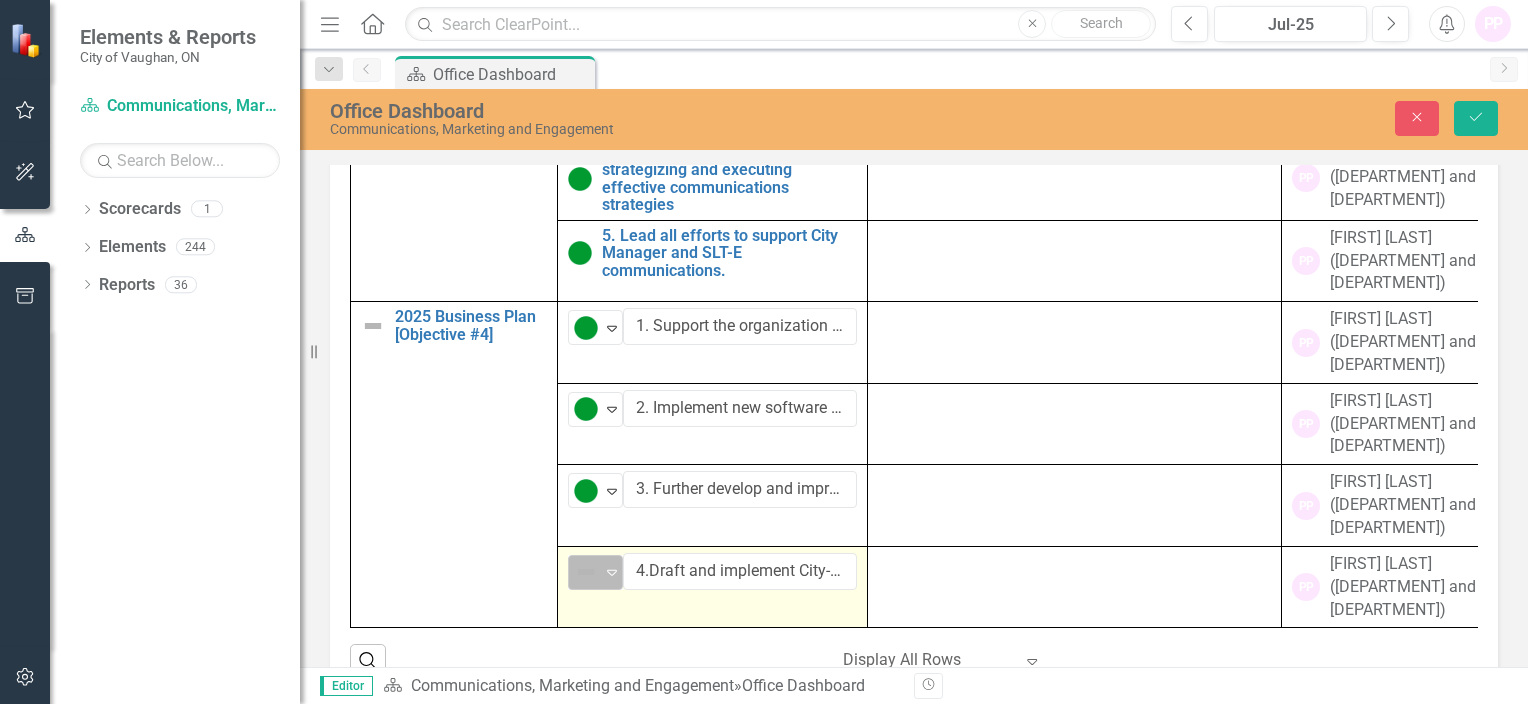 click on "Expand" at bounding box center (612, 572) 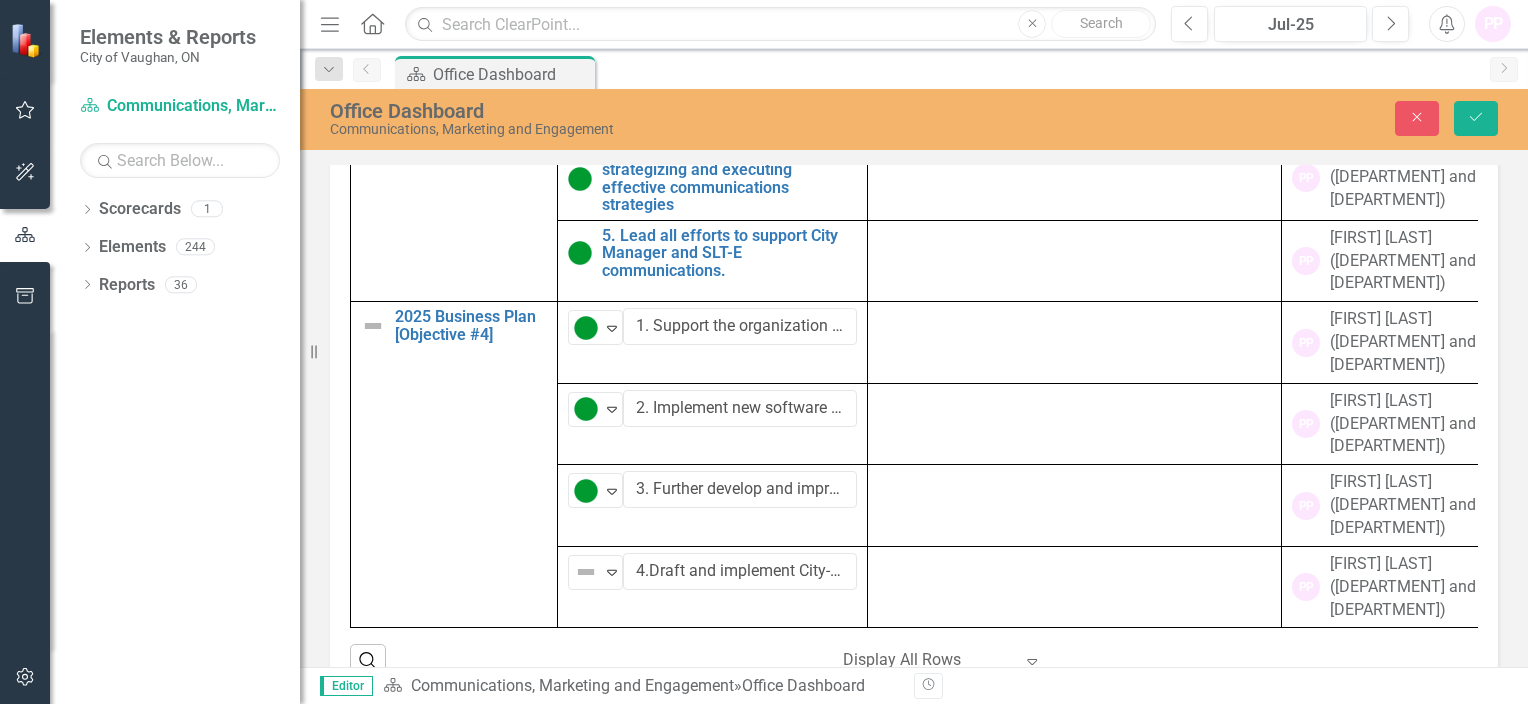click on "Proceeding as Anticipated" at bounding box center [146, 755] 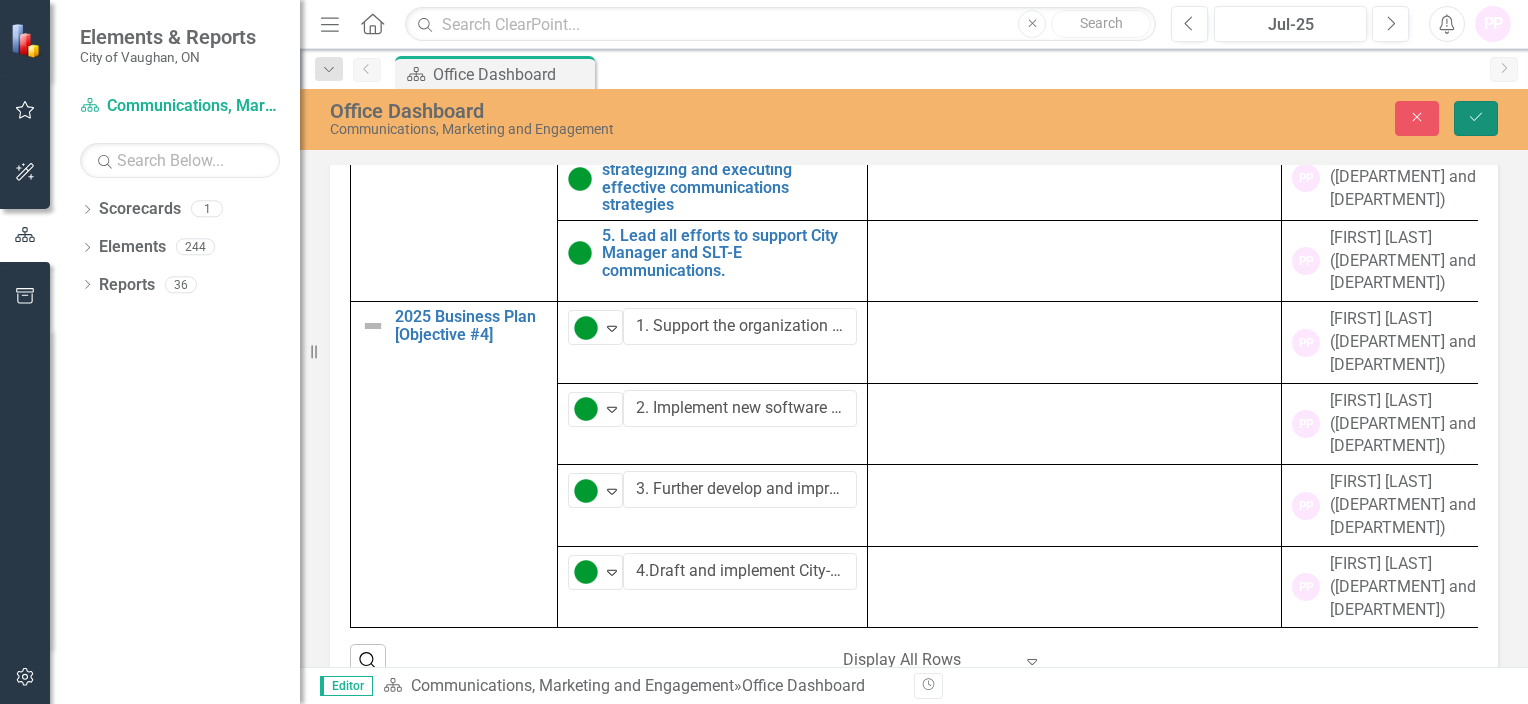 click on "Save" at bounding box center [1476, 117] 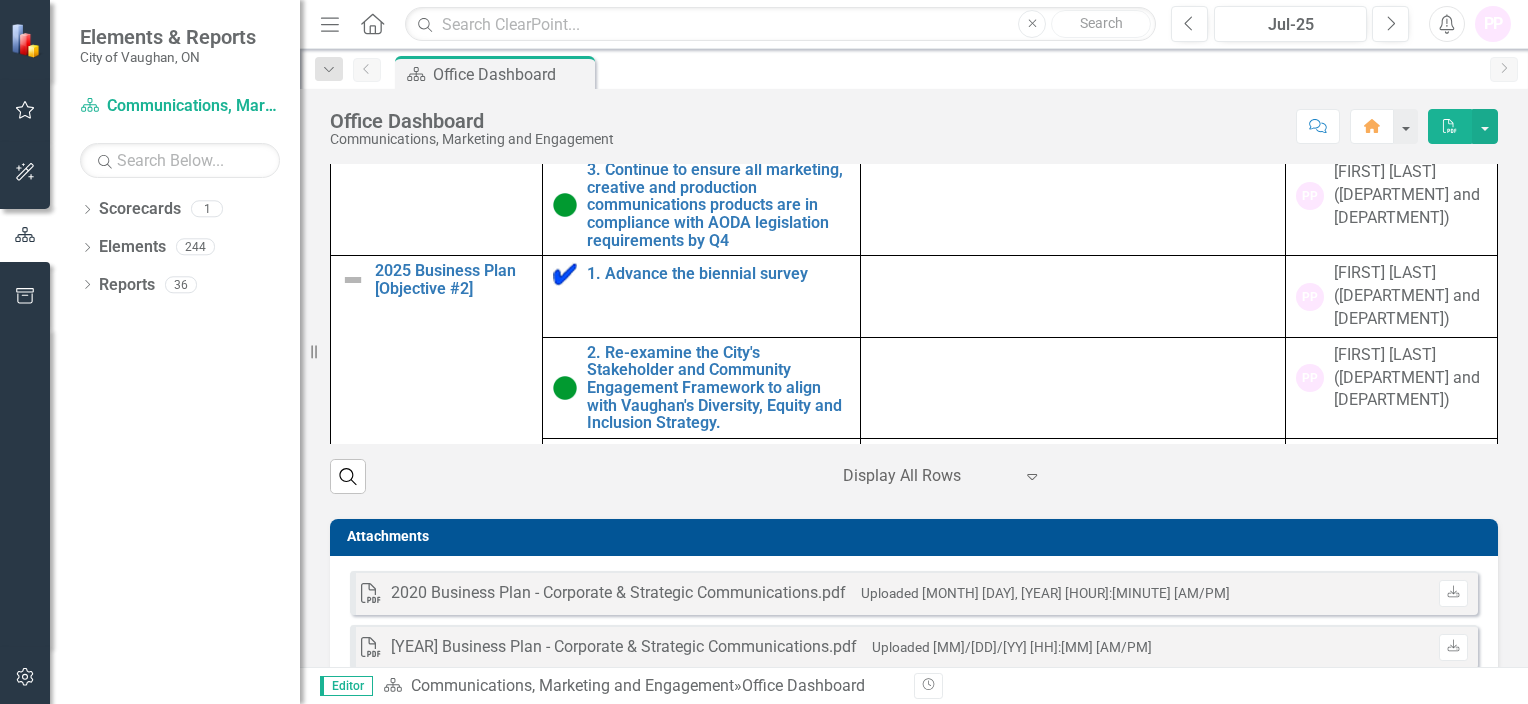scroll, scrollTop: 1530, scrollLeft: 0, axis: vertical 